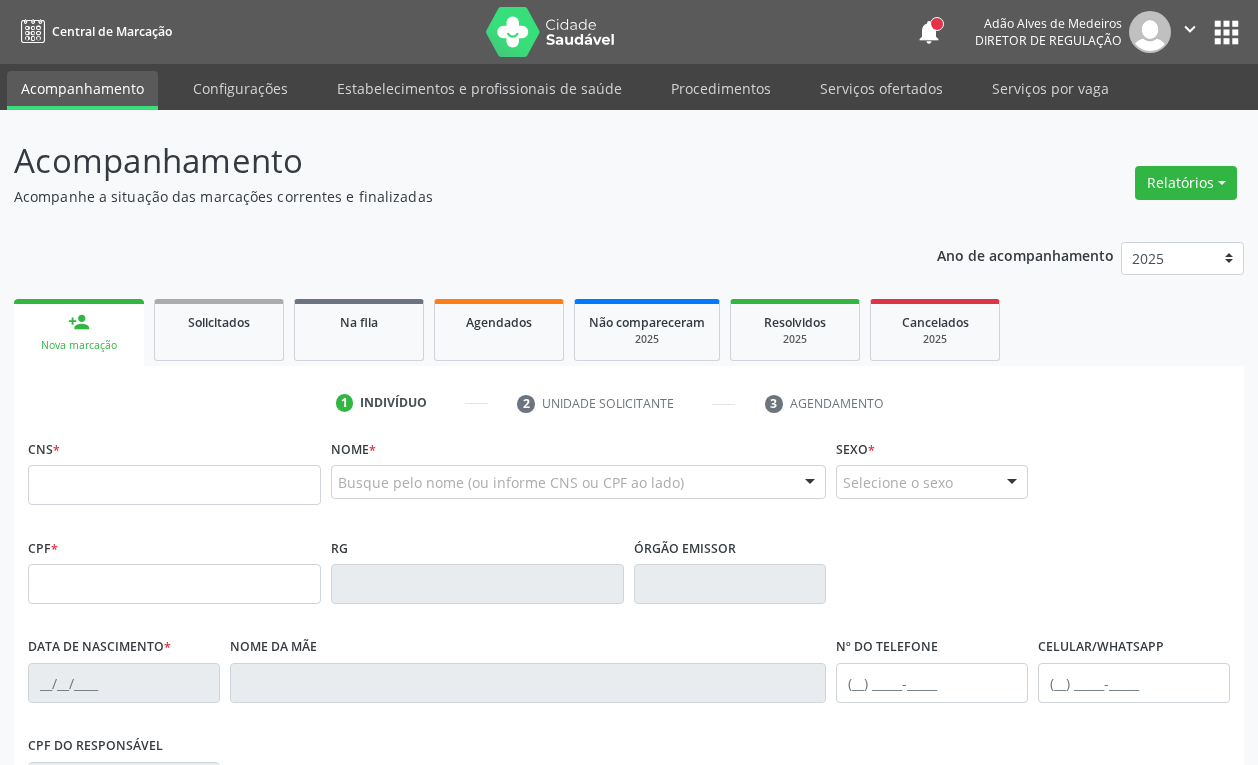 scroll, scrollTop: 0, scrollLeft: 0, axis: both 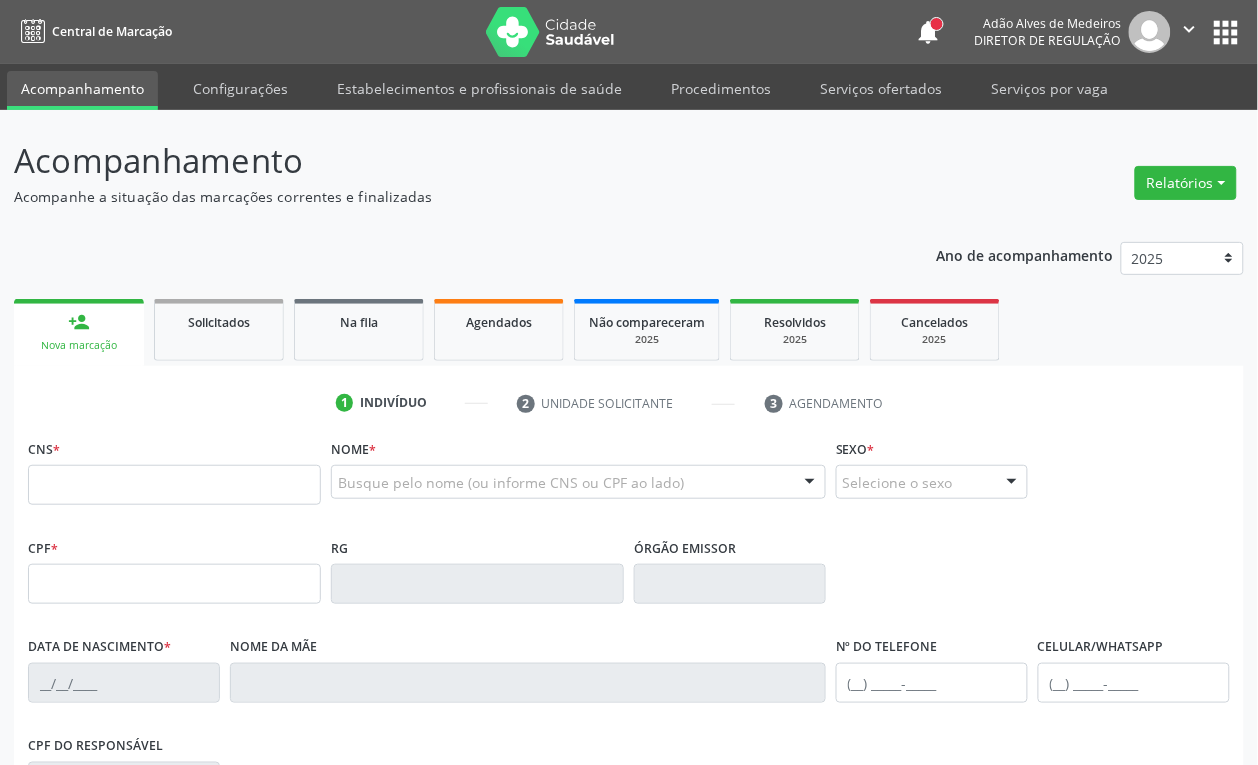 click at bounding box center (174, 485) 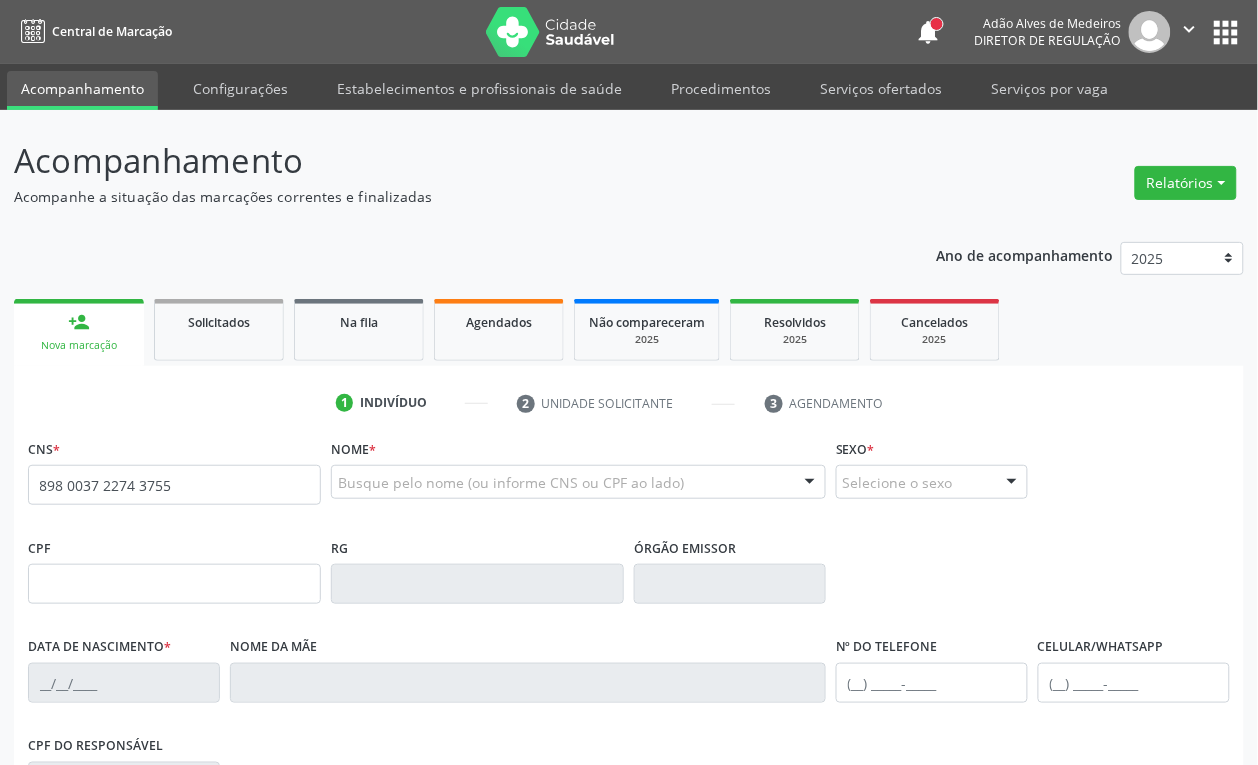 type on "898 0037 2274 3755" 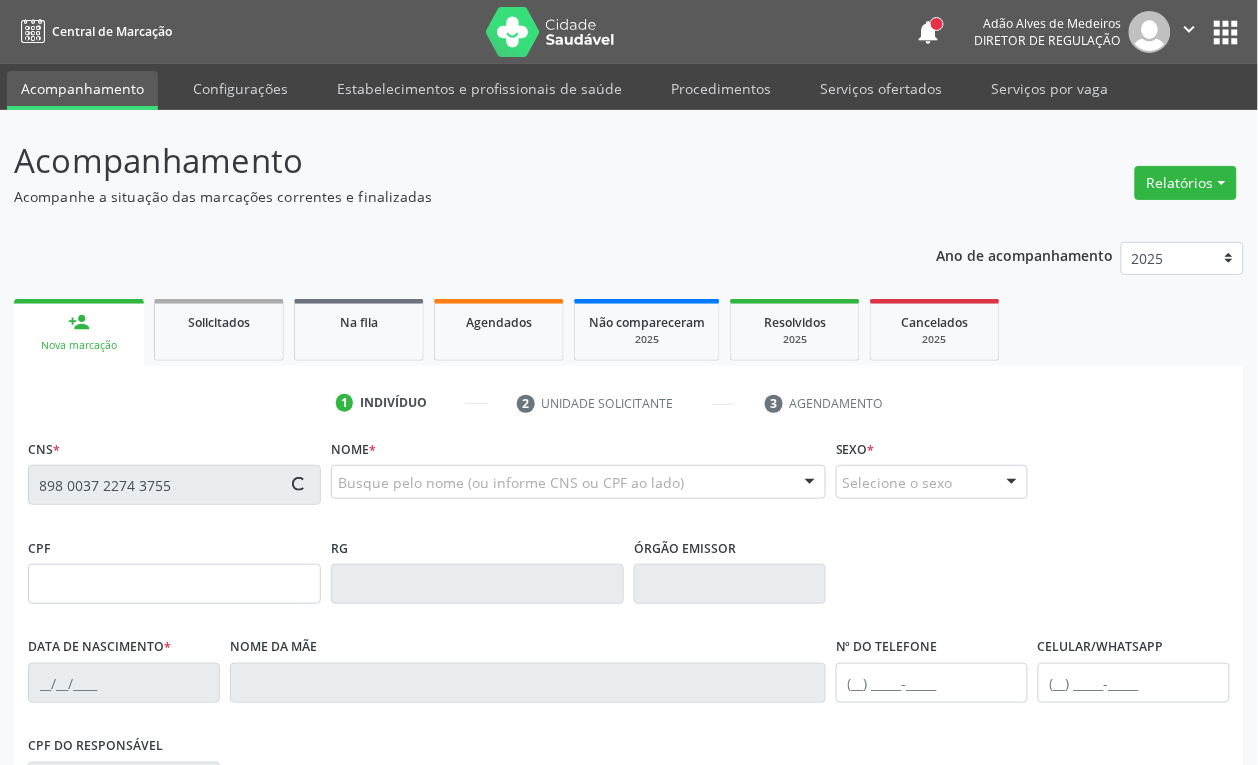 type on "[DATE]" 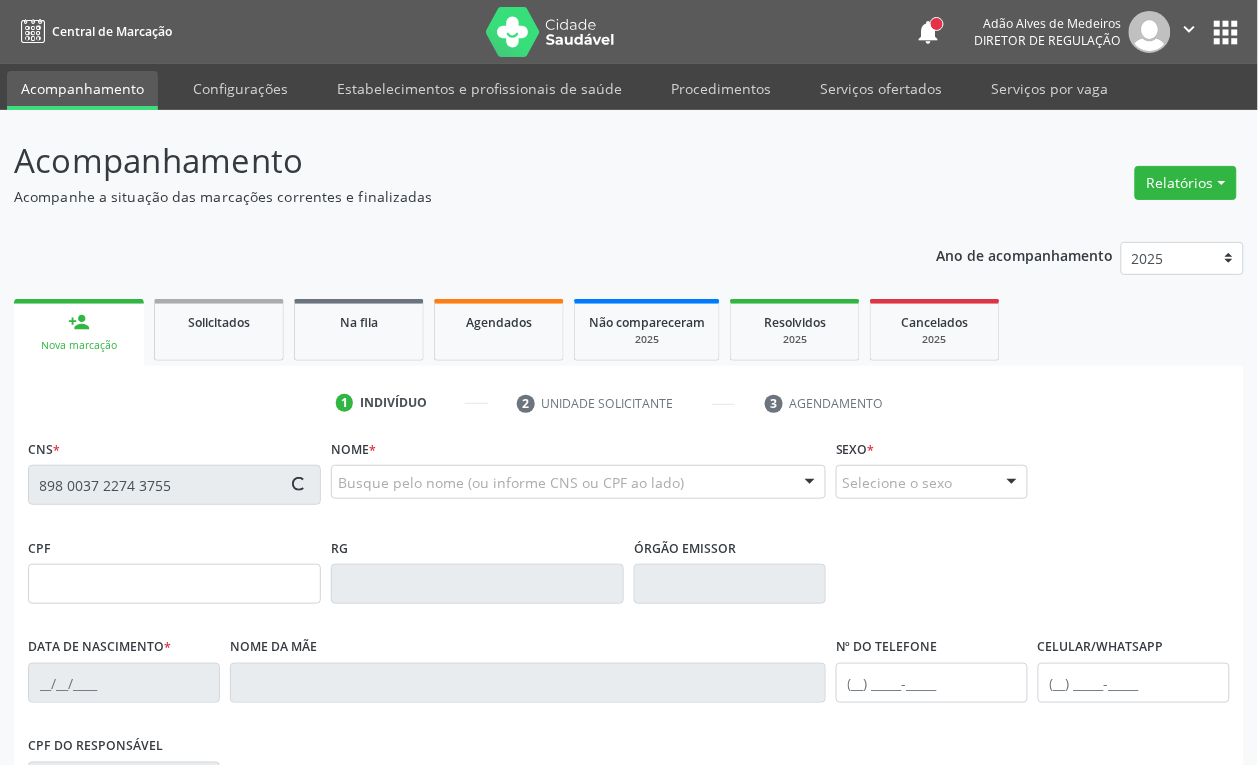 type on "[FIRST] da Penha Menezez de Araujo" 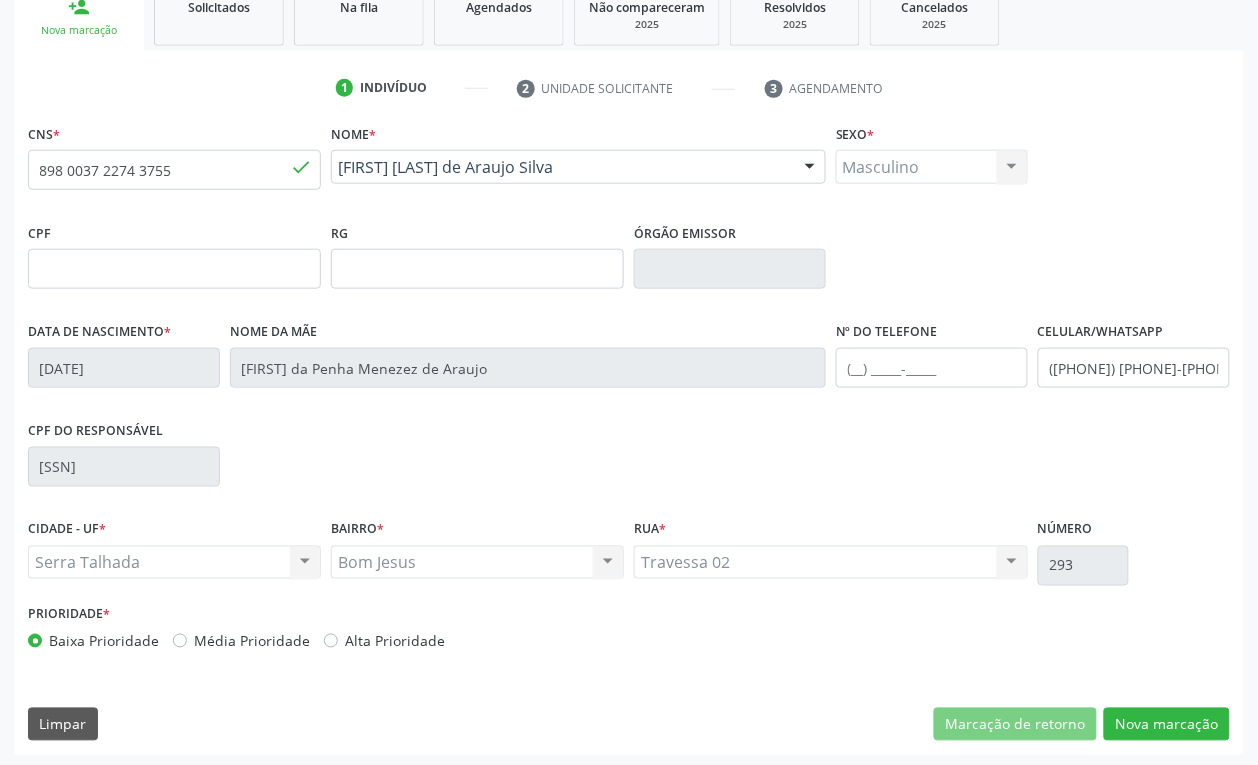 scroll, scrollTop: 320, scrollLeft: 0, axis: vertical 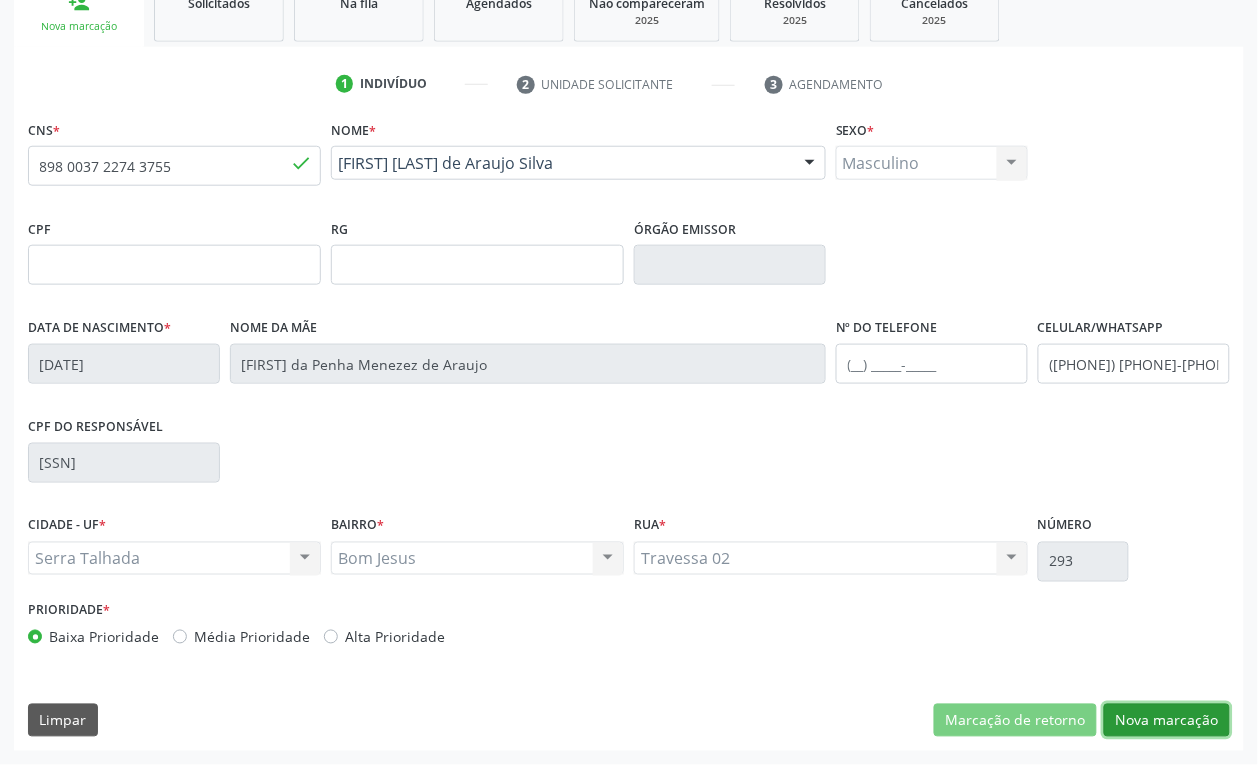 click on "Nova marcação" at bounding box center [1167, 721] 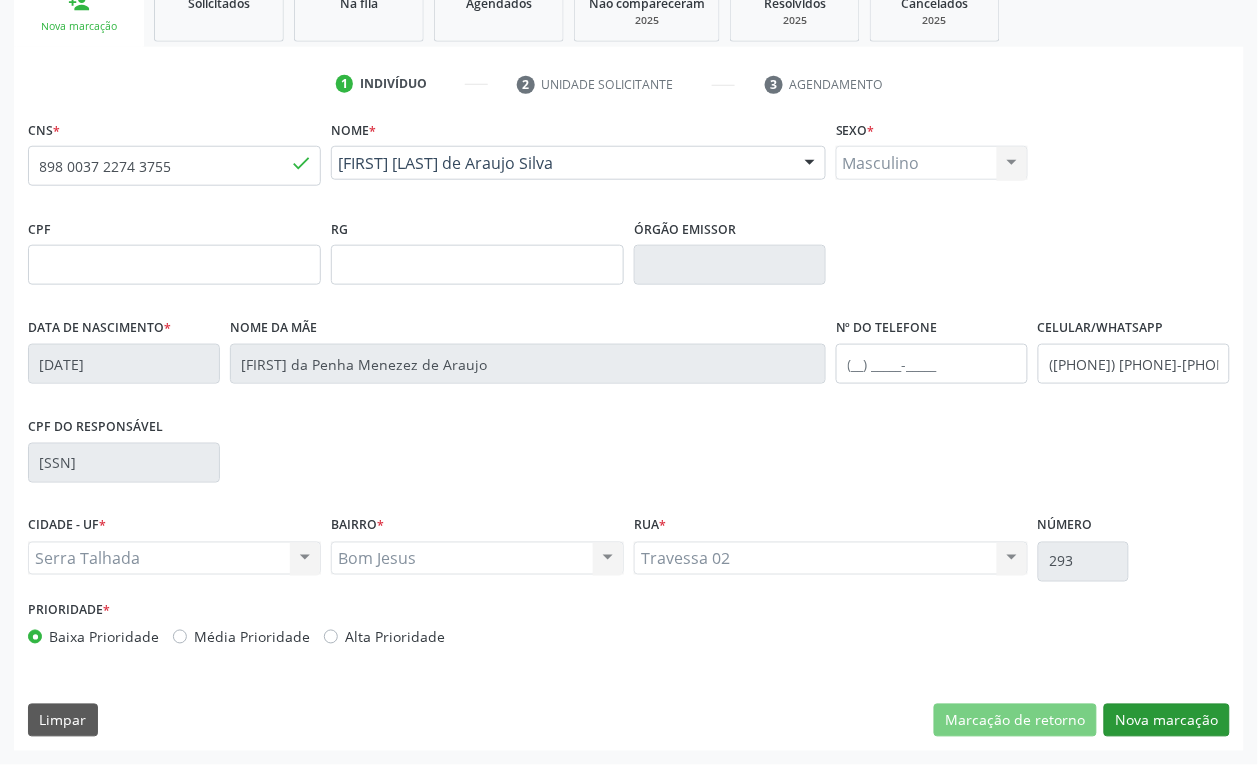 scroll, scrollTop: 141, scrollLeft: 0, axis: vertical 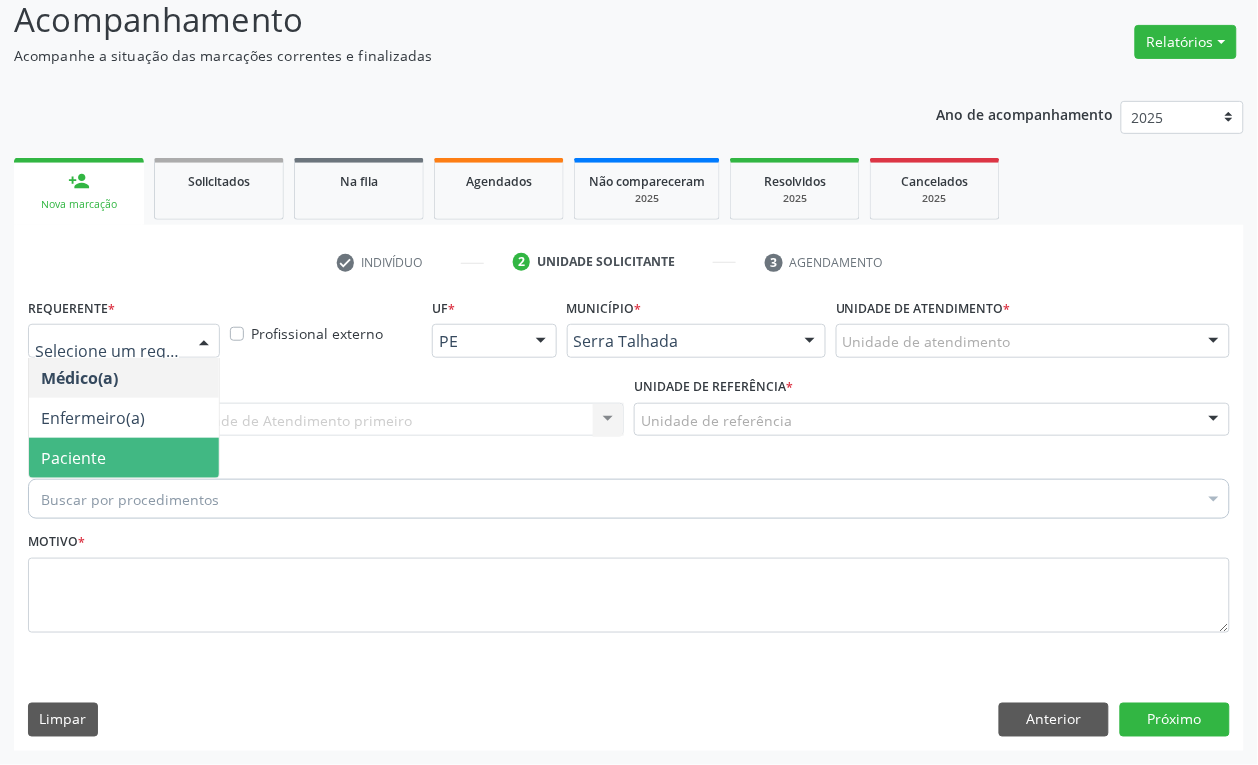 click on "Paciente" at bounding box center (124, 458) 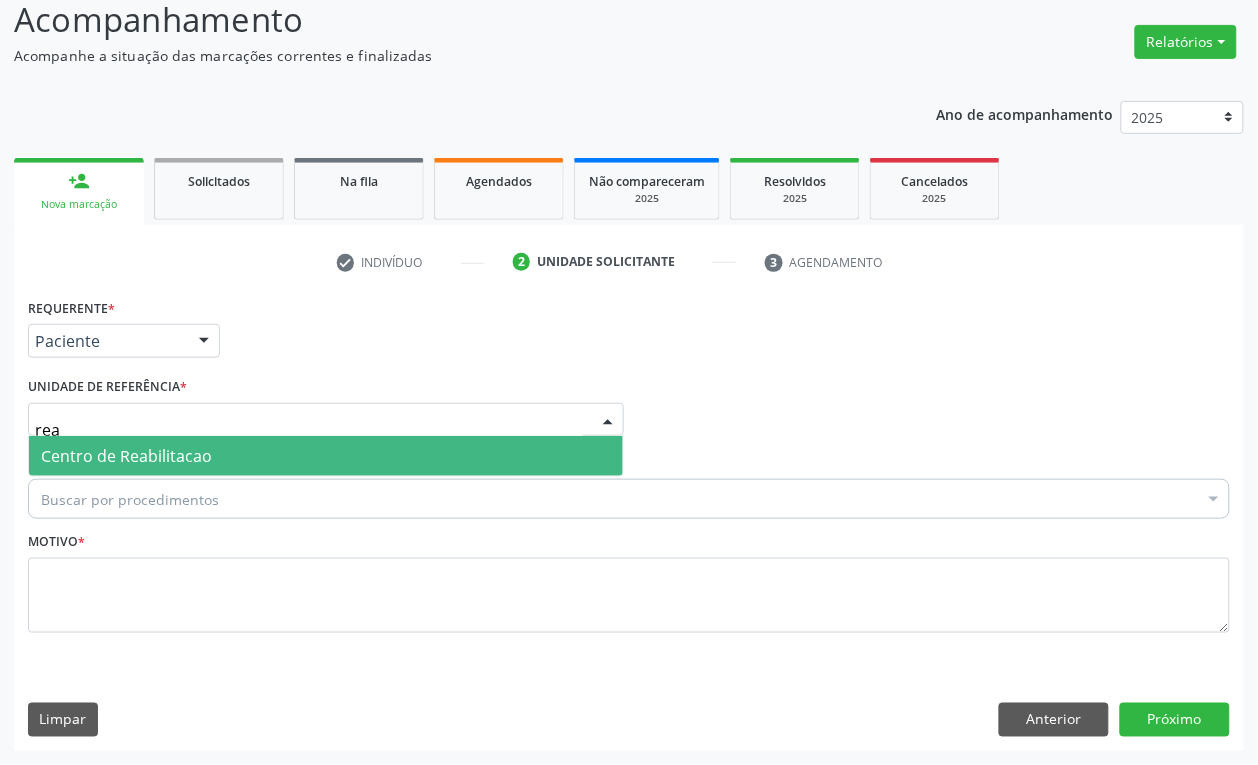 type on "reab" 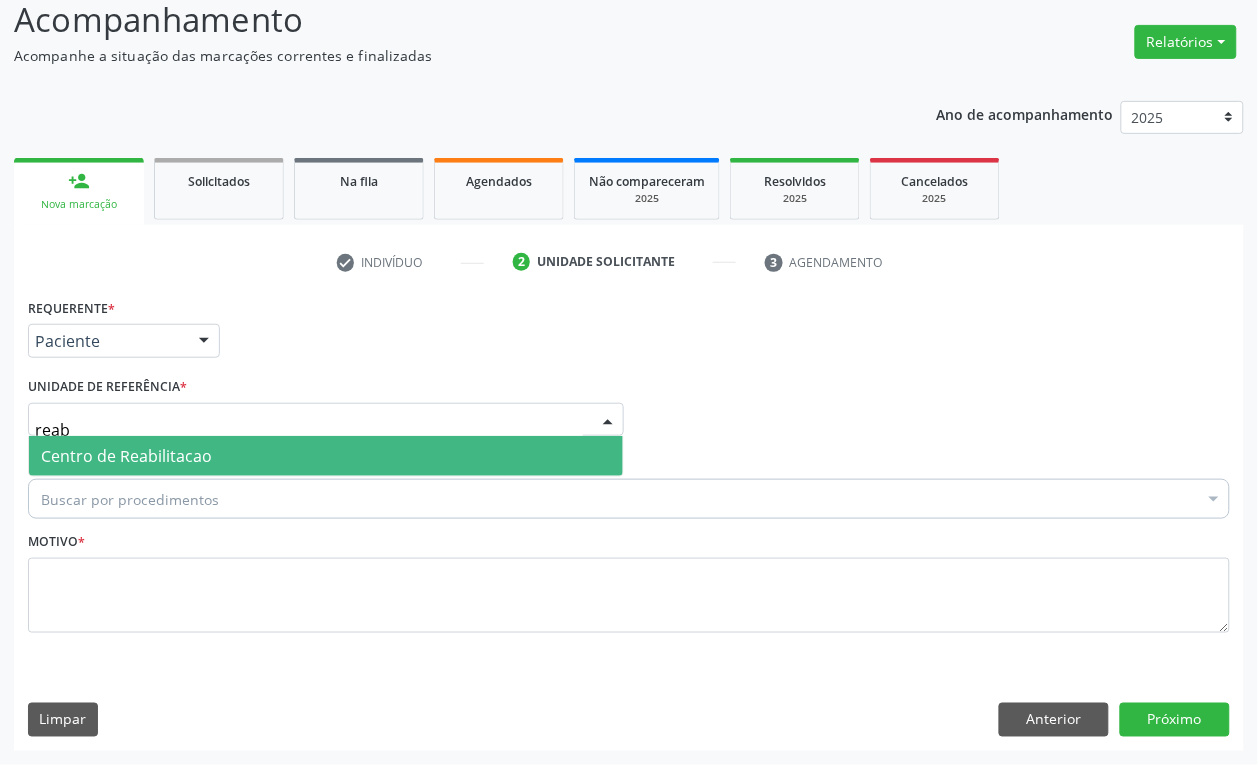 click on "Centro de Reabilitacao" at bounding box center (126, 456) 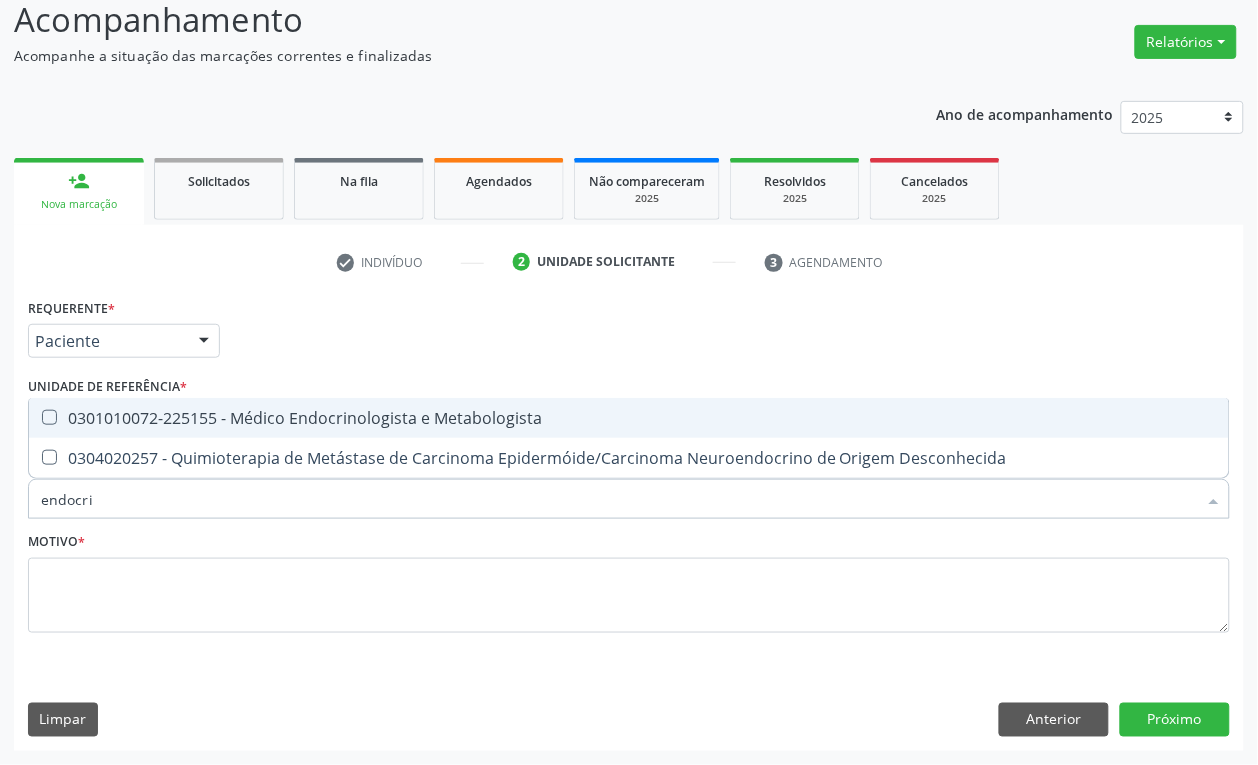 type on "endocrin" 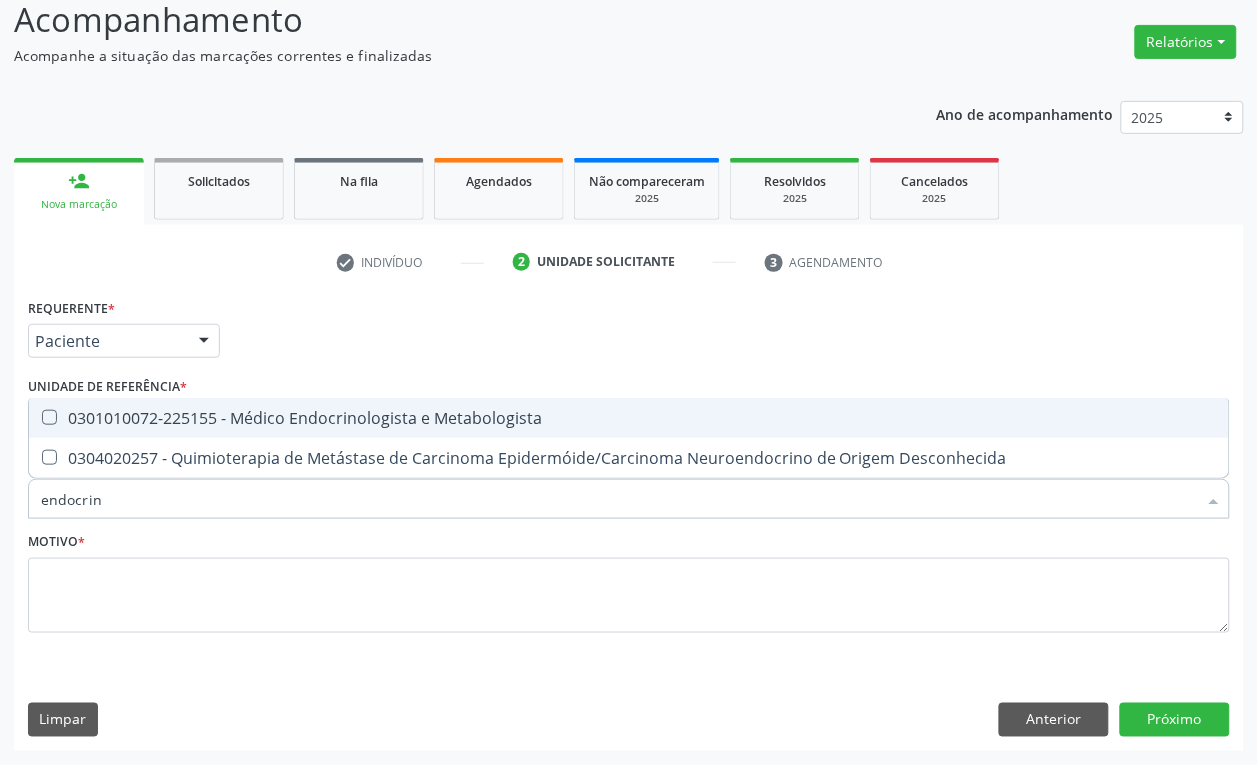 click on "0301010072-225155 - Médico Endocrinologista e Metabologista" at bounding box center (629, 418) 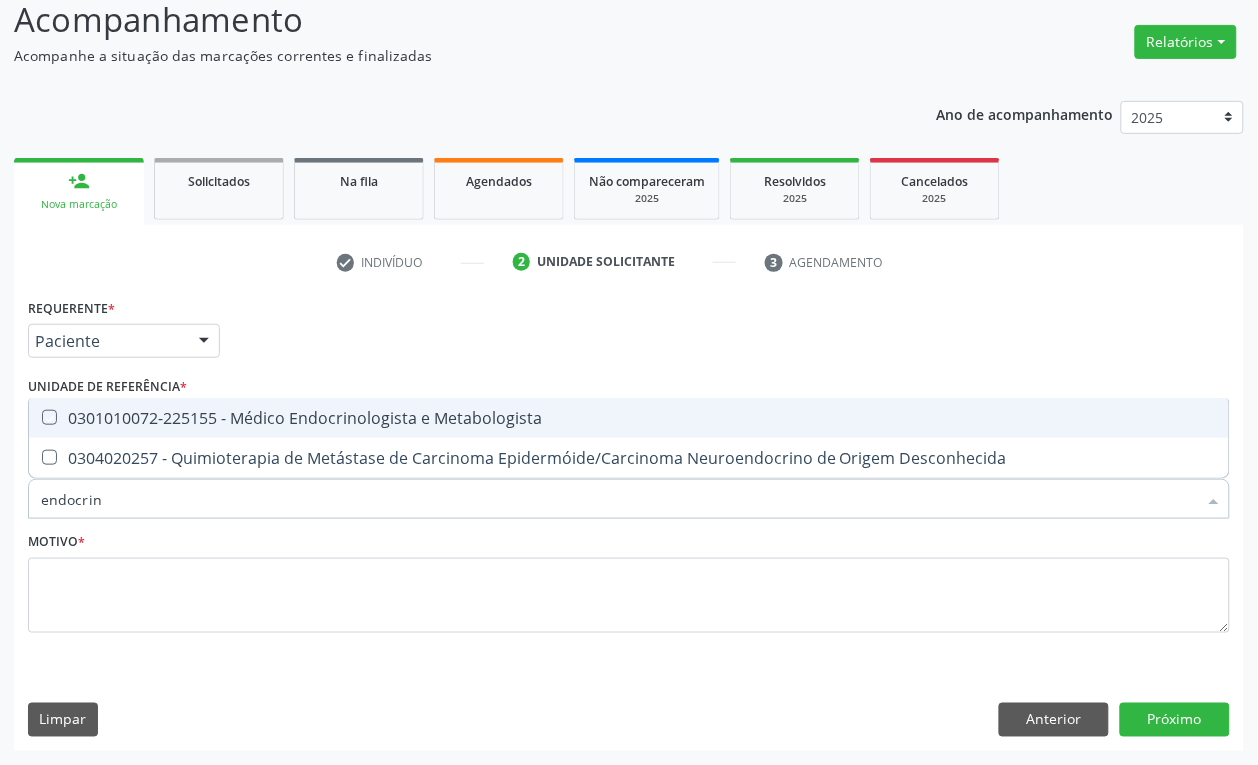 checkbox on "true" 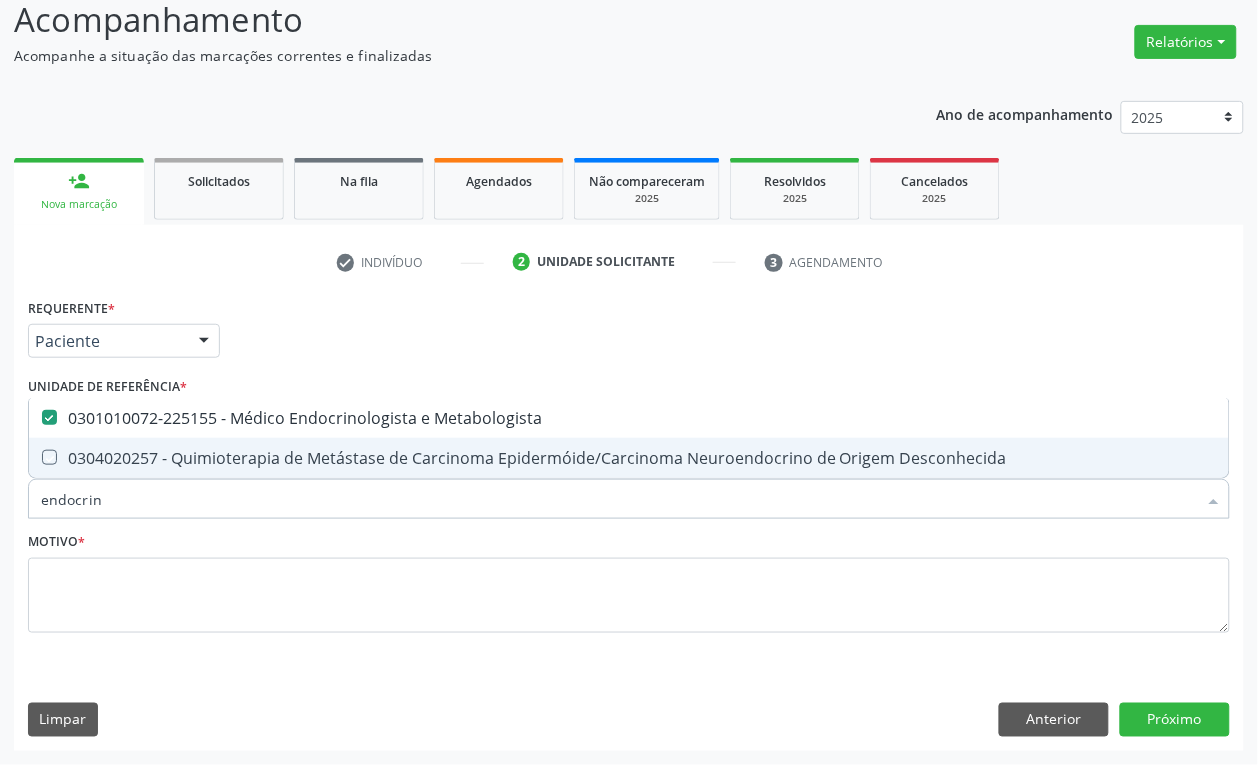click on "Motivo
*" at bounding box center (629, 580) 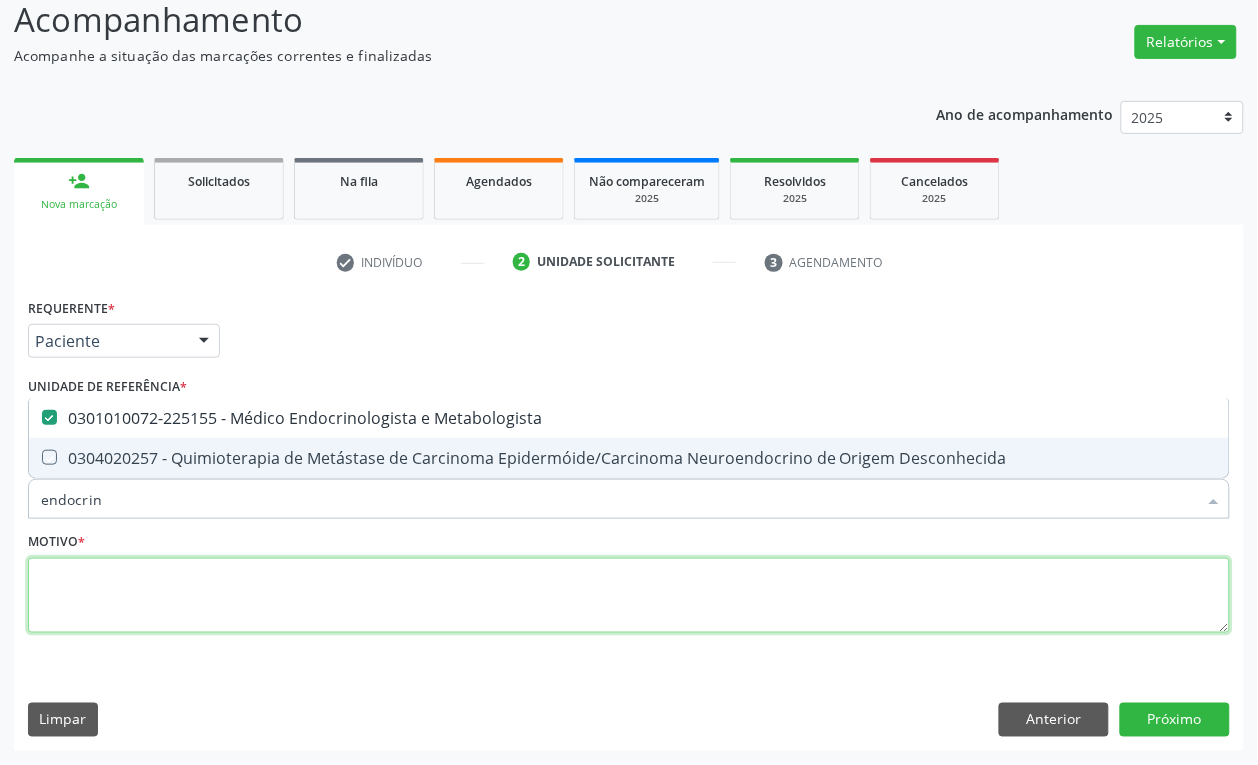 click at bounding box center [629, 596] 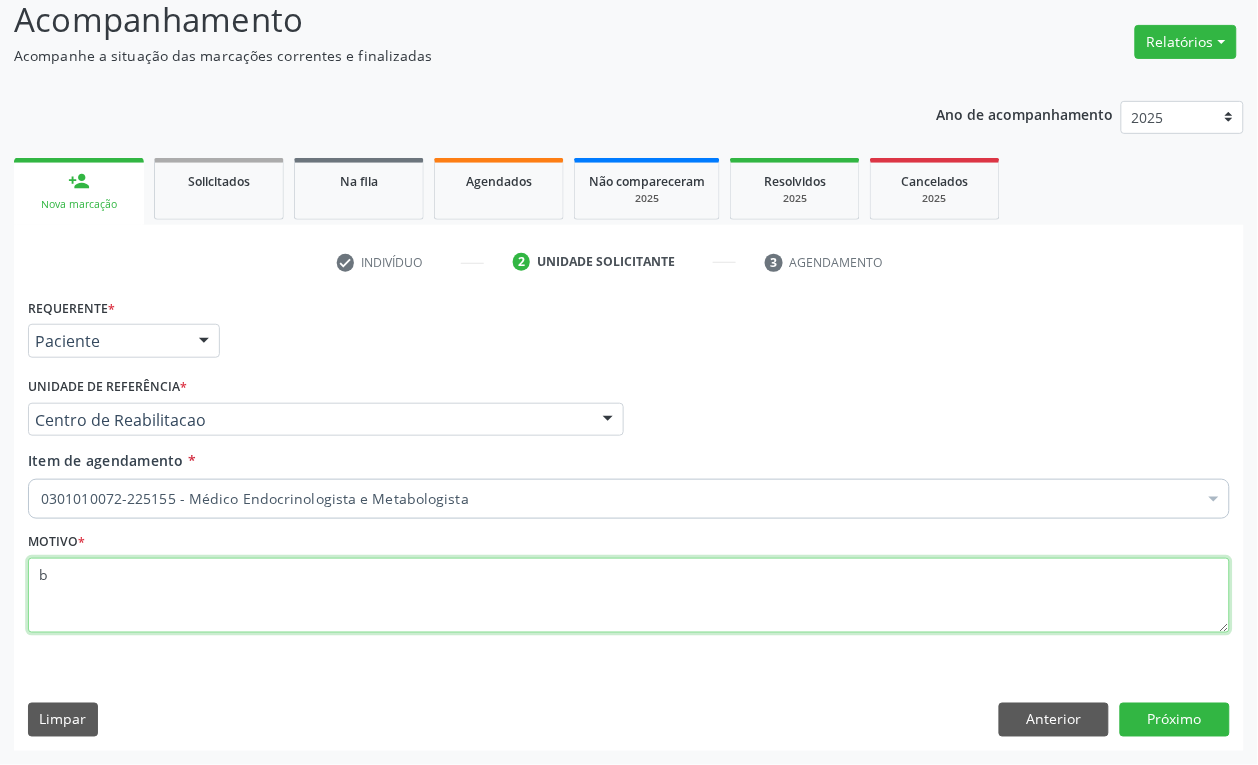 type on "b" 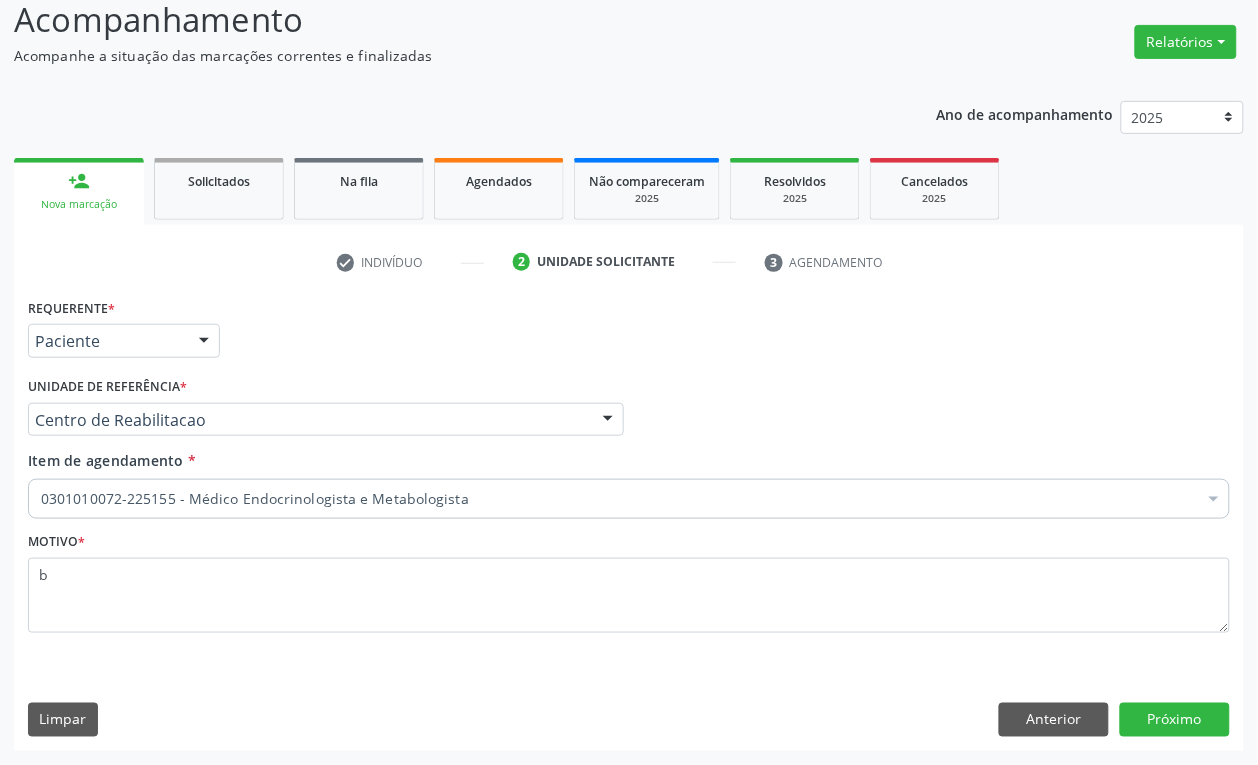 click on "Requerente
*
Paciente         Médico(a)   Enfermeiro(a)   Paciente
Nenhum resultado encontrado para: "   "
Não há nenhuma opção para ser exibida.
UF
PE         PE
Nenhum resultado encontrado para: "   "
Não há nenhuma opção para ser exibida.
Município
Serra Talhada         Serra Talhada
Nenhum resultado encontrado para: "   "
Não há nenhuma opção para ser exibida.
Médico Solicitante
Por favor, selecione a Unidade de Atendimento primeiro
Nenhum resultado encontrado para: "   "
Não há nenhuma opção para ser exibida.
Unidade de referência
*
Centro de Reabilitacao         Usf do Mutirao   Usf Cohab   Usf Caicarinha da Penha Tauapiranga   Posto de Saude Bernardo Vieira   Usf Borborema   Usf Bom Jesus I   Usf Ipsep   Usf Sao Cristovao" at bounding box center (629, 521) 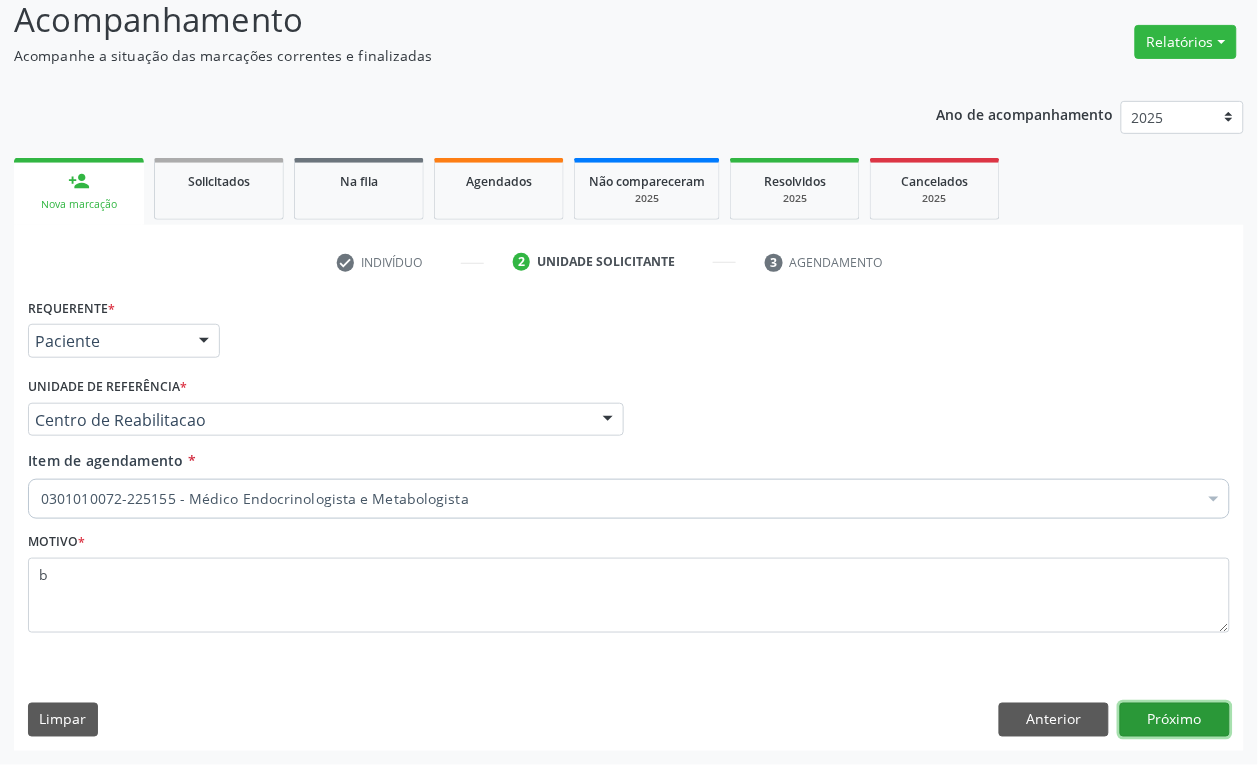 click on "Próximo" at bounding box center (1175, 720) 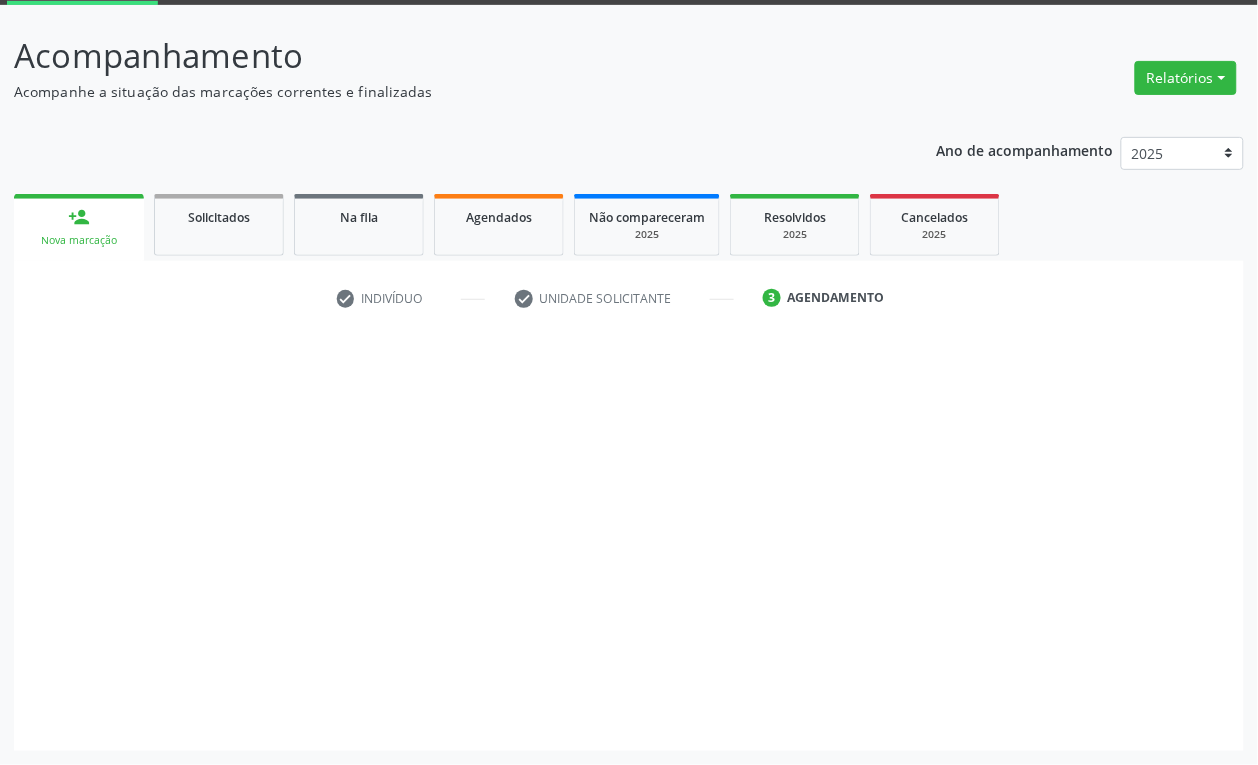 scroll, scrollTop: 106, scrollLeft: 0, axis: vertical 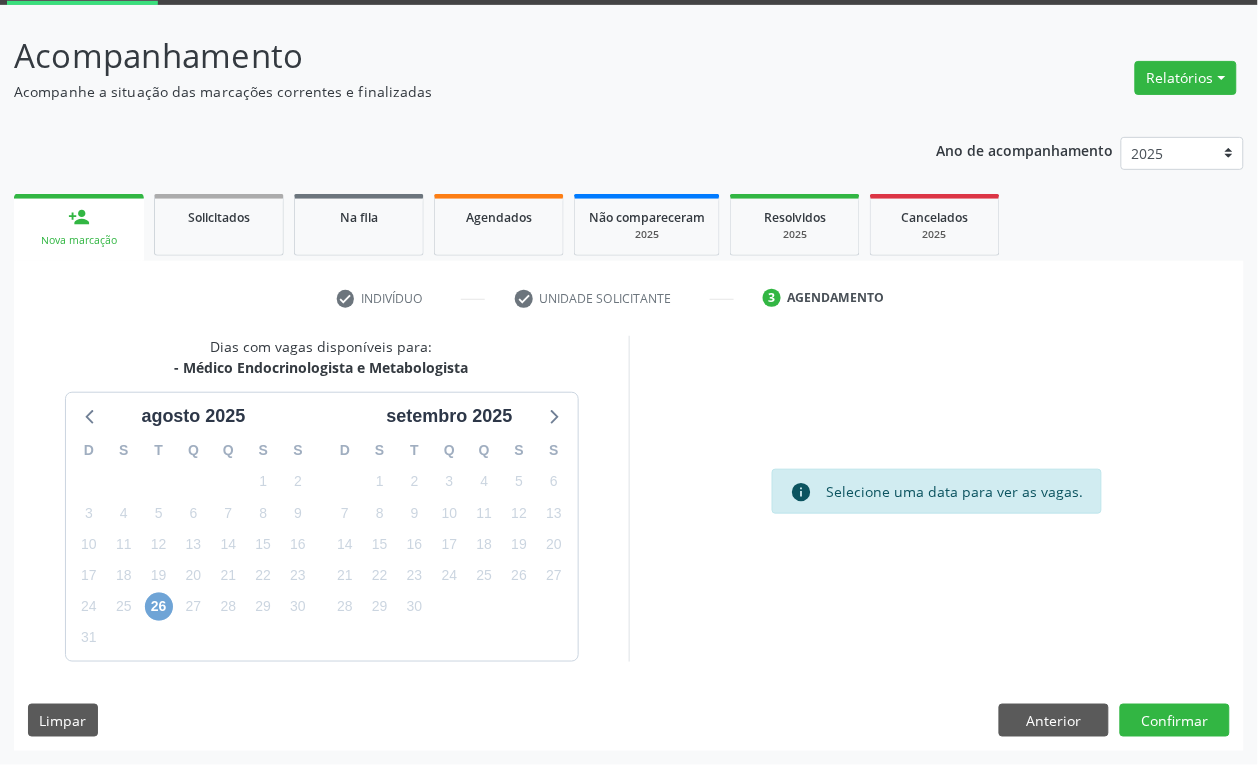 click on "26" at bounding box center (159, 607) 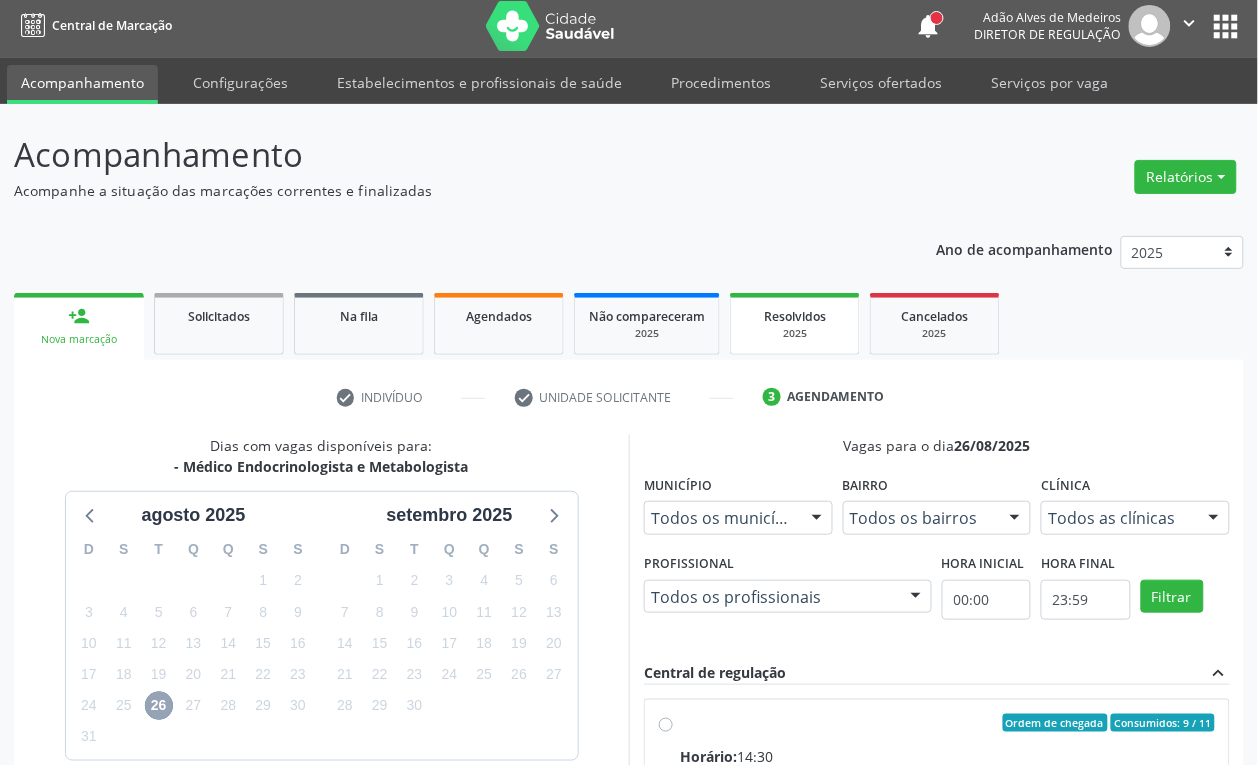 scroll, scrollTop: 0, scrollLeft: 0, axis: both 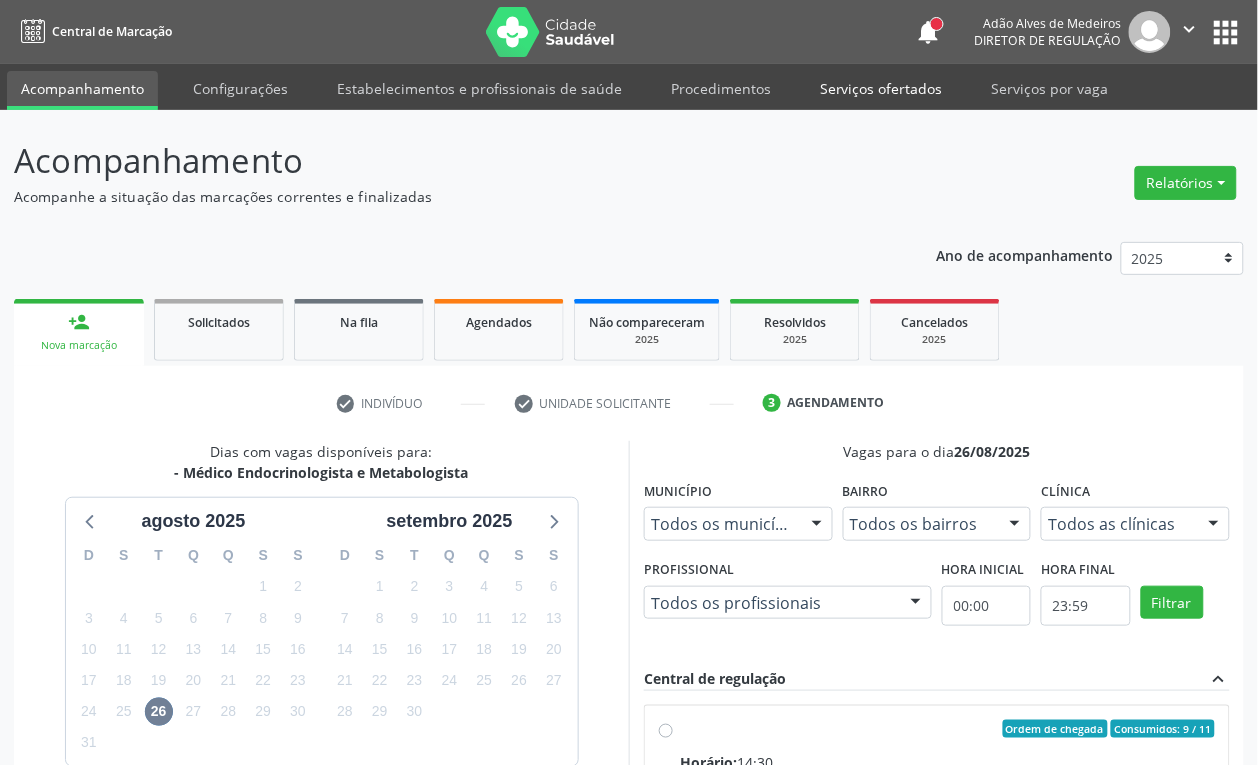click on "Serviços ofertados" at bounding box center [881, 88] 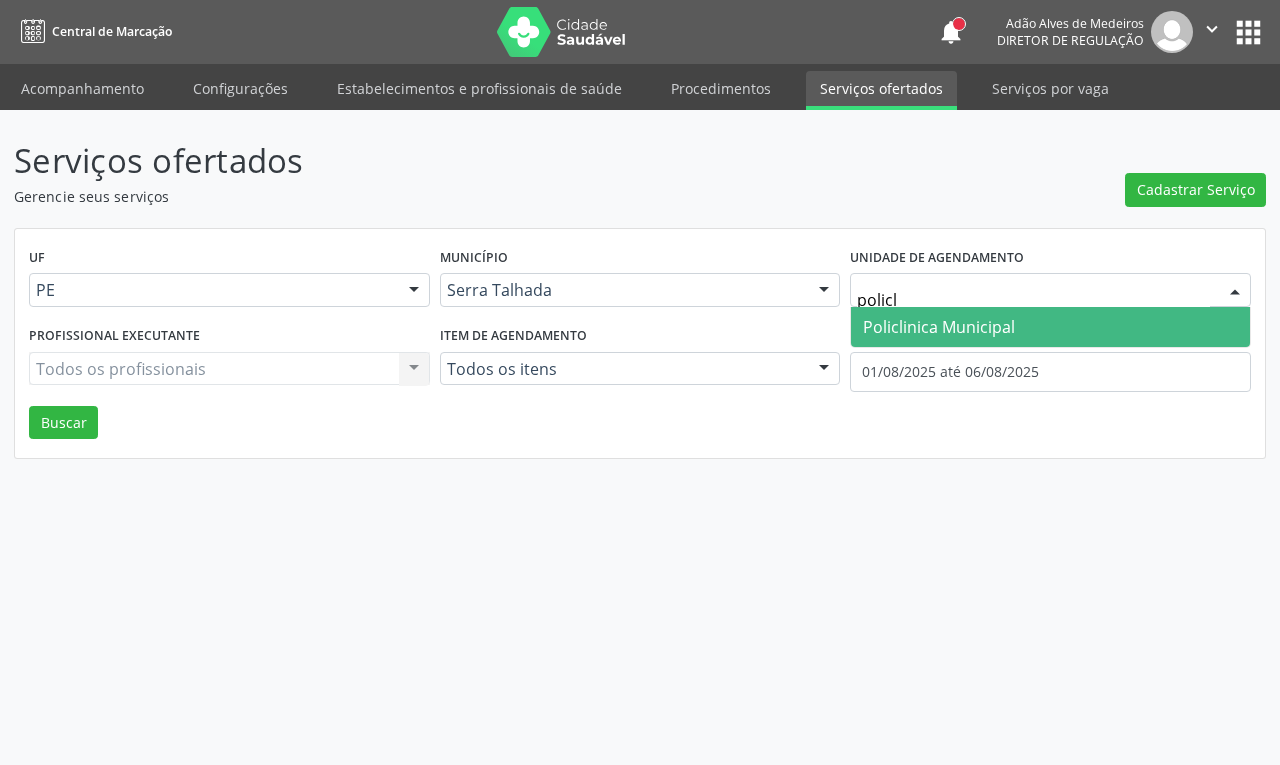 type on "policli" 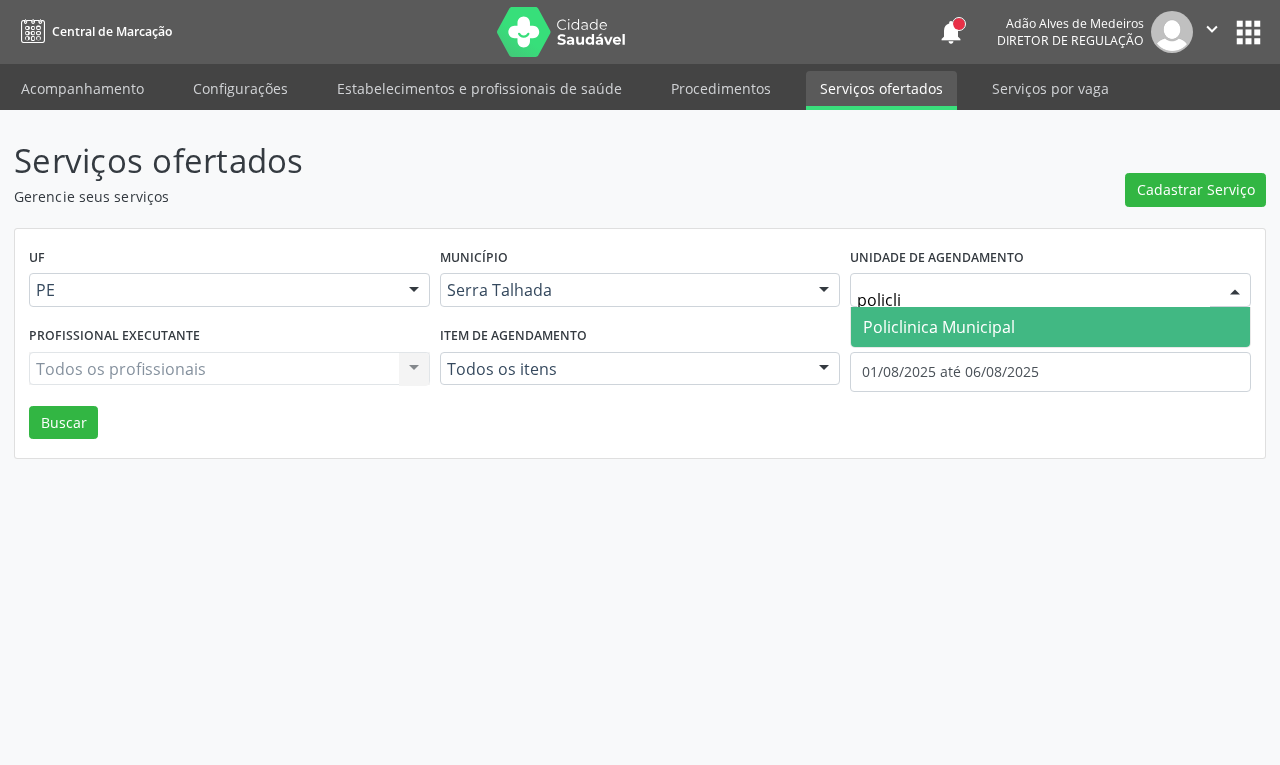 click on "Policlinica Municipal" at bounding box center (1050, 327) 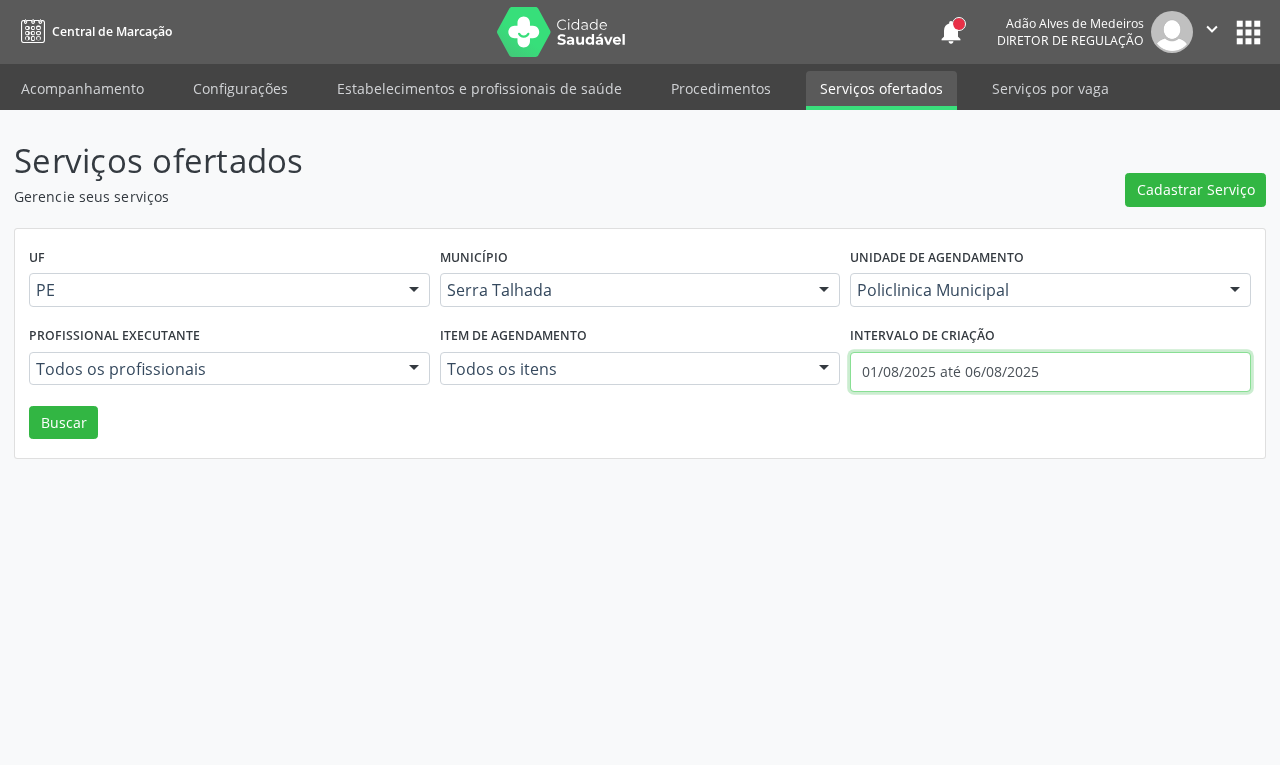 click on "Adão Alves de Medeiros
Diretor de regulação" at bounding box center (640, 382) 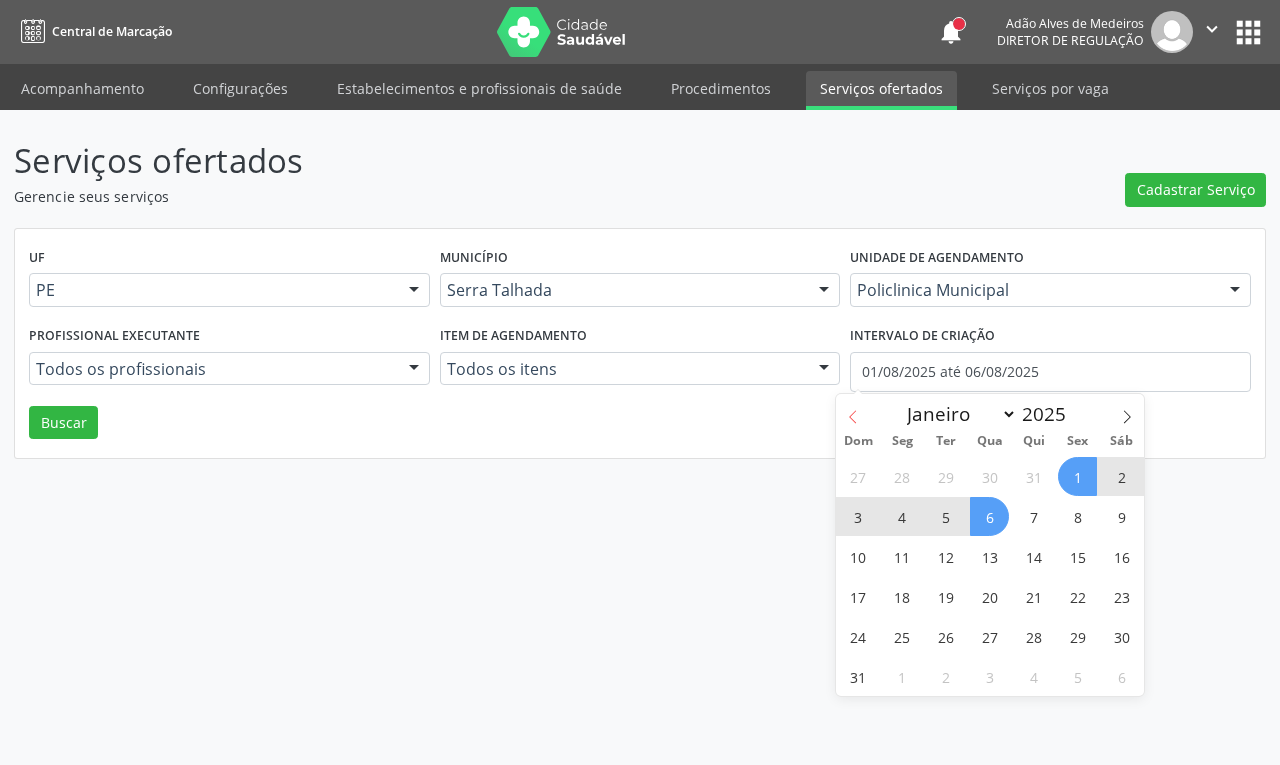 click 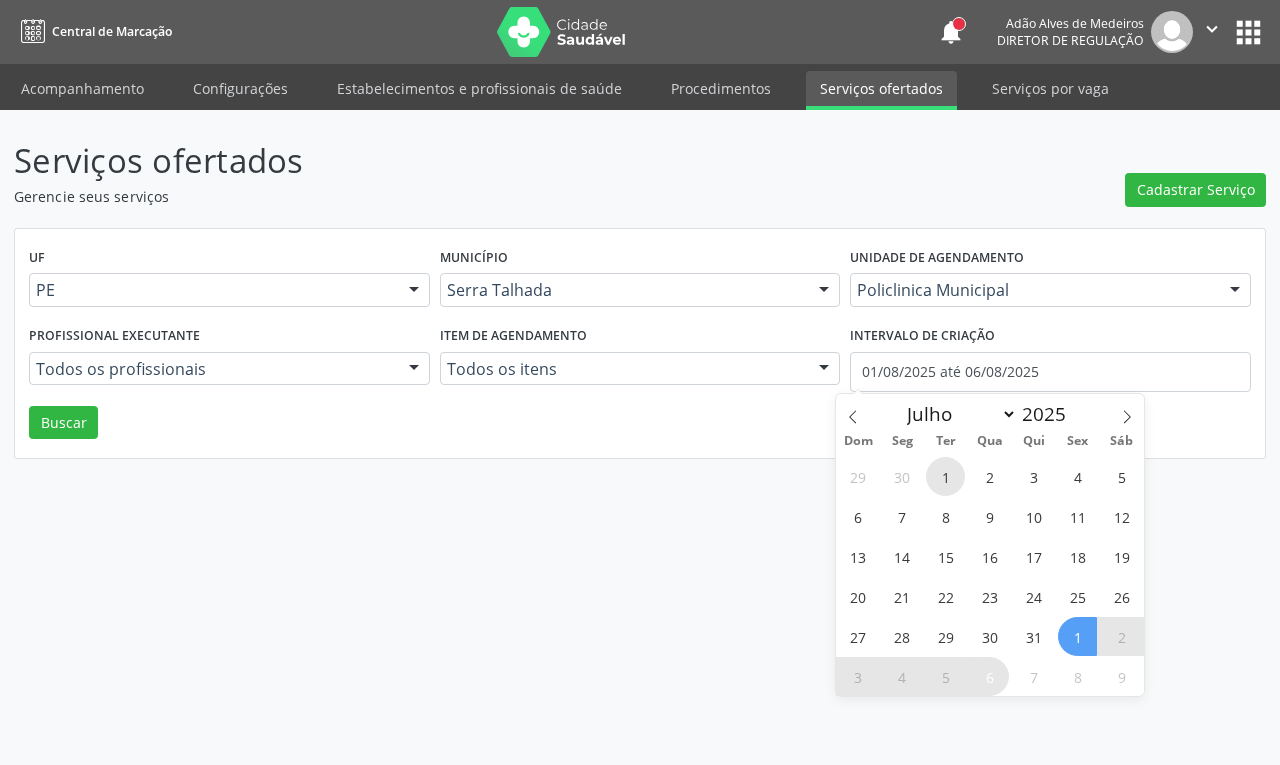 click on "1" at bounding box center (945, 476) 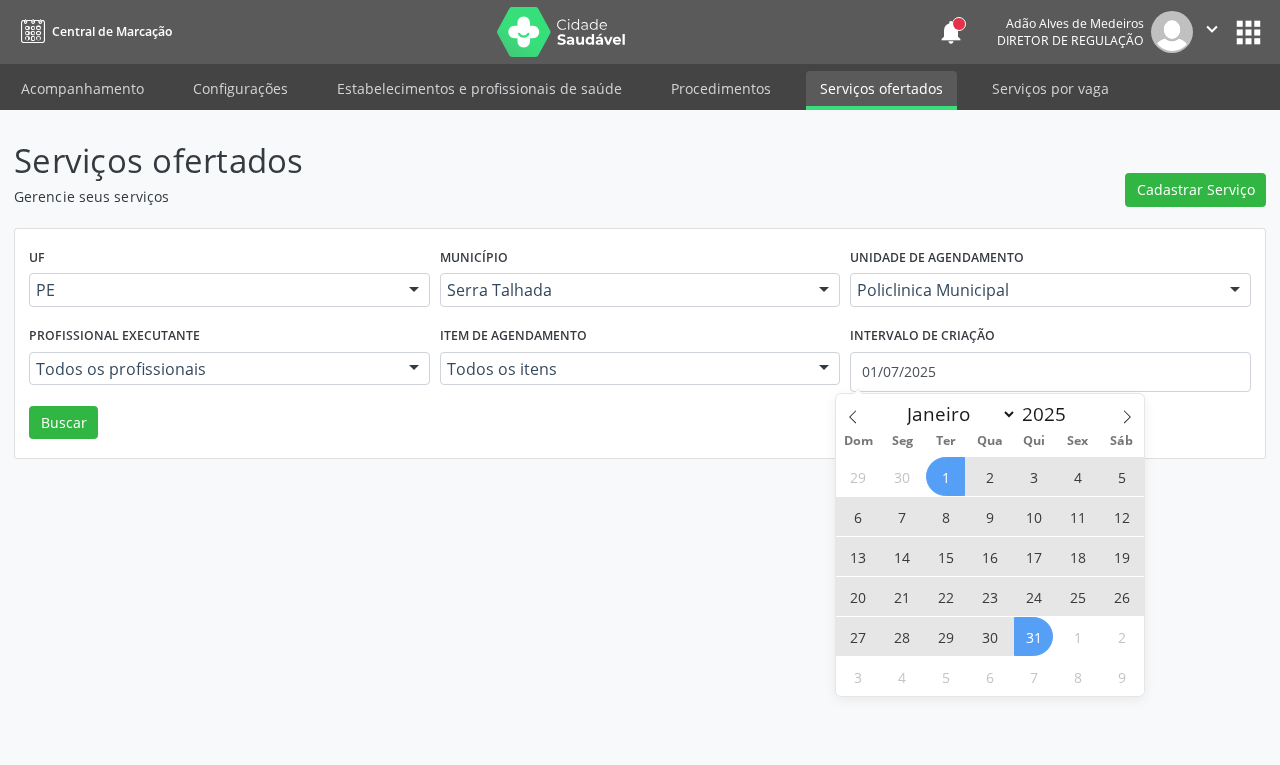 click on "31" at bounding box center [1033, 636] 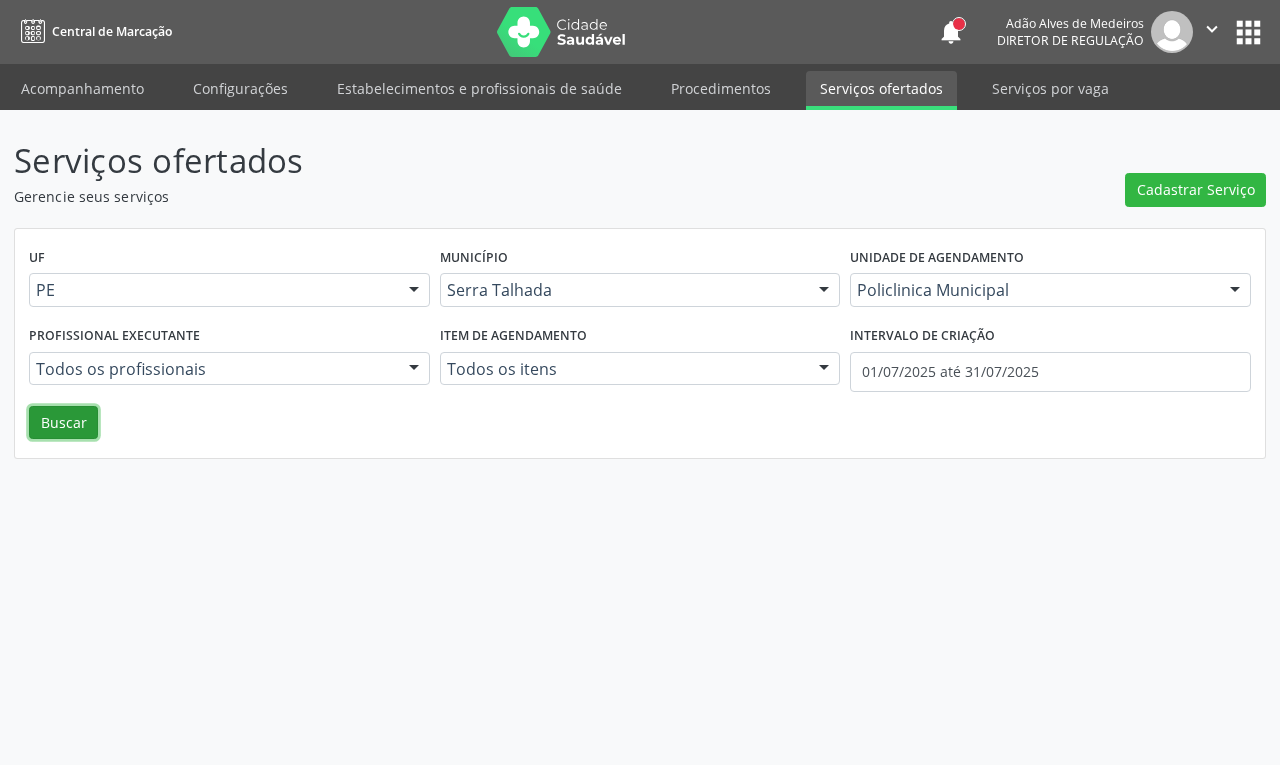 click on "Buscar" at bounding box center (63, 423) 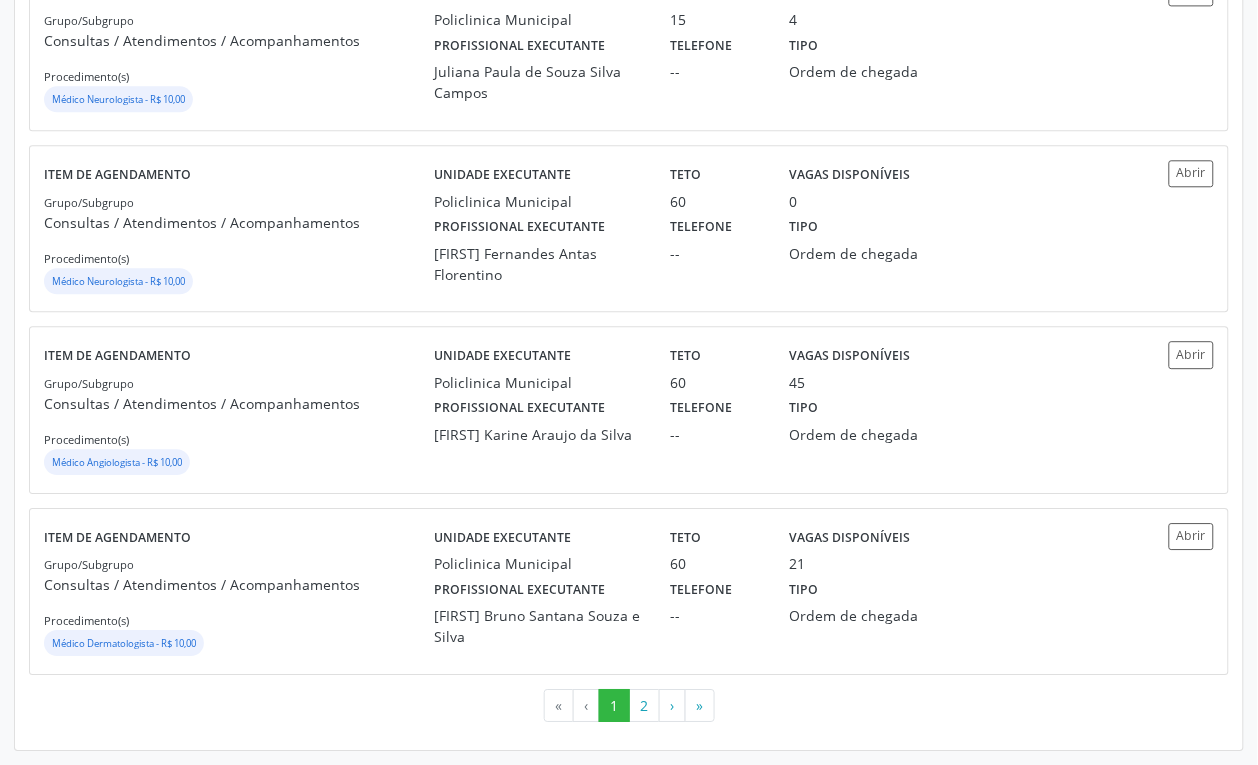 scroll, scrollTop: 2700, scrollLeft: 0, axis: vertical 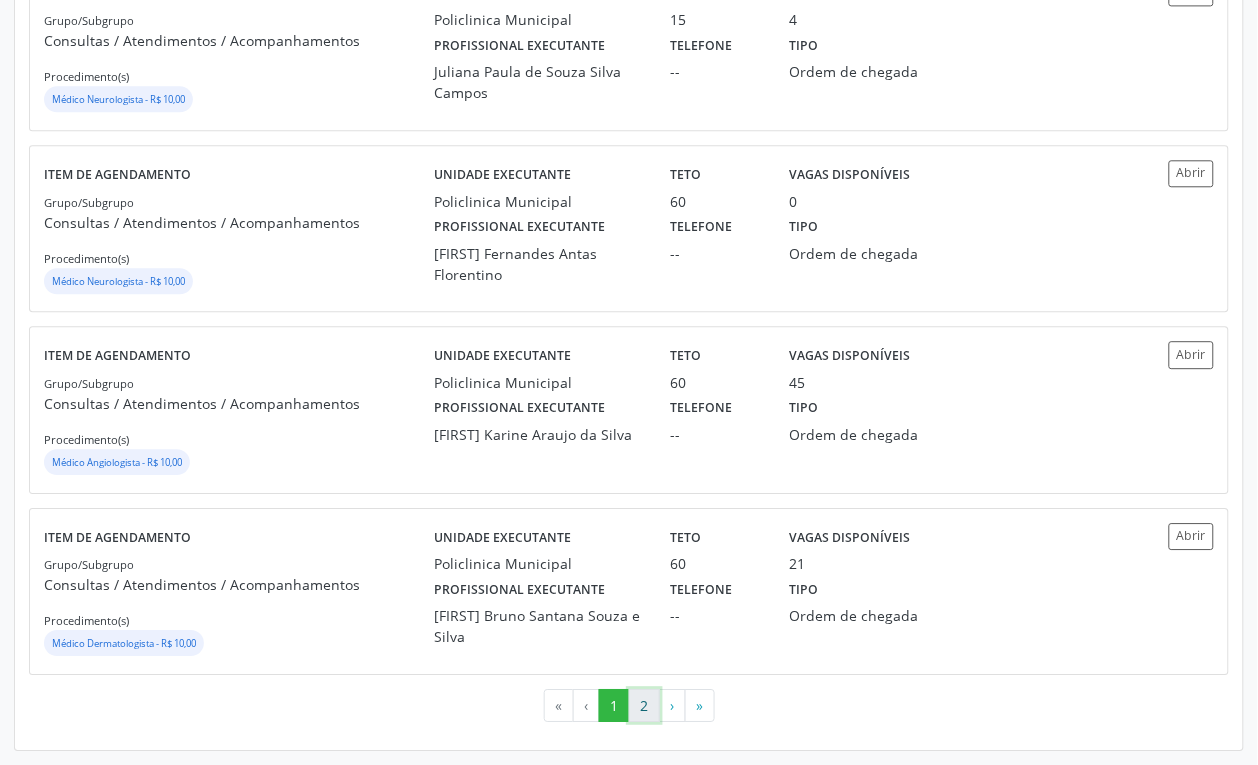 click on "2" at bounding box center [644, 706] 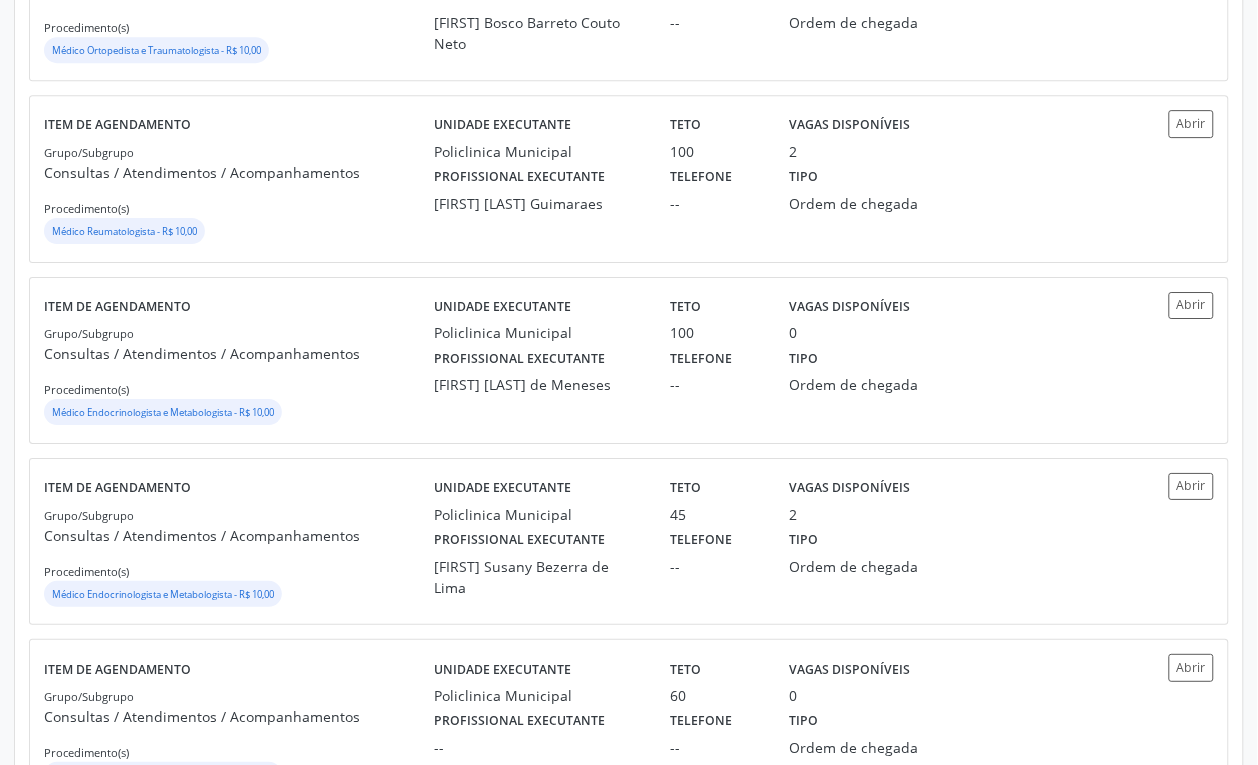 scroll, scrollTop: 1375, scrollLeft: 0, axis: vertical 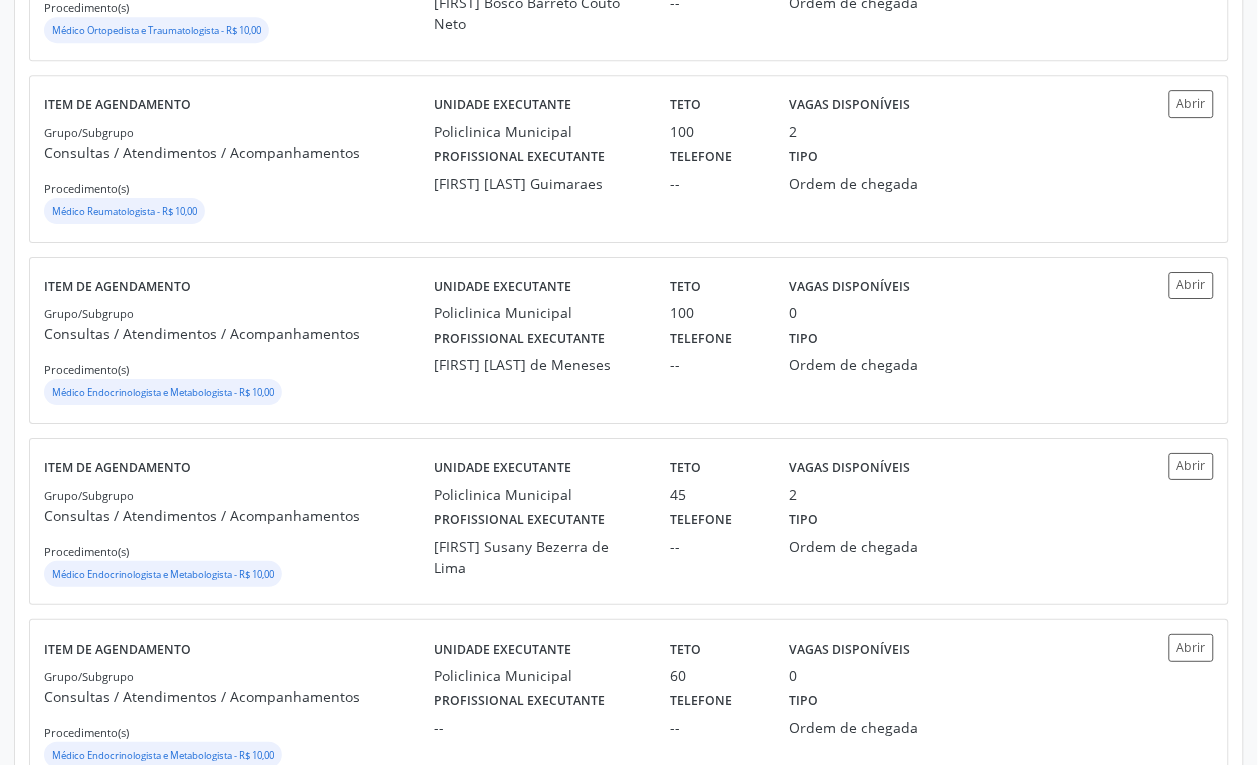 click on "[FIRST] [LAST] de Meneses" at bounding box center (538, 364) 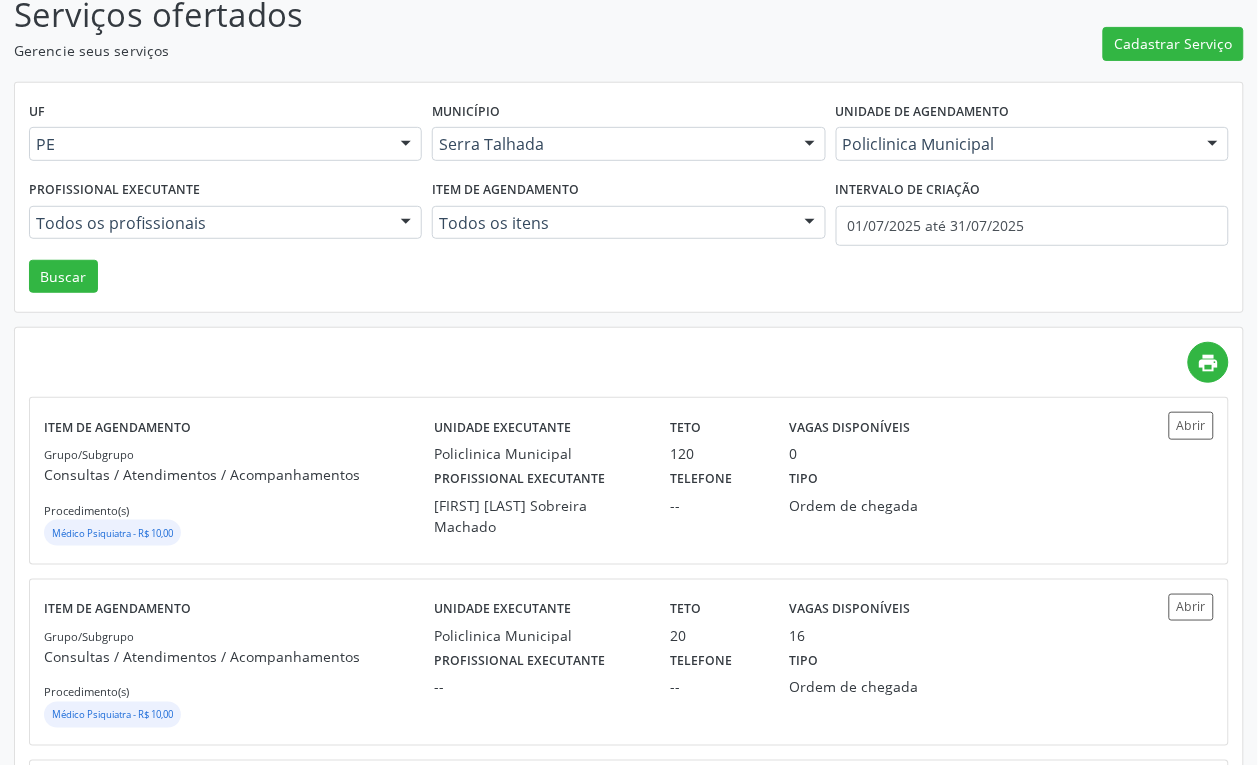 scroll, scrollTop: 0, scrollLeft: 0, axis: both 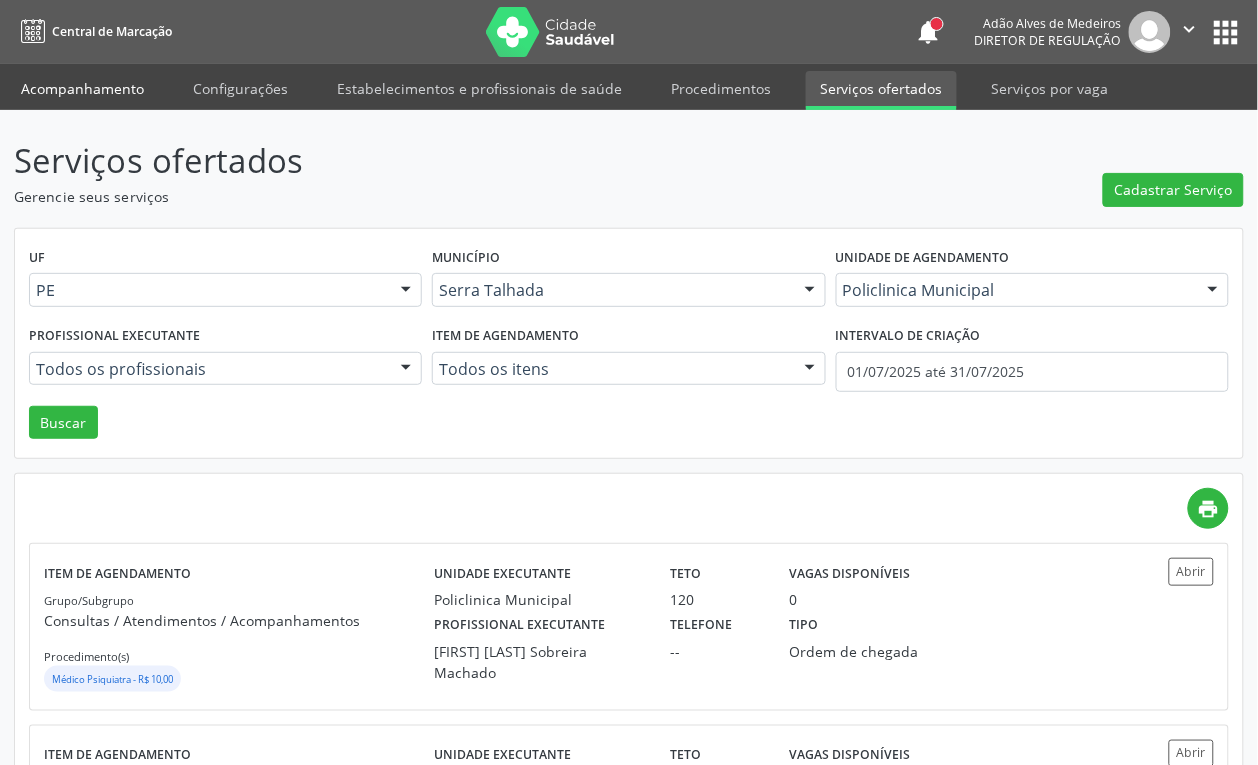 click on "Acompanhamento" at bounding box center [82, 88] 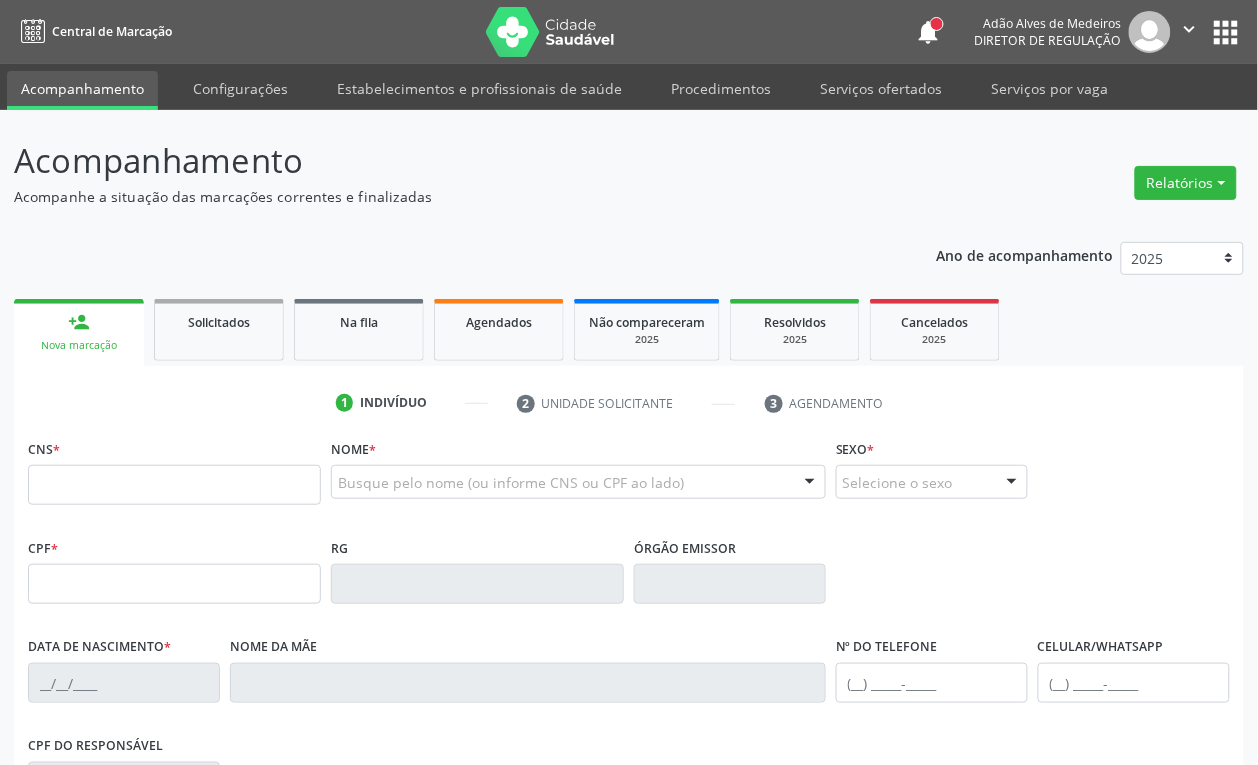 click on "CNS
*" at bounding box center [174, 469] 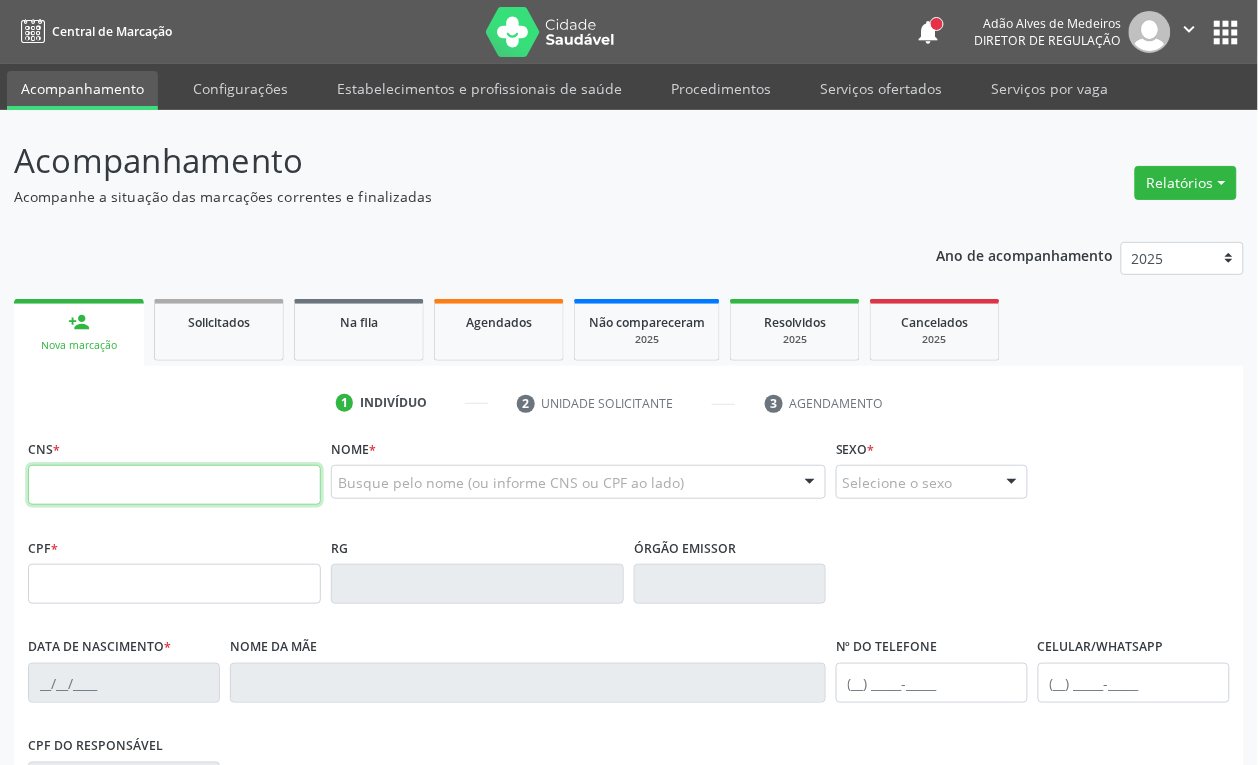 click at bounding box center [174, 485] 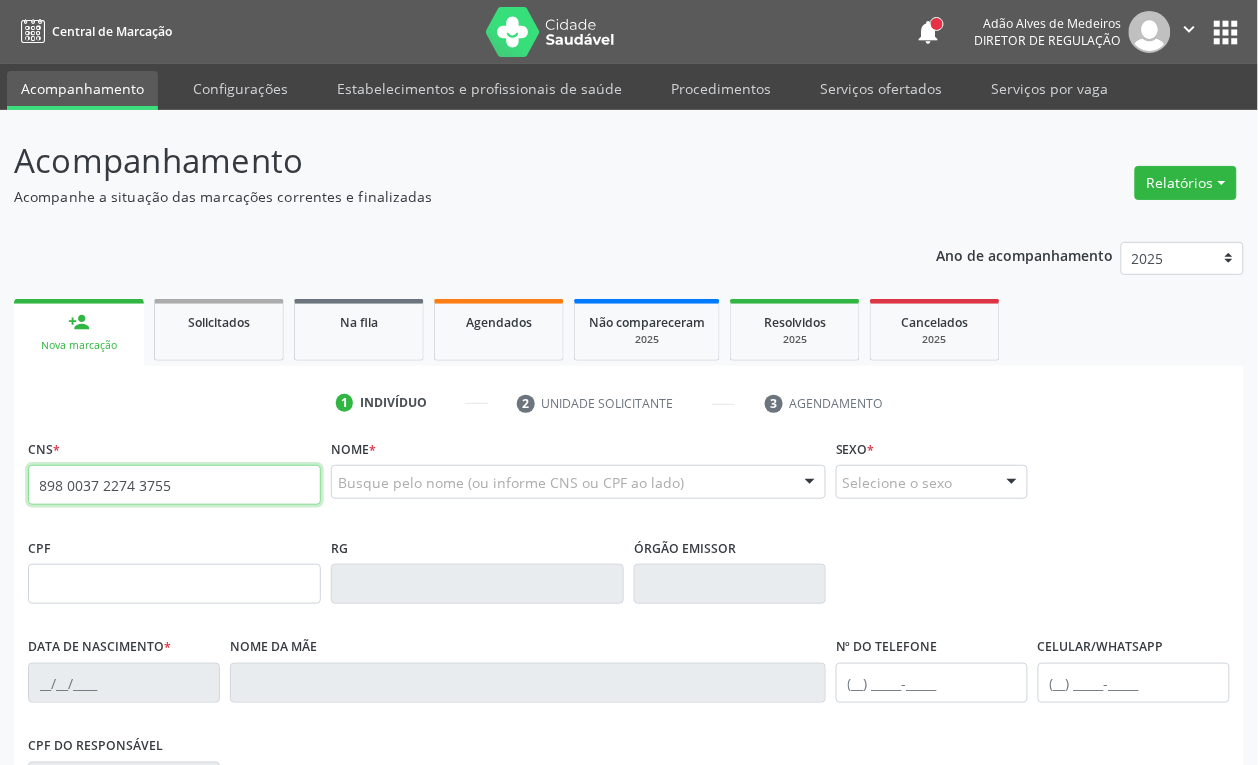 type on "898 0037 2274 3755" 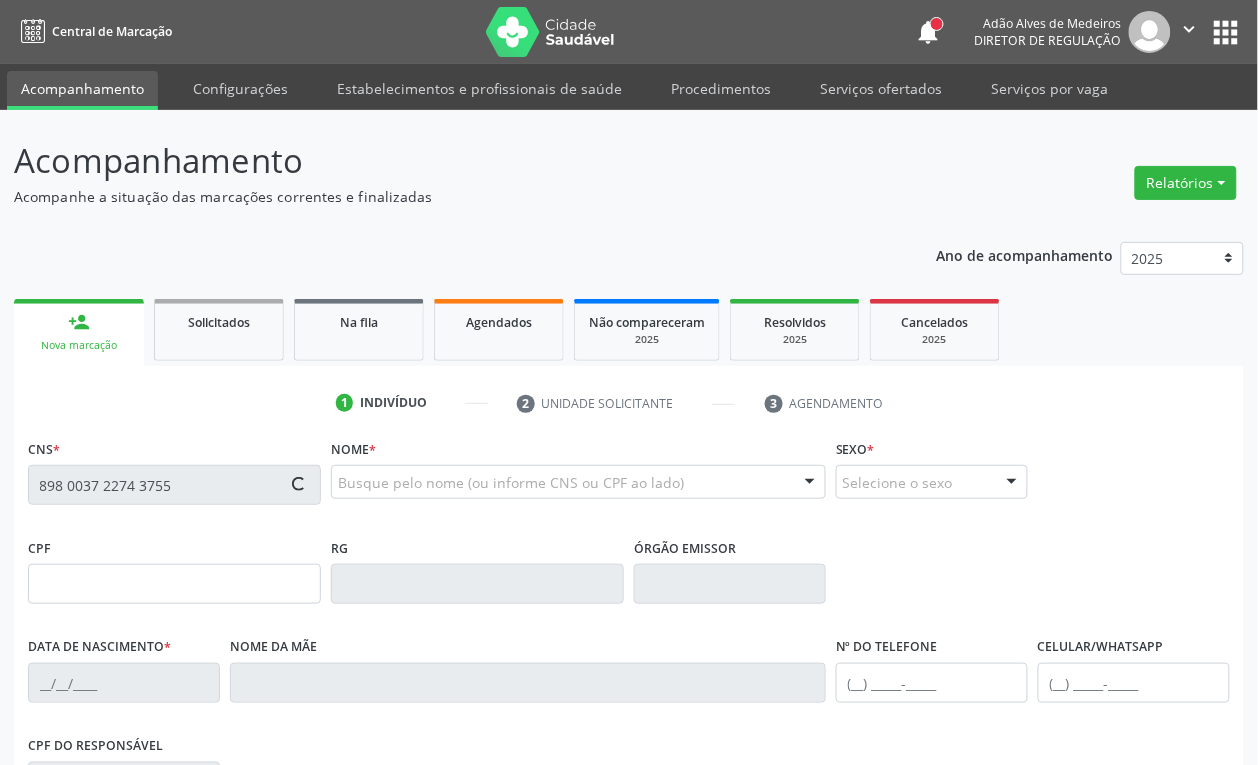 type on "[DATE]" 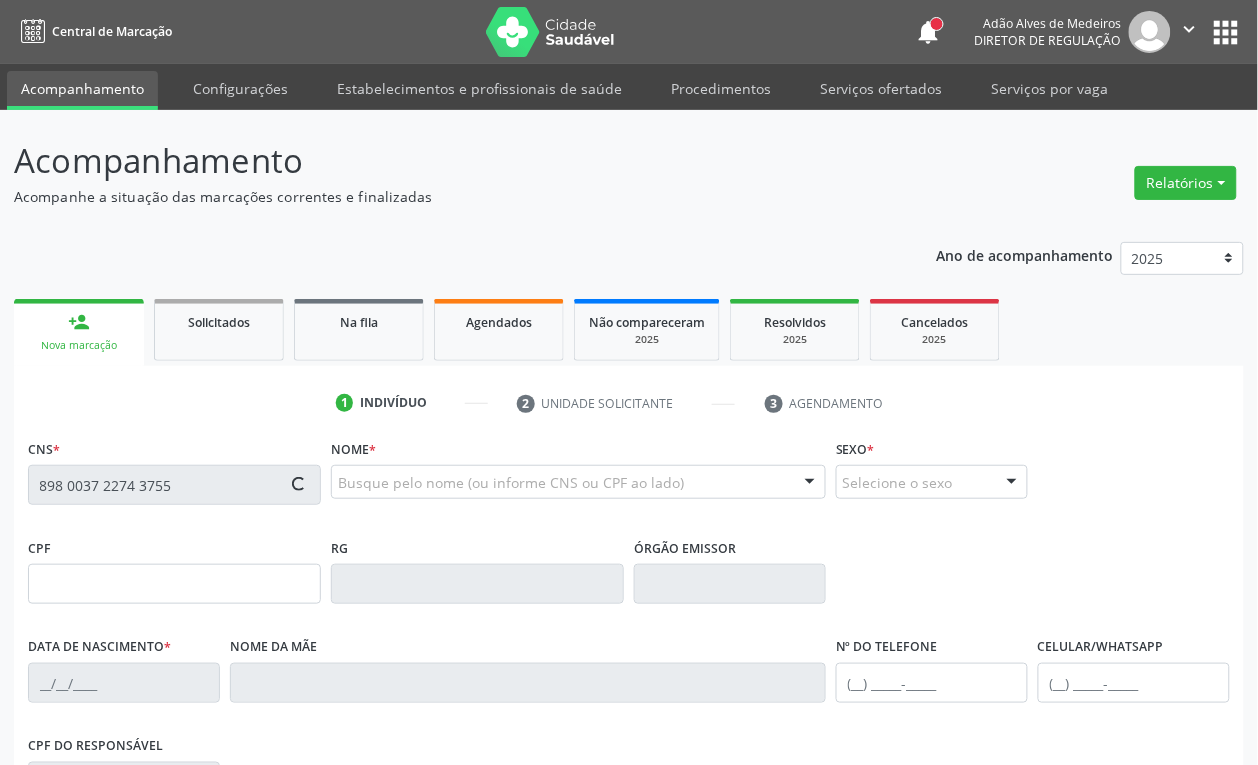 type on "[FIRST] da Penha Menezez de Araujo" 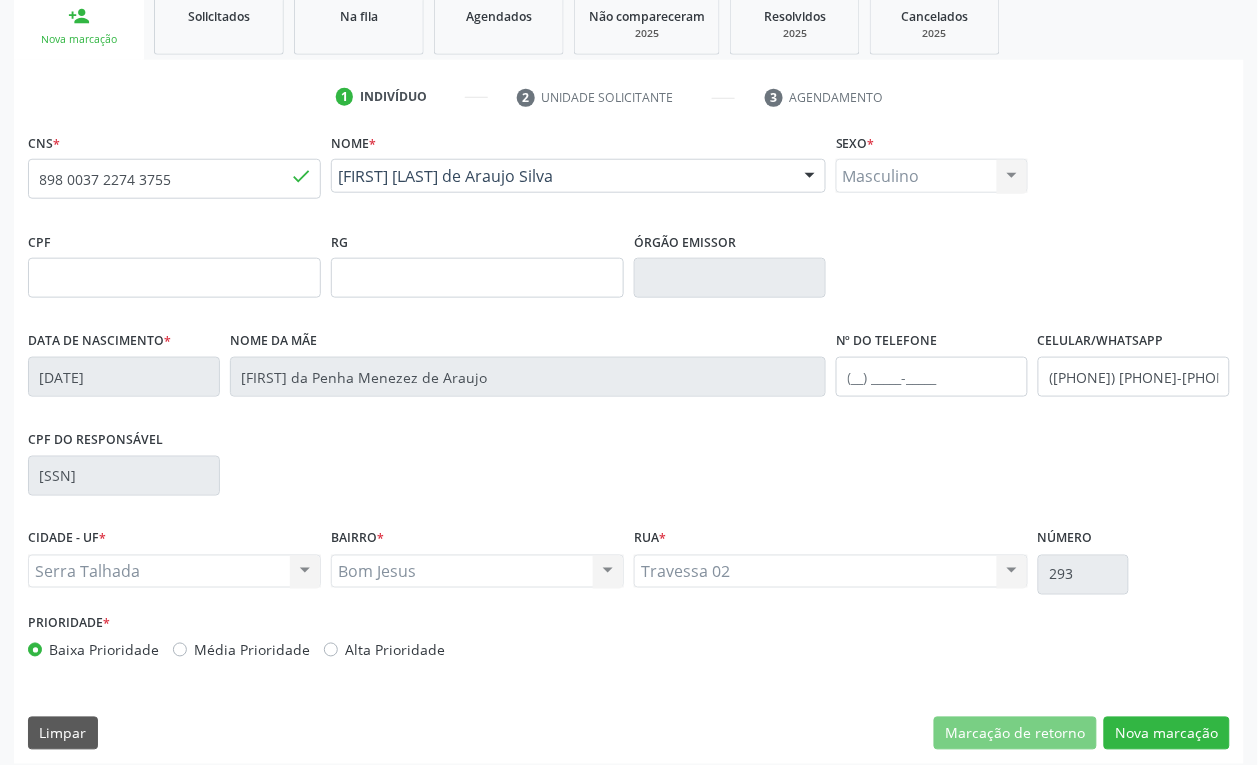 scroll, scrollTop: 320, scrollLeft: 0, axis: vertical 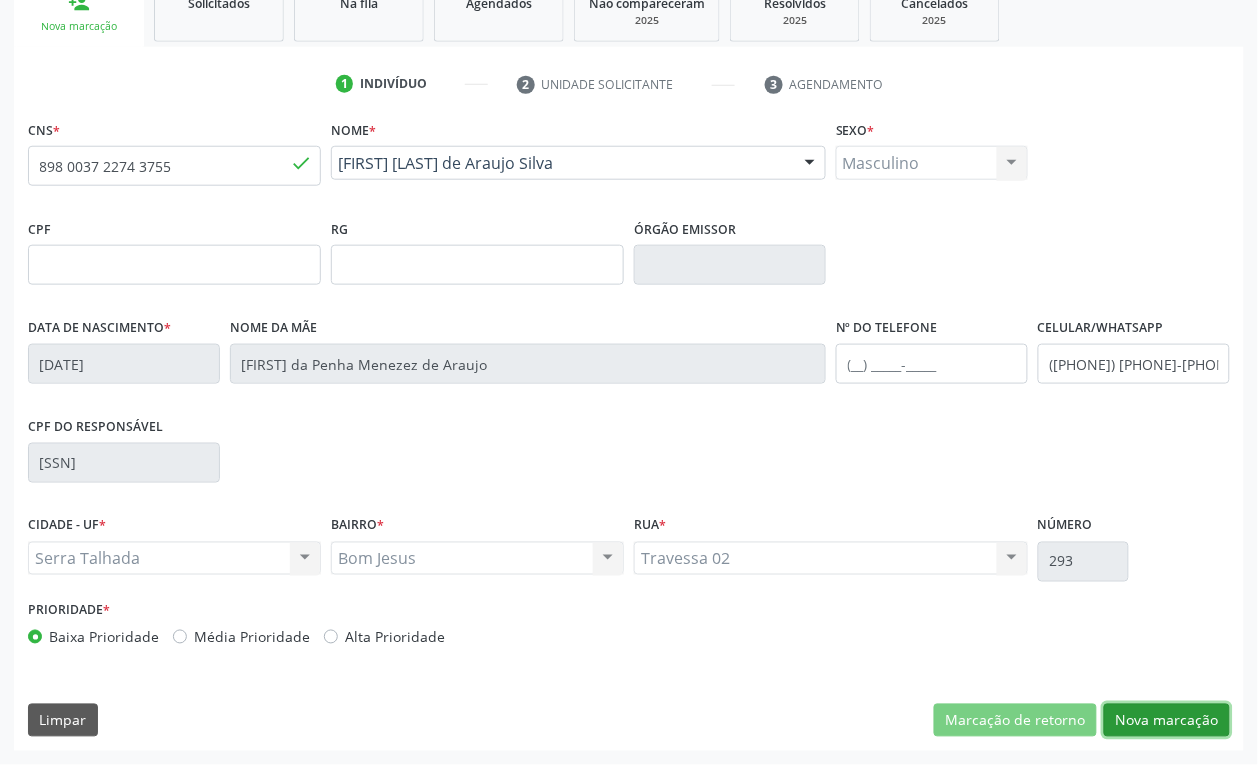 click on "Nova marcação" at bounding box center (1167, 721) 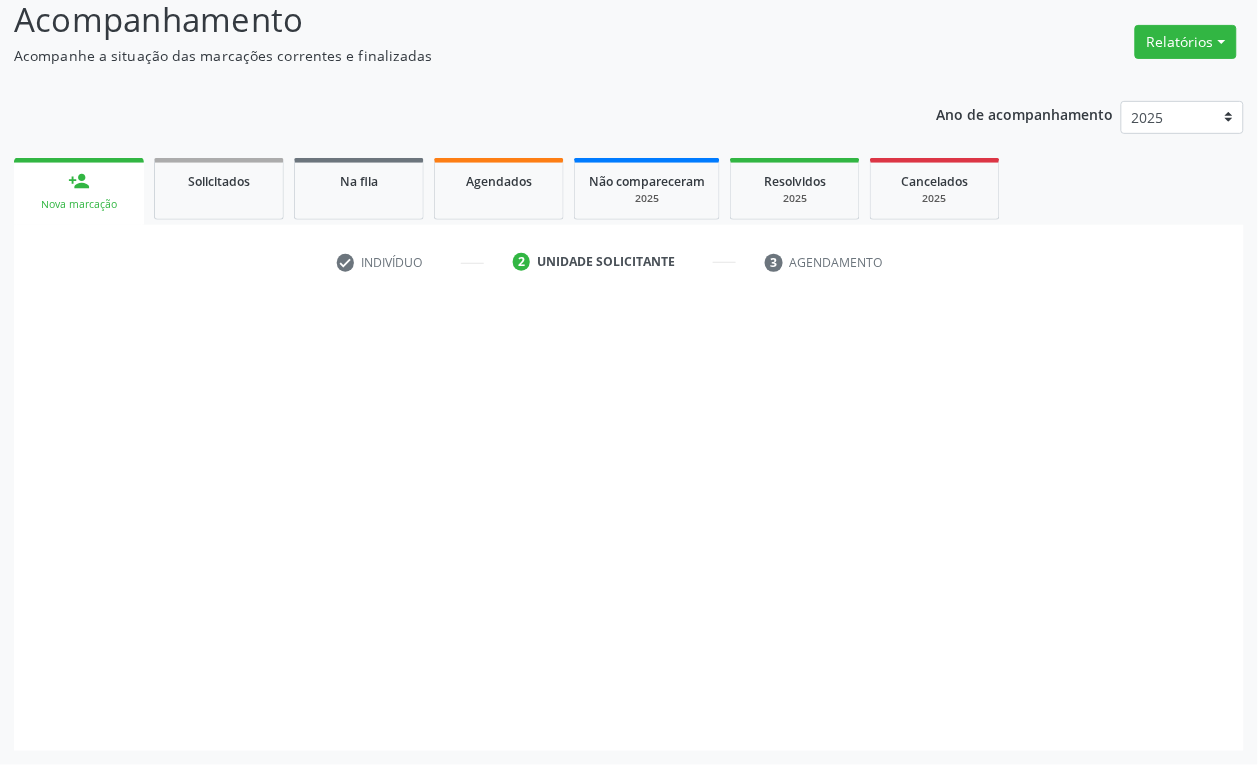 scroll, scrollTop: 141, scrollLeft: 0, axis: vertical 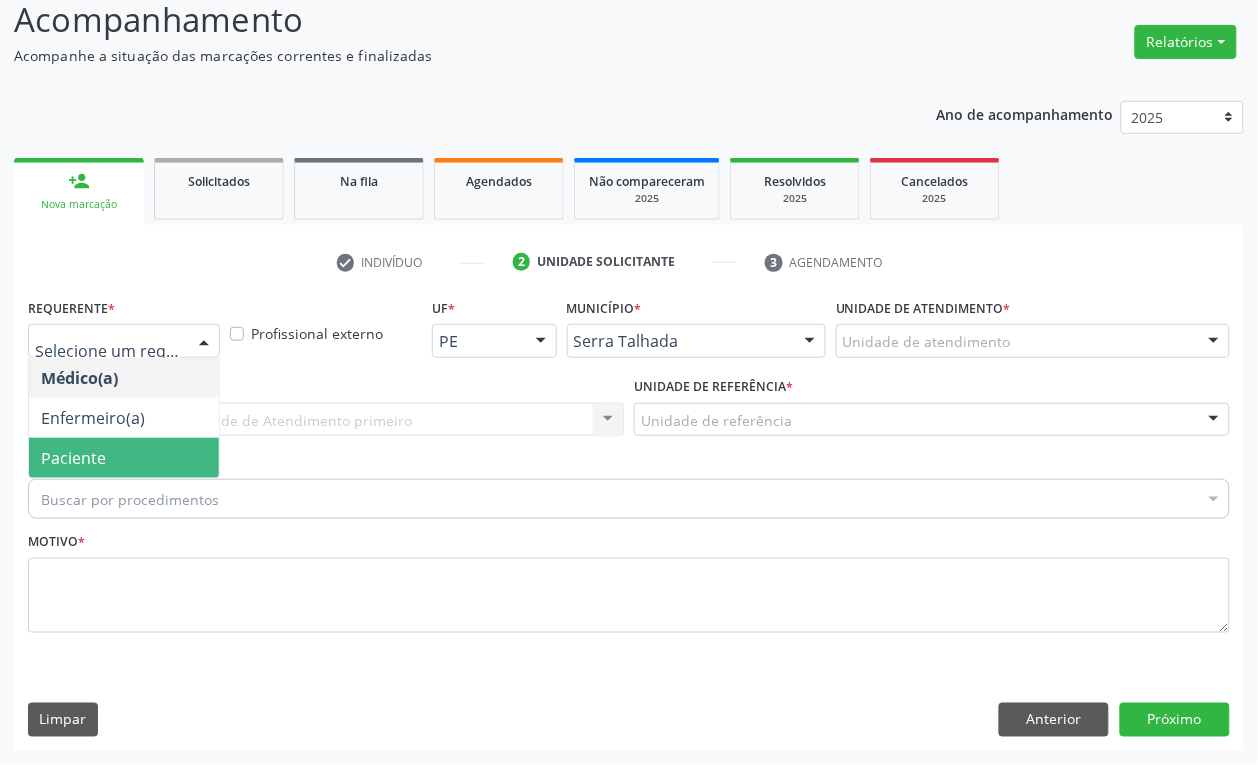 click on "Paciente" at bounding box center (124, 458) 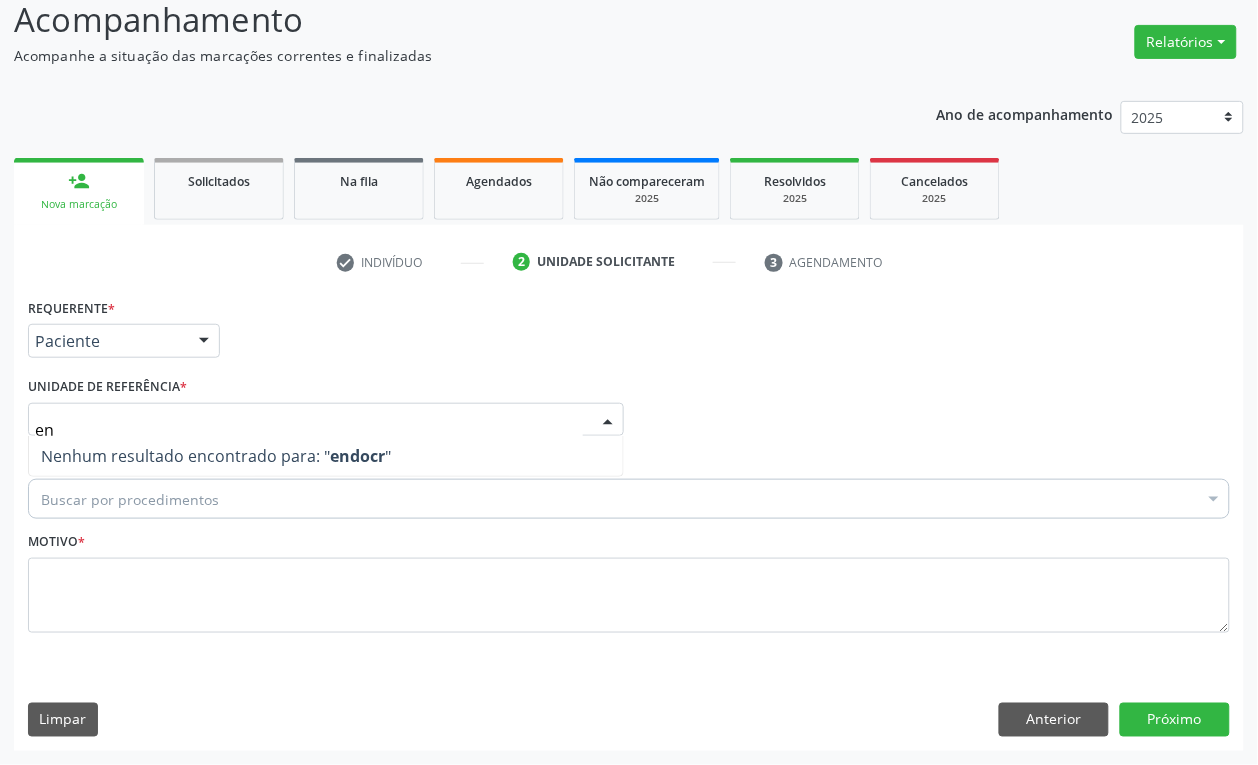type on "e" 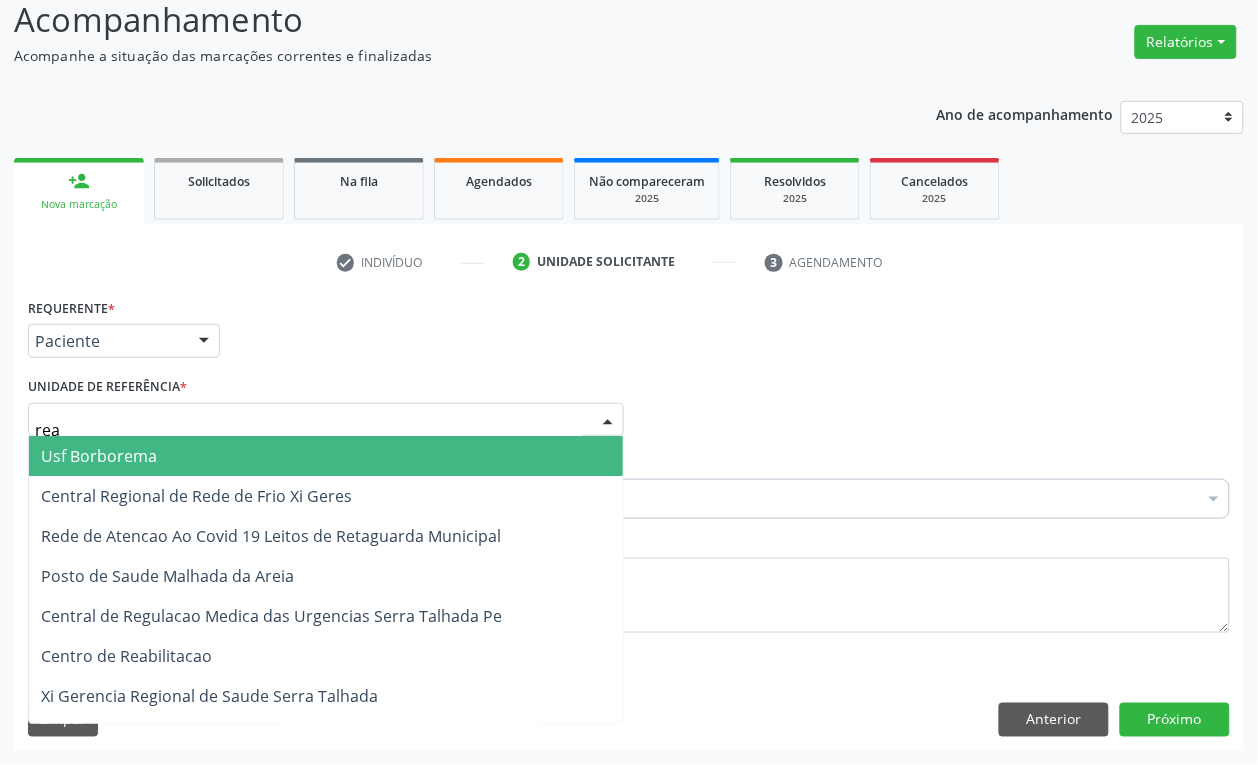 type on "reab" 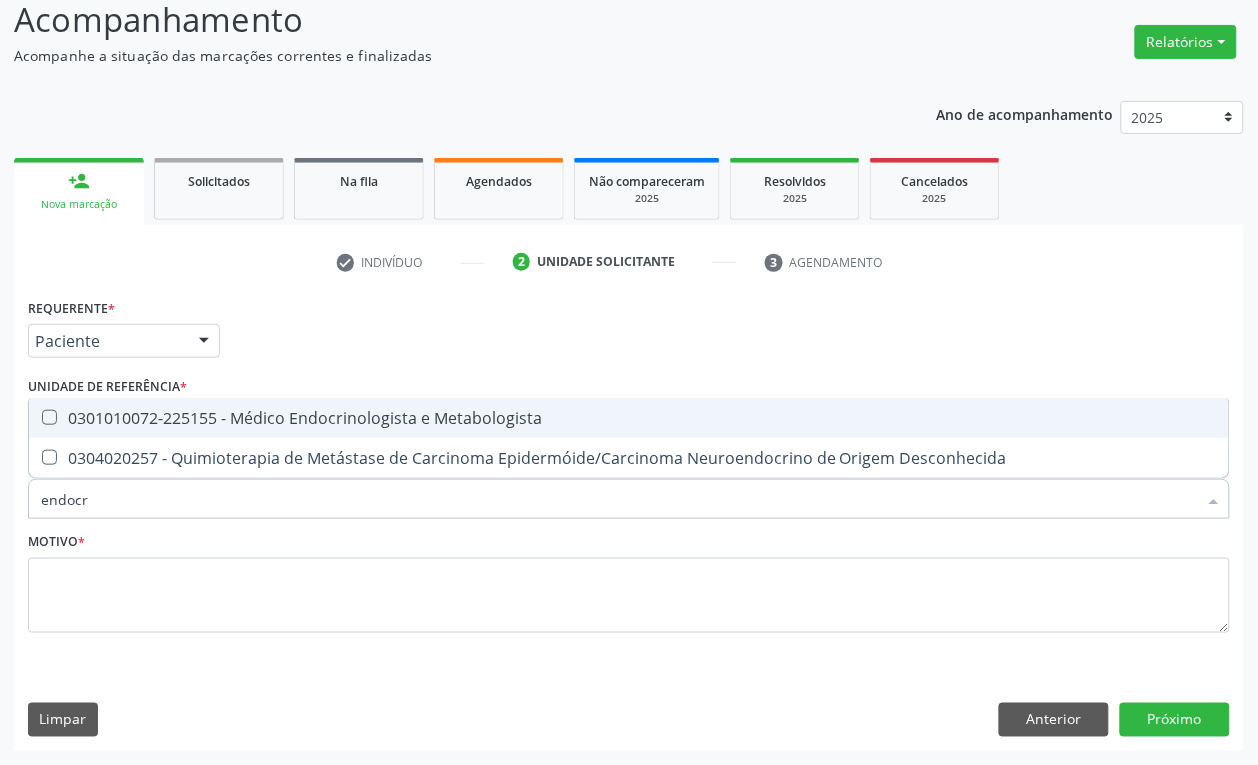 type on "endocri" 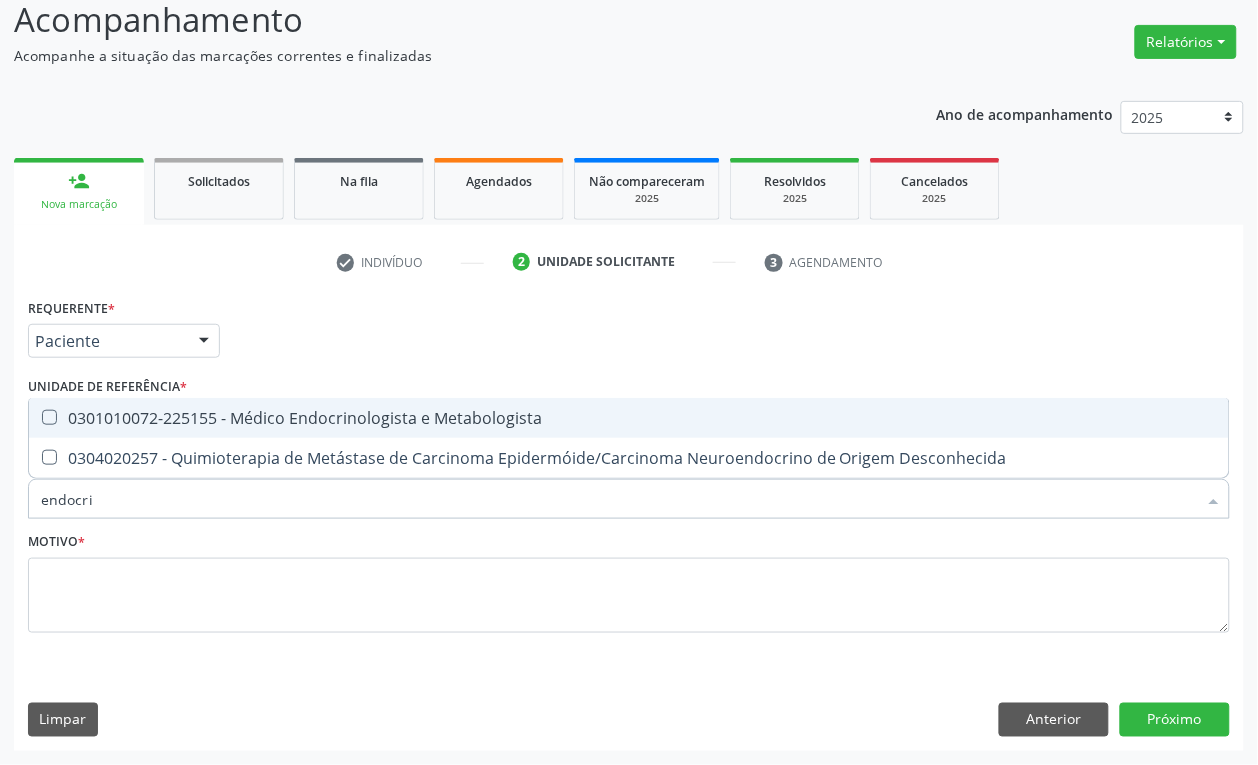 click on "0301010072-225155 - Médico Endocrinologista e Metabologista" at bounding box center [629, 418] 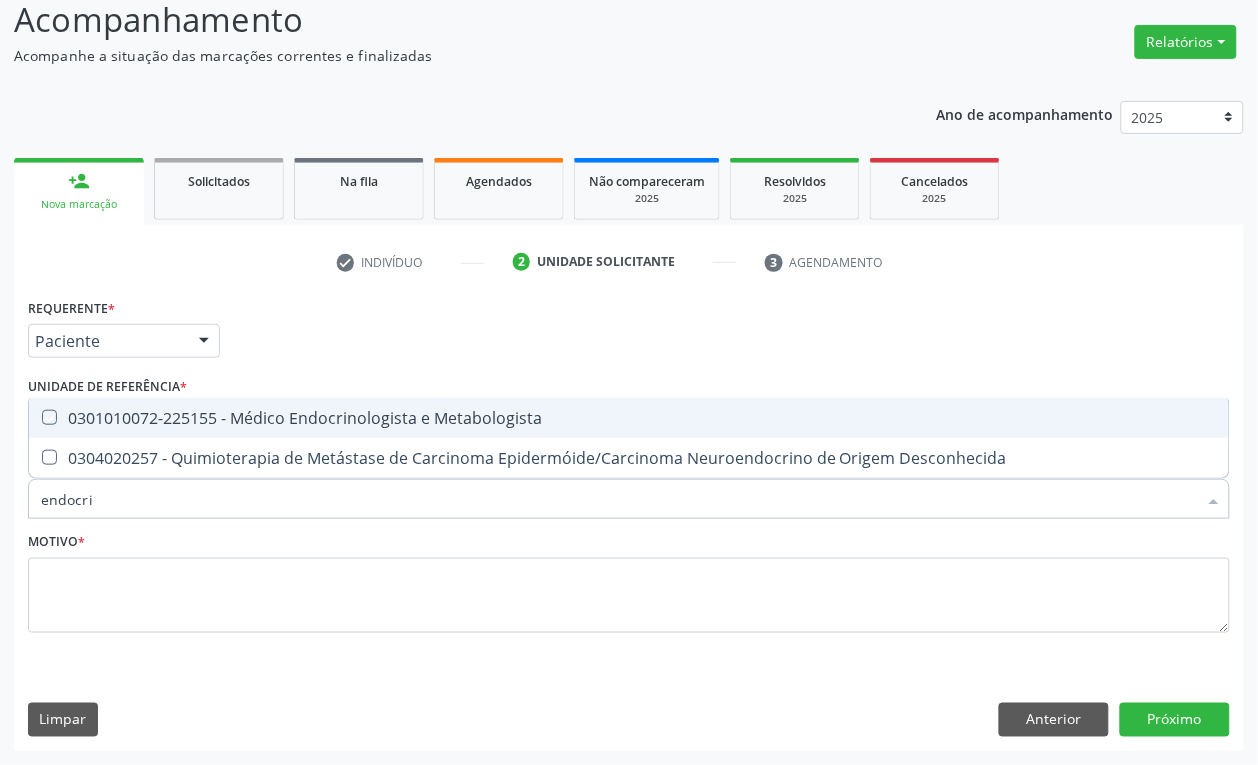 checkbox on "true" 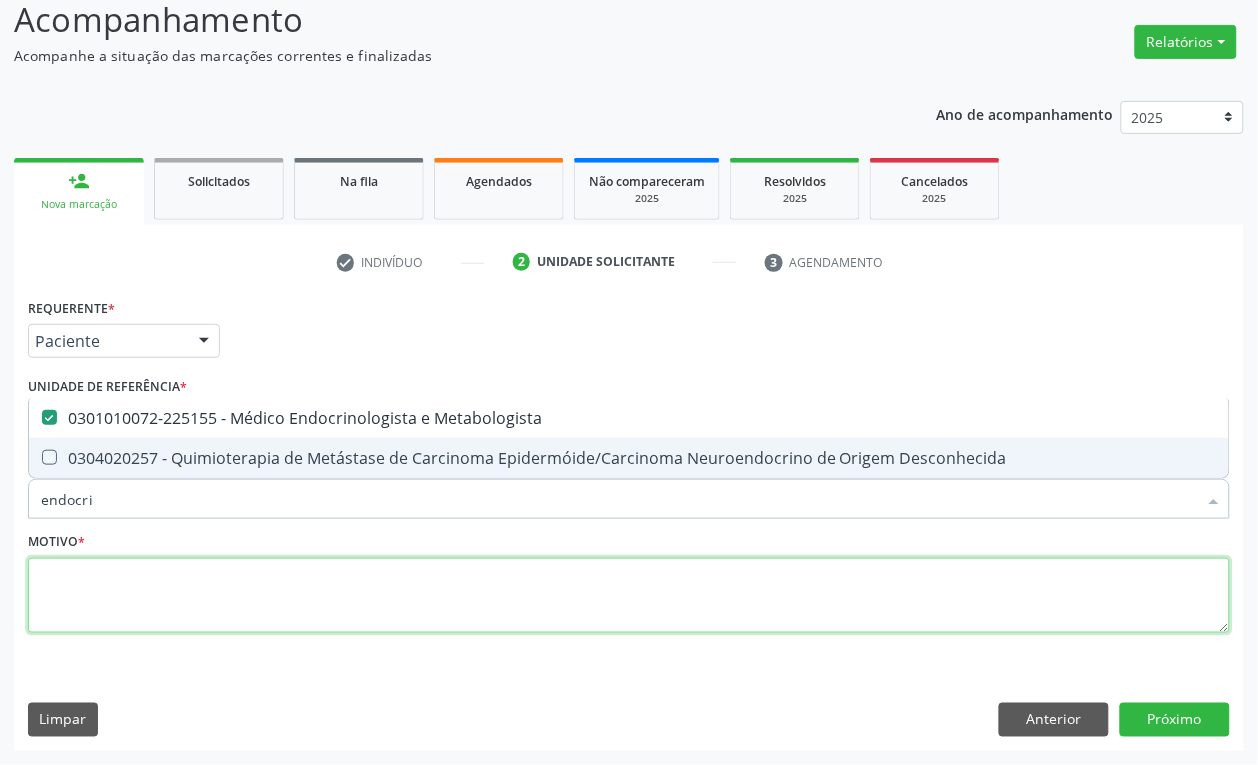 click at bounding box center [629, 596] 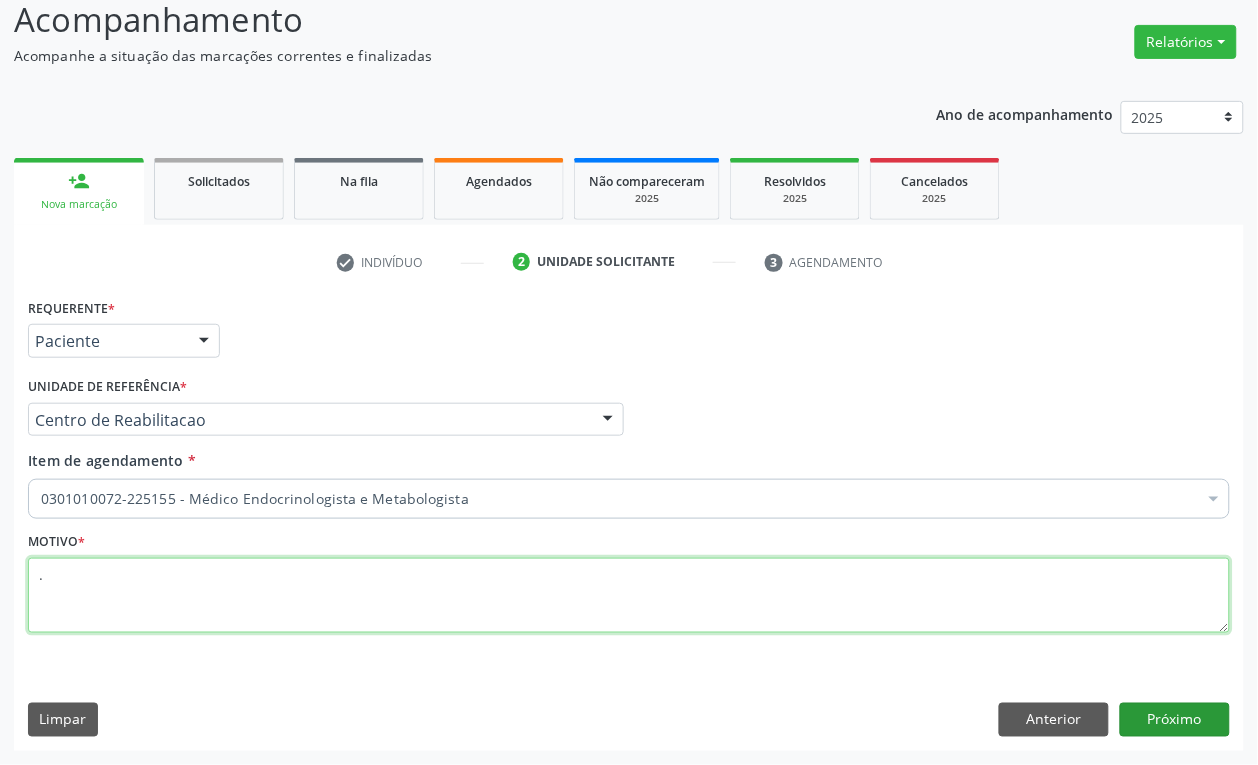 type on "." 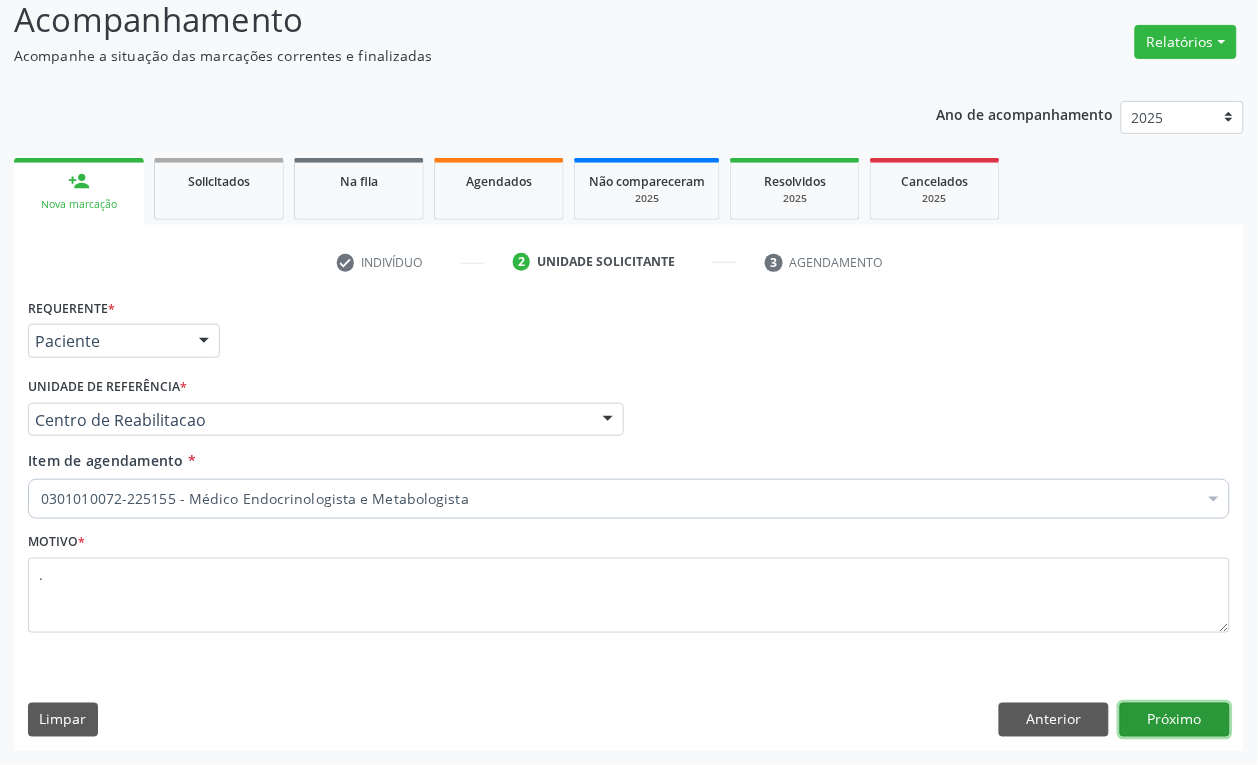 click on "Próximo" at bounding box center (1175, 720) 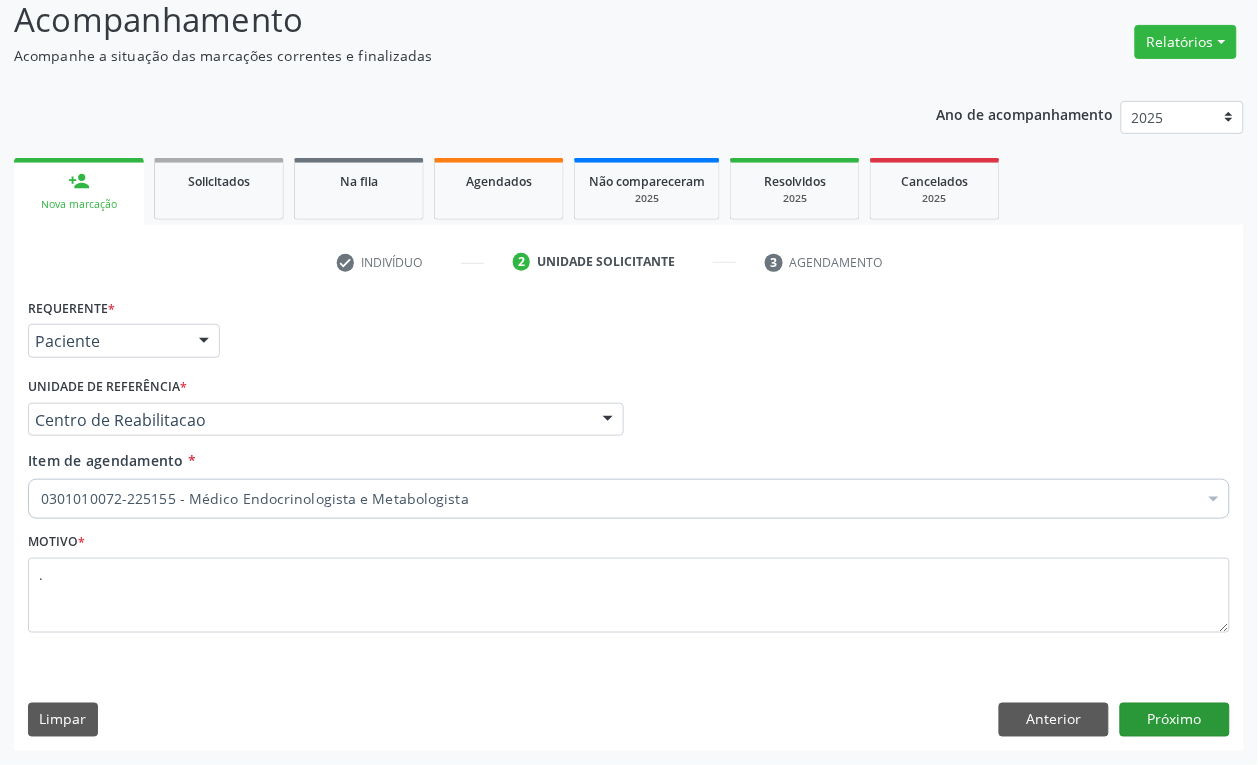 scroll, scrollTop: 106, scrollLeft: 0, axis: vertical 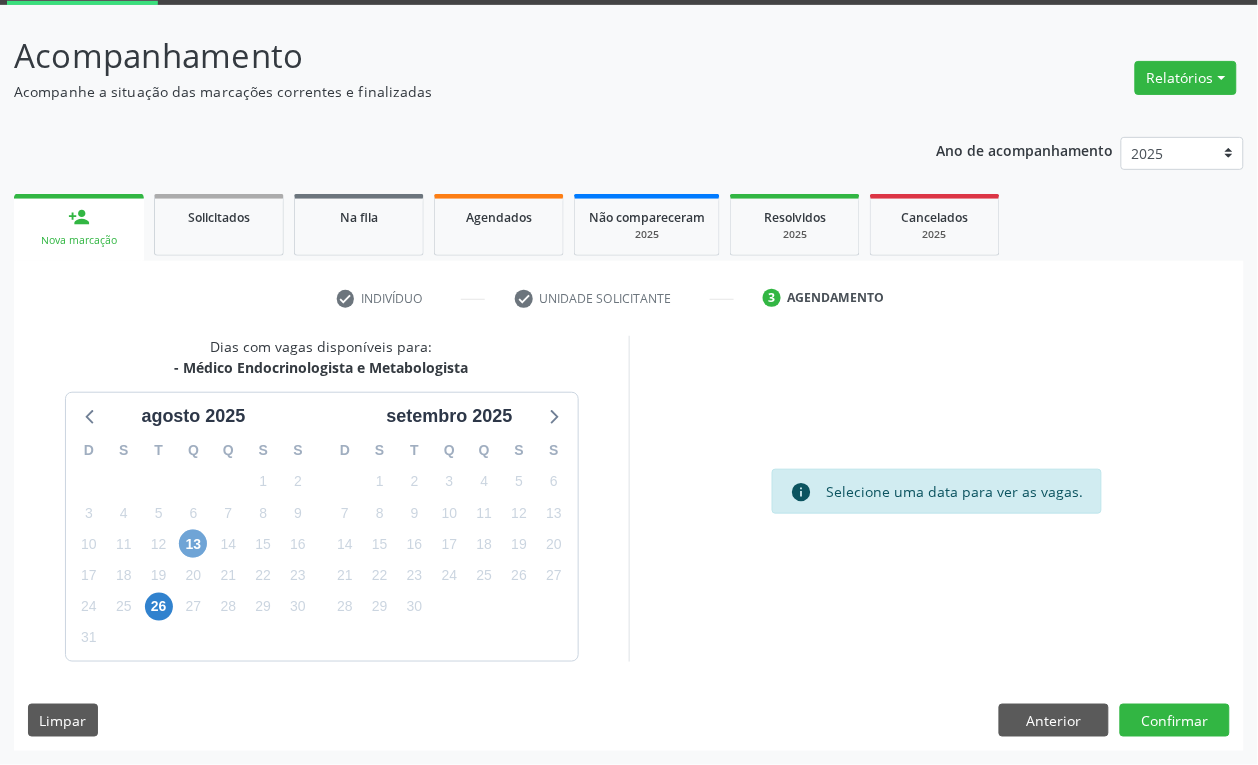 click on "13" at bounding box center (193, 544) 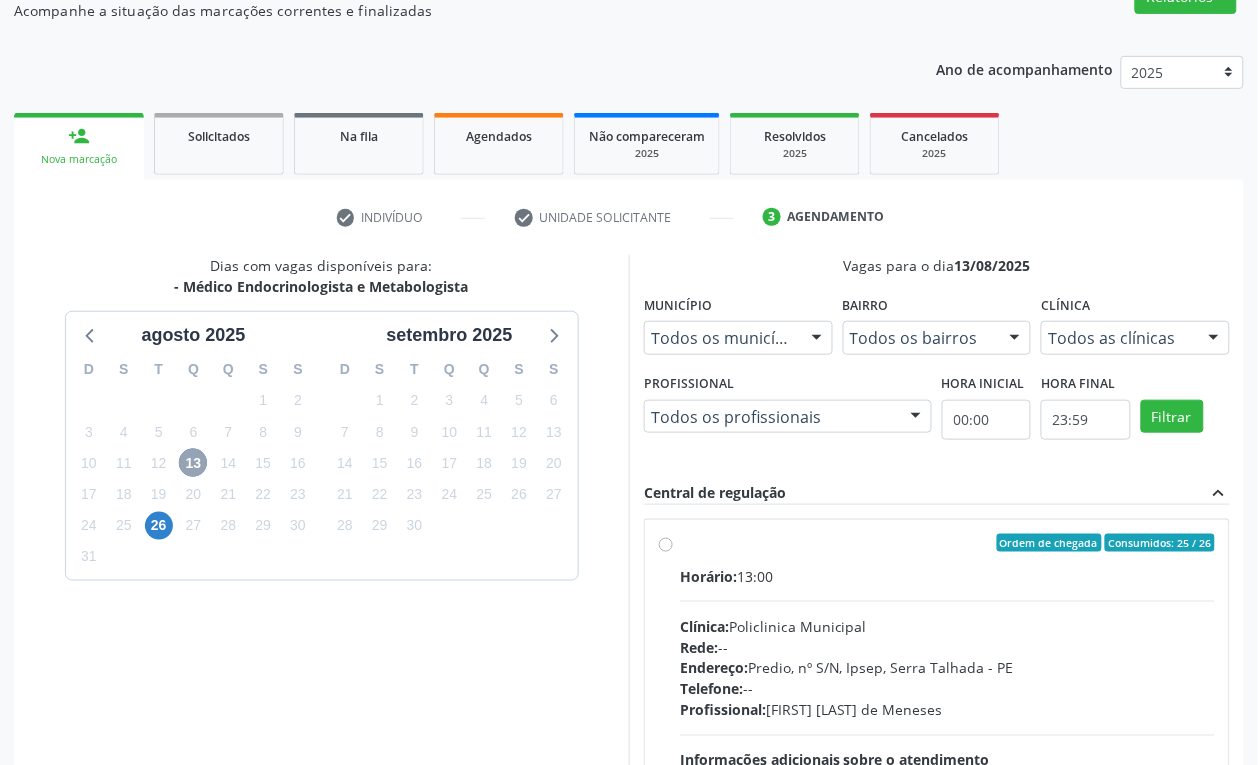 scroll, scrollTop: 231, scrollLeft: 0, axis: vertical 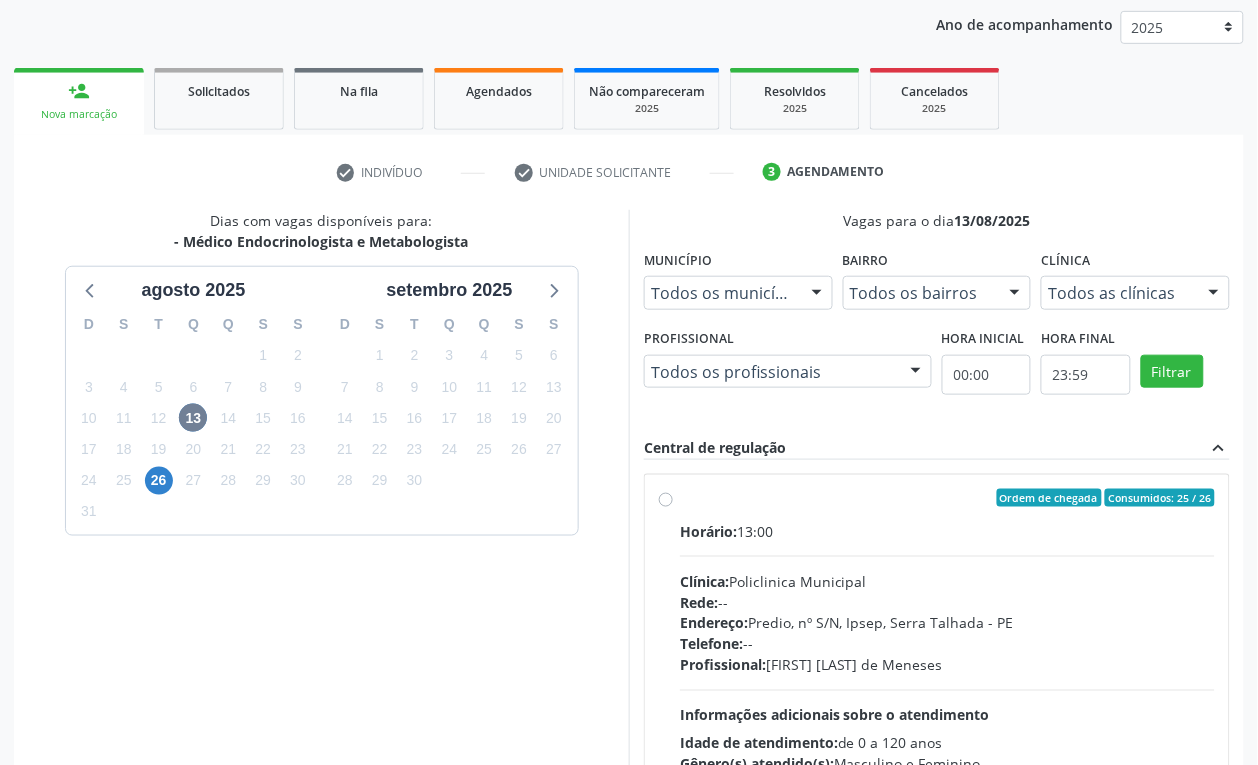 click on "Ordem de chegada
Consumidos: 25 / 26" at bounding box center (947, 498) 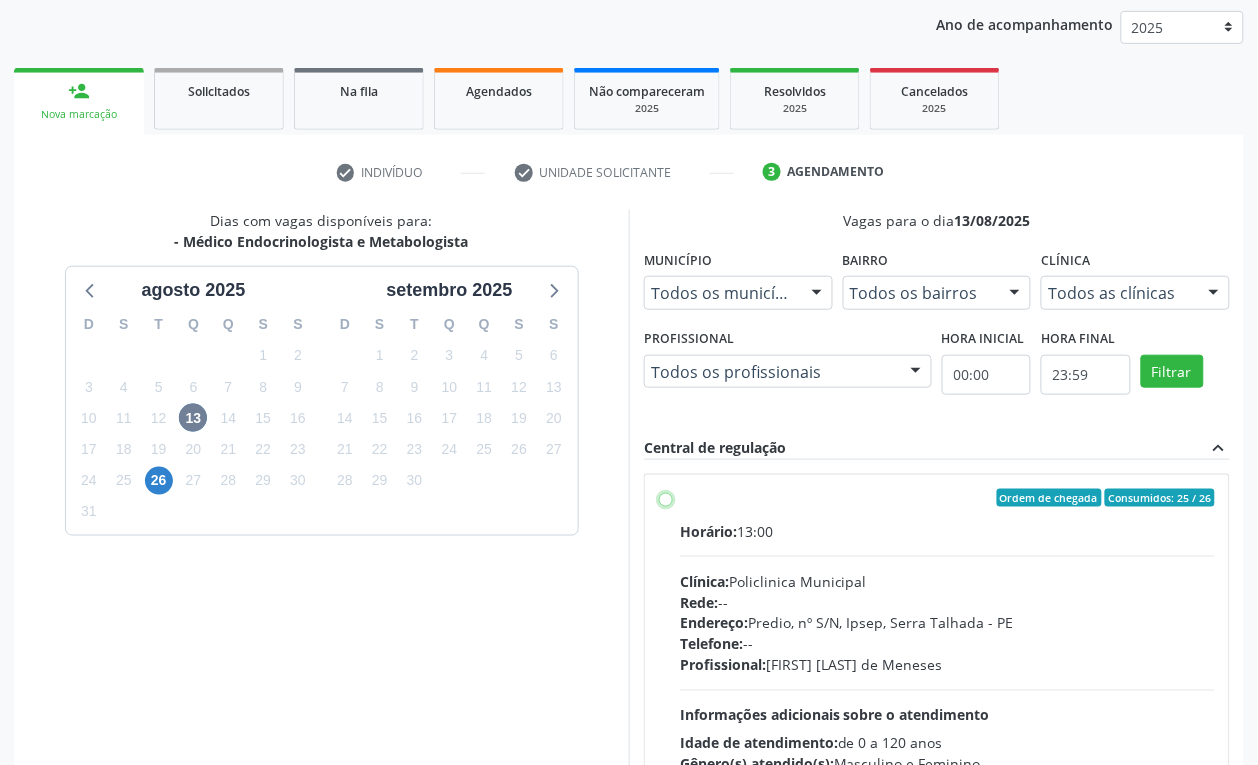 click on "Profissional: [FIRST] [LAST] de Meneses" at bounding box center (666, 498) 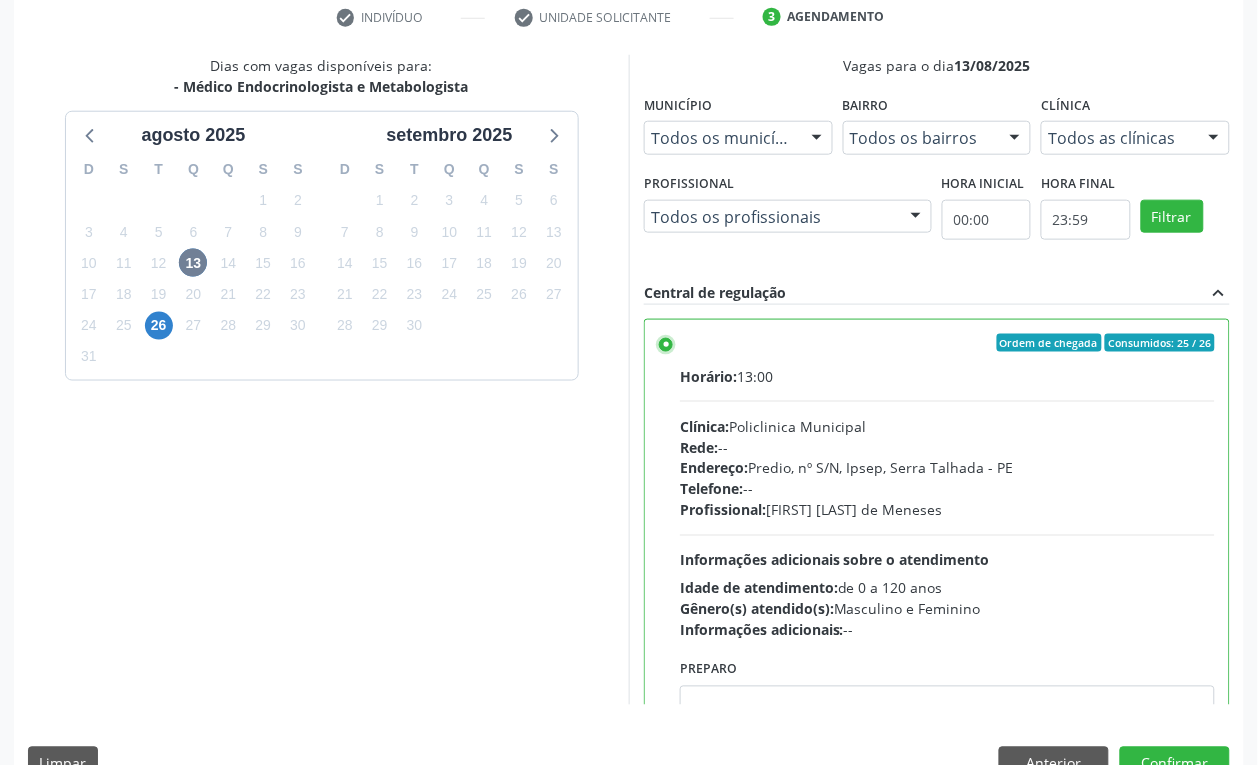 scroll, scrollTop: 430, scrollLeft: 0, axis: vertical 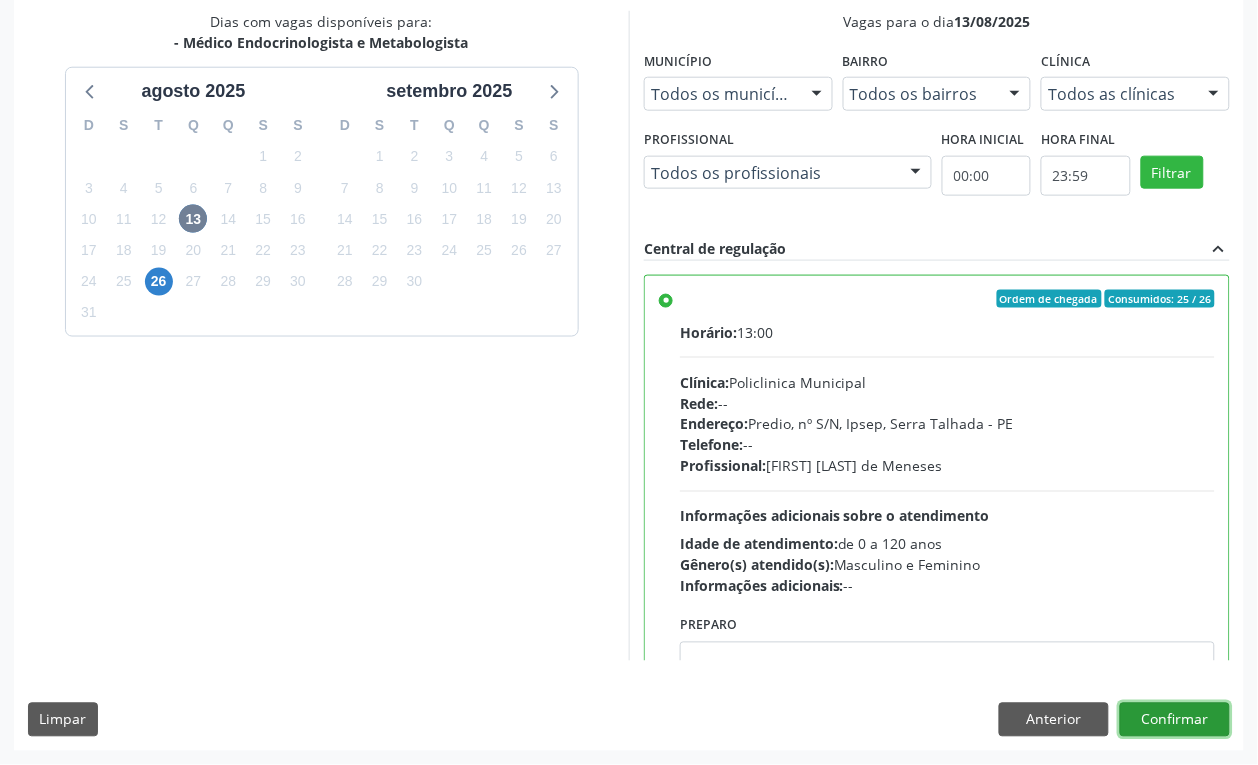 click on "Confirmar" at bounding box center [1175, 720] 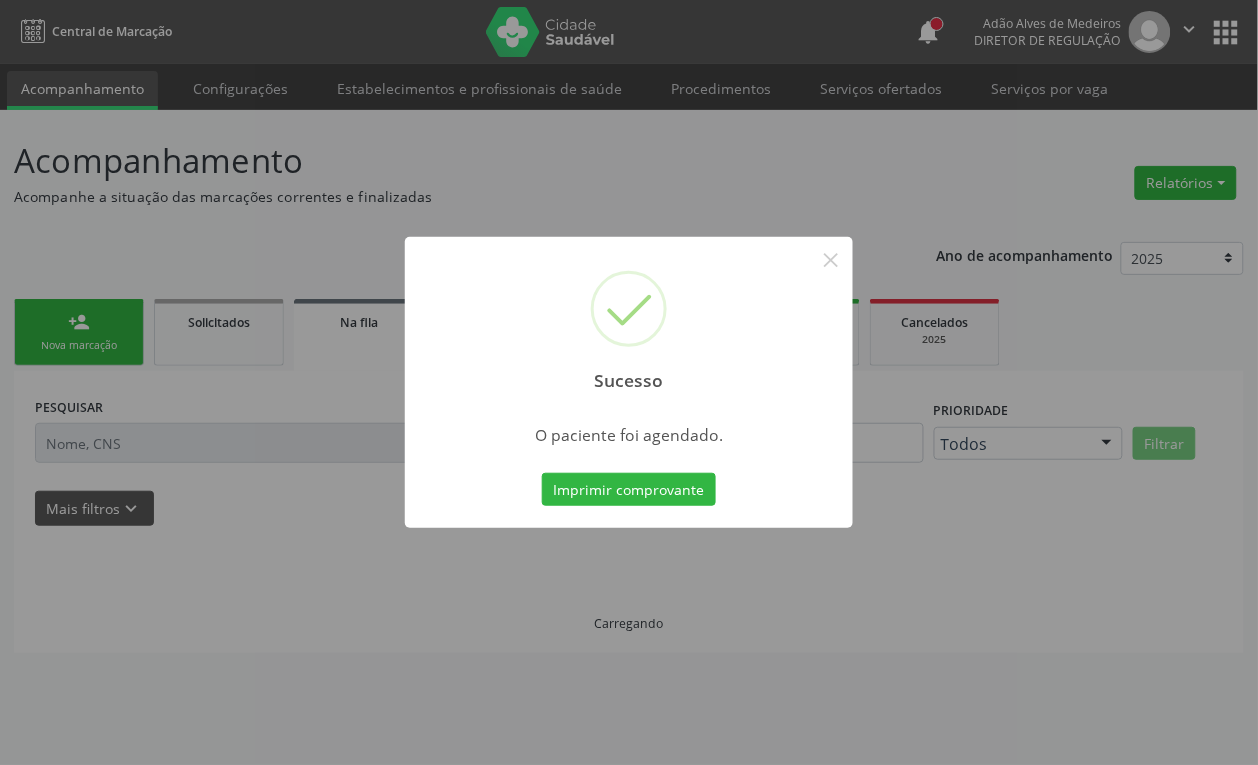 scroll, scrollTop: 0, scrollLeft: 0, axis: both 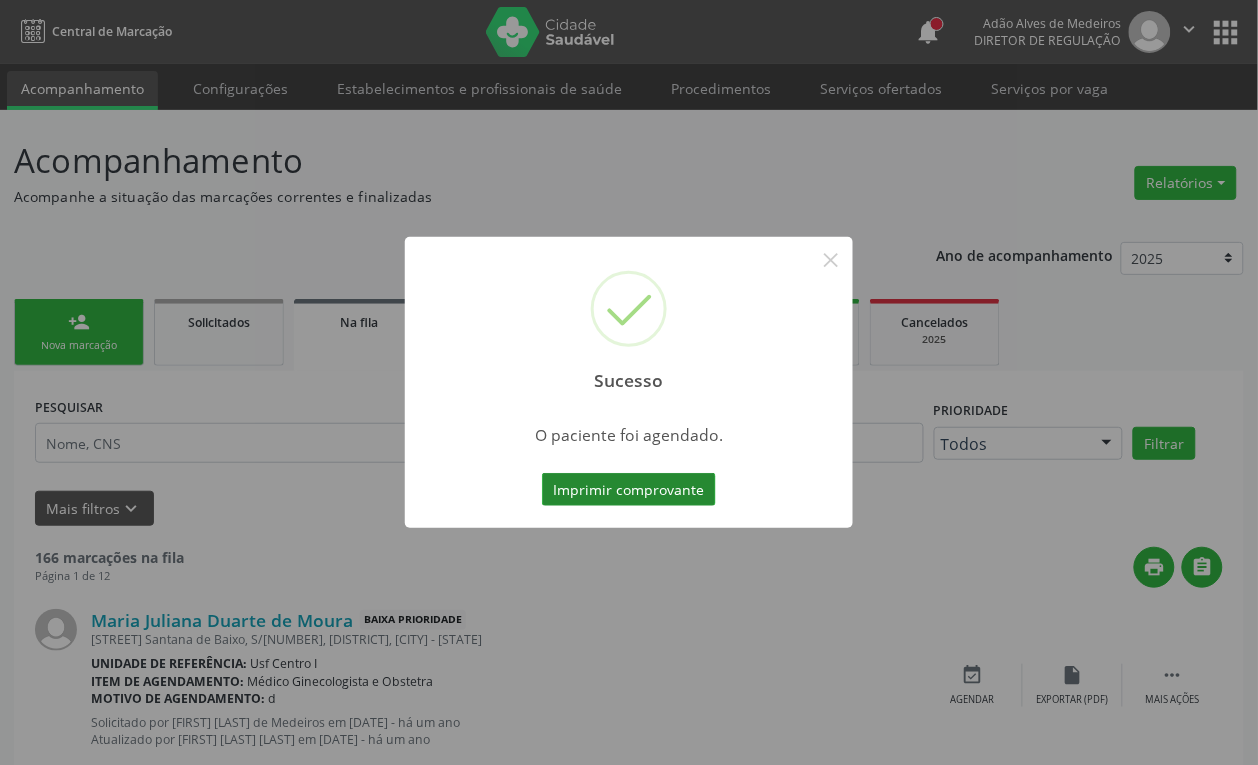 click on "Imprimir comprovante" at bounding box center (629, 490) 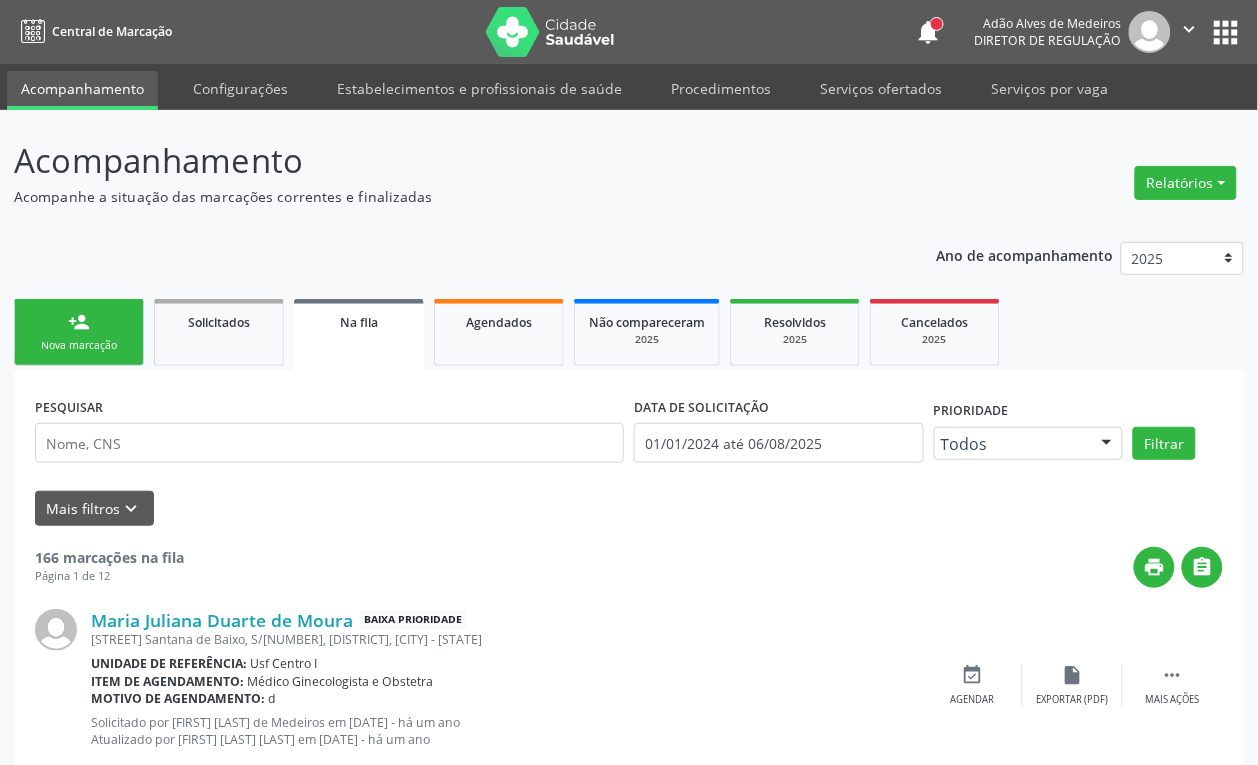click on "Acompanhamento" at bounding box center [82, 90] 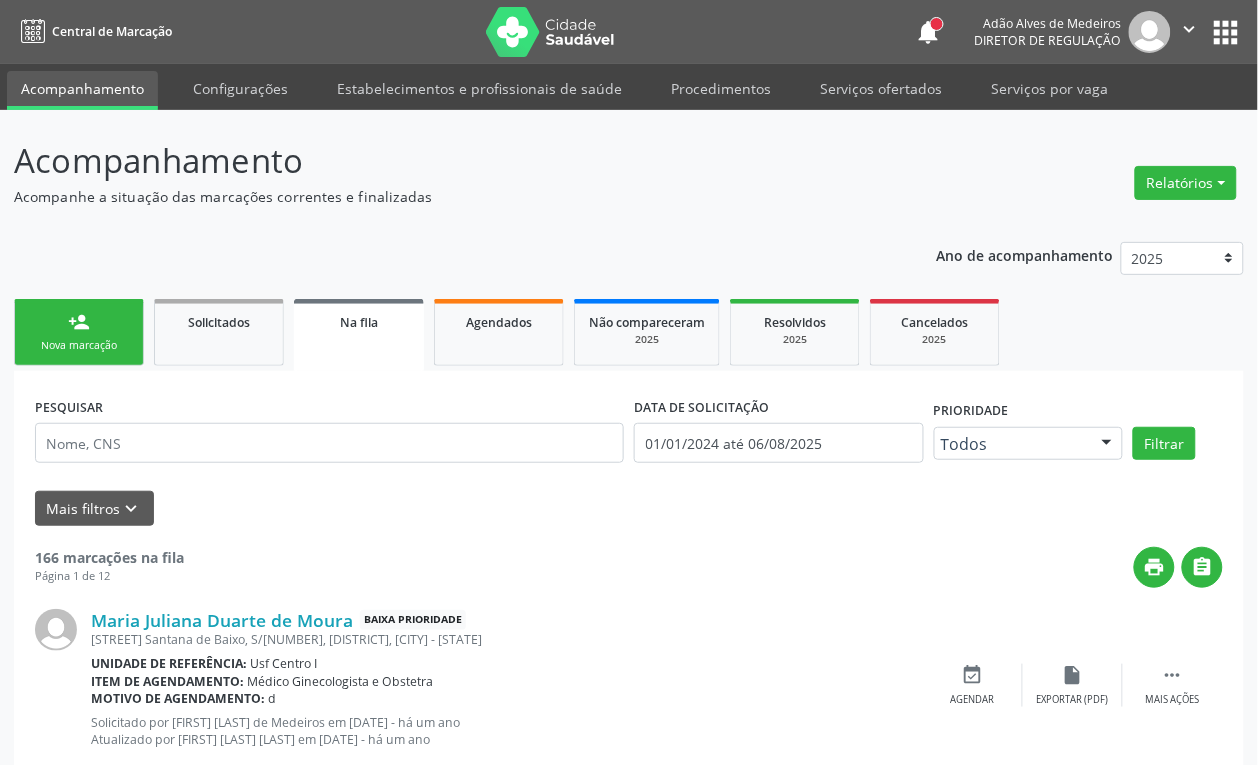 click on "person_add
Nova marcação" at bounding box center [79, 332] 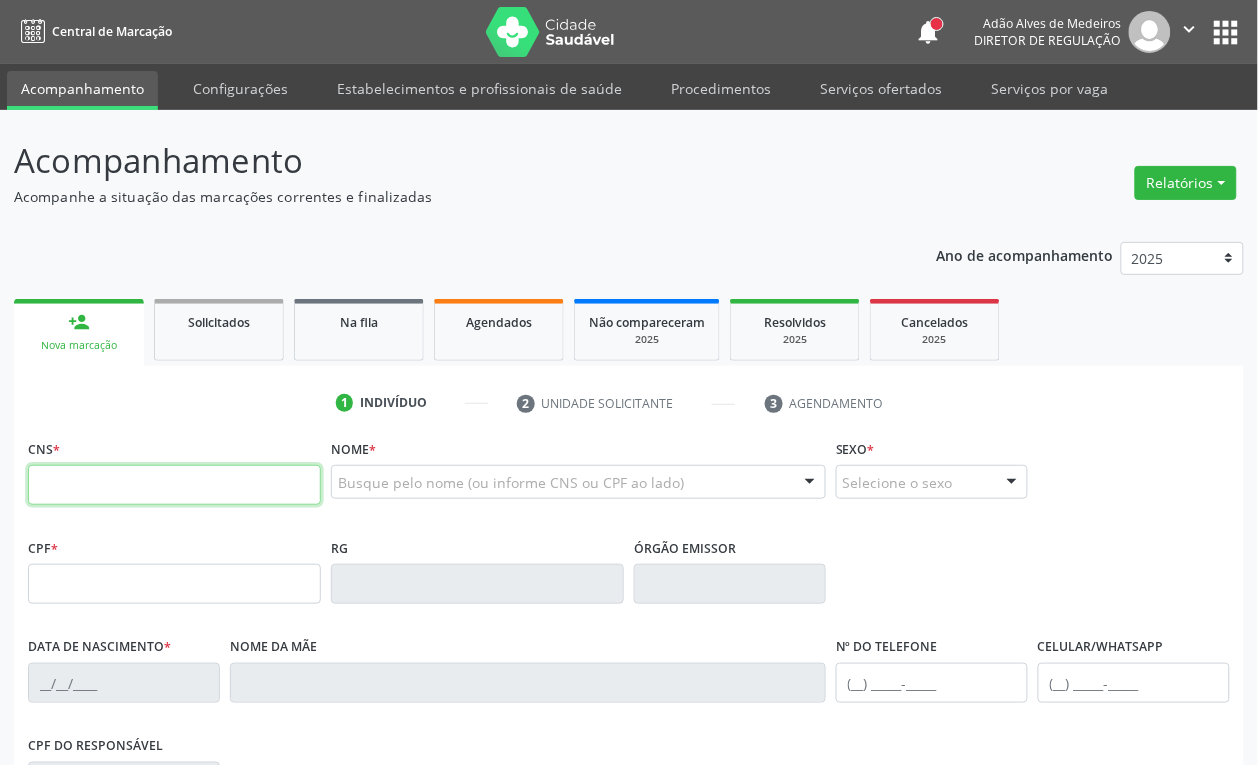 click at bounding box center (174, 485) 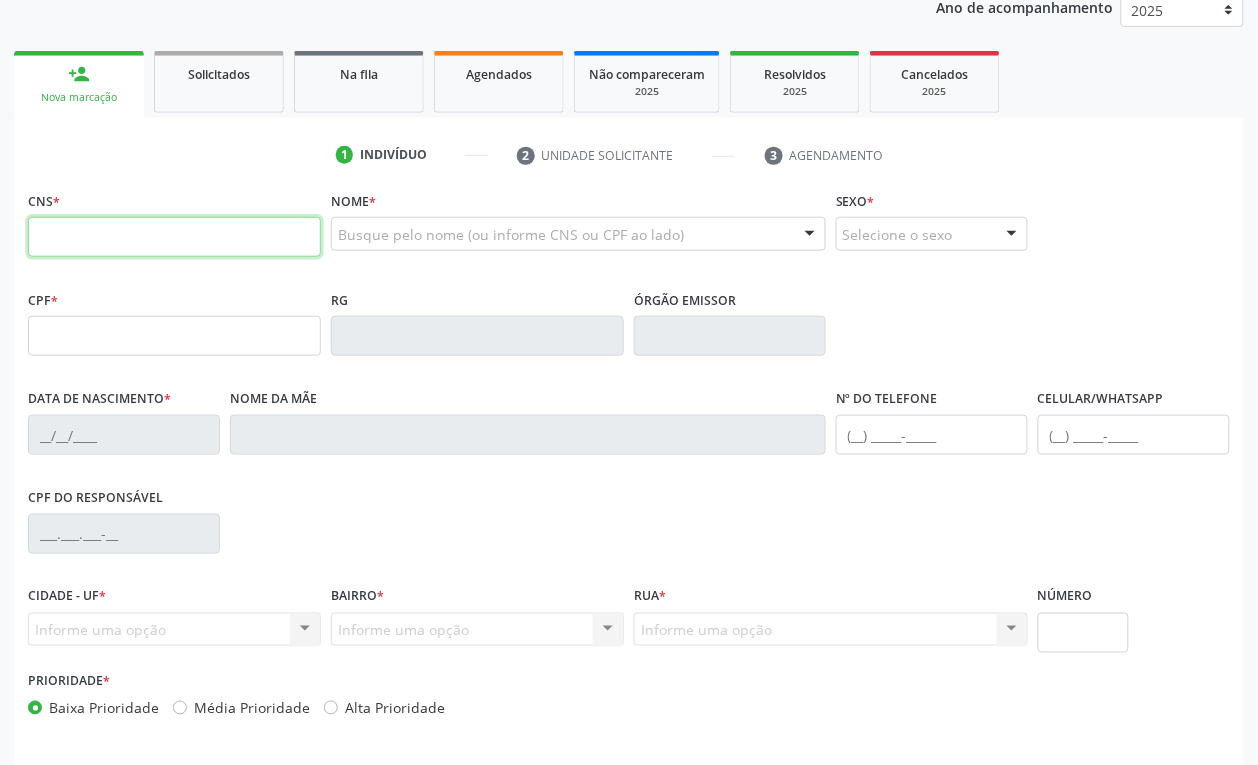 scroll, scrollTop: 250, scrollLeft: 0, axis: vertical 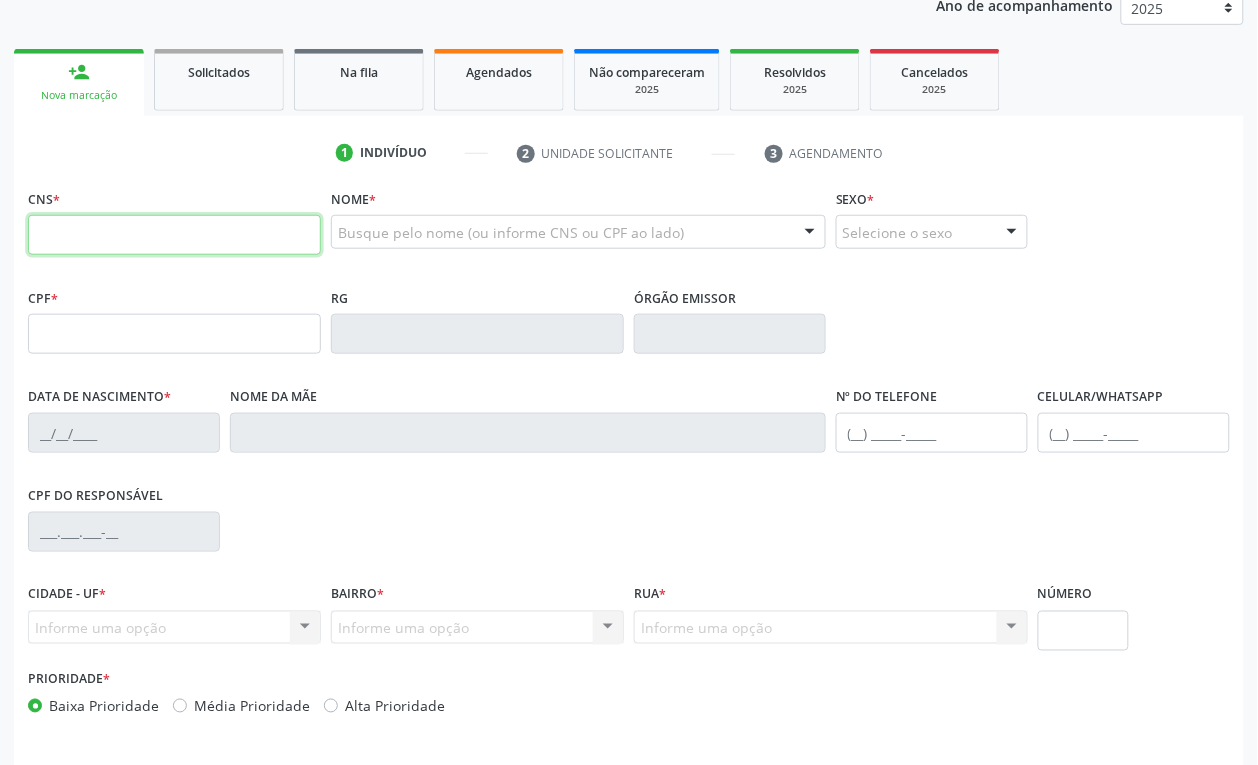 click at bounding box center [174, 235] 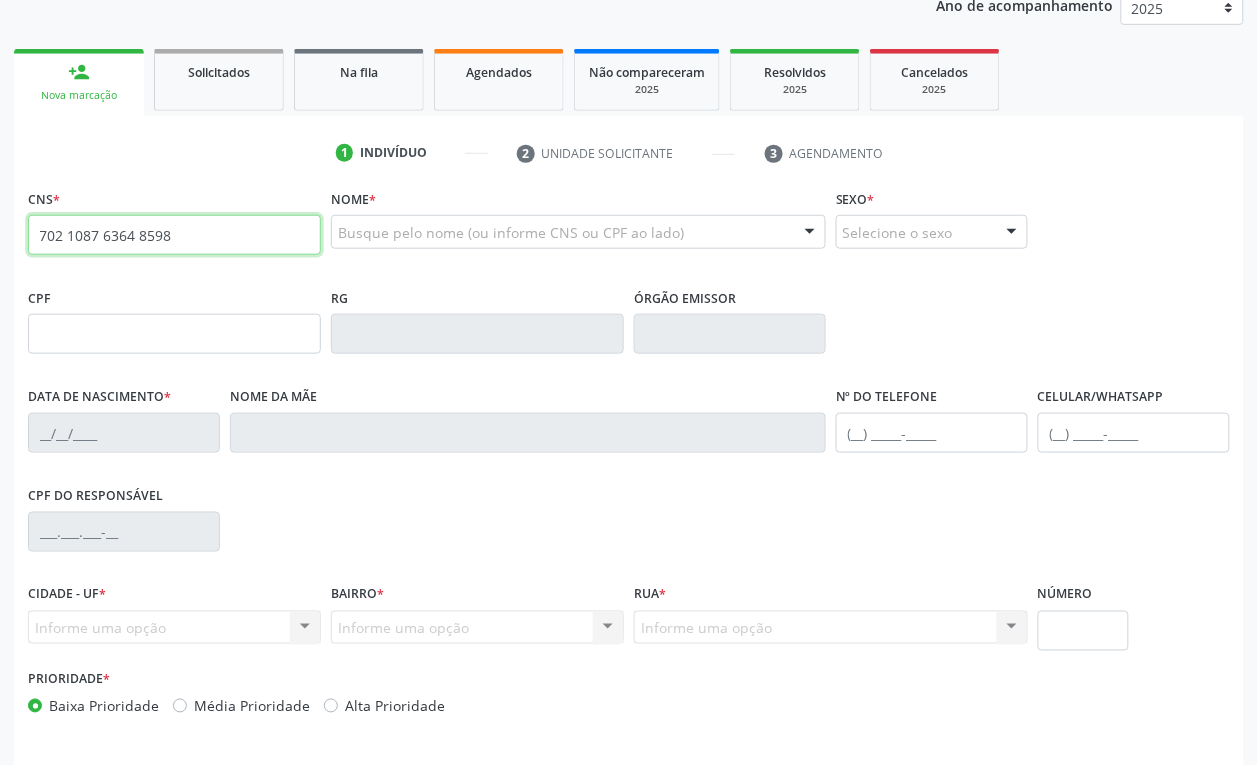 type on "702 1087 6364 8598" 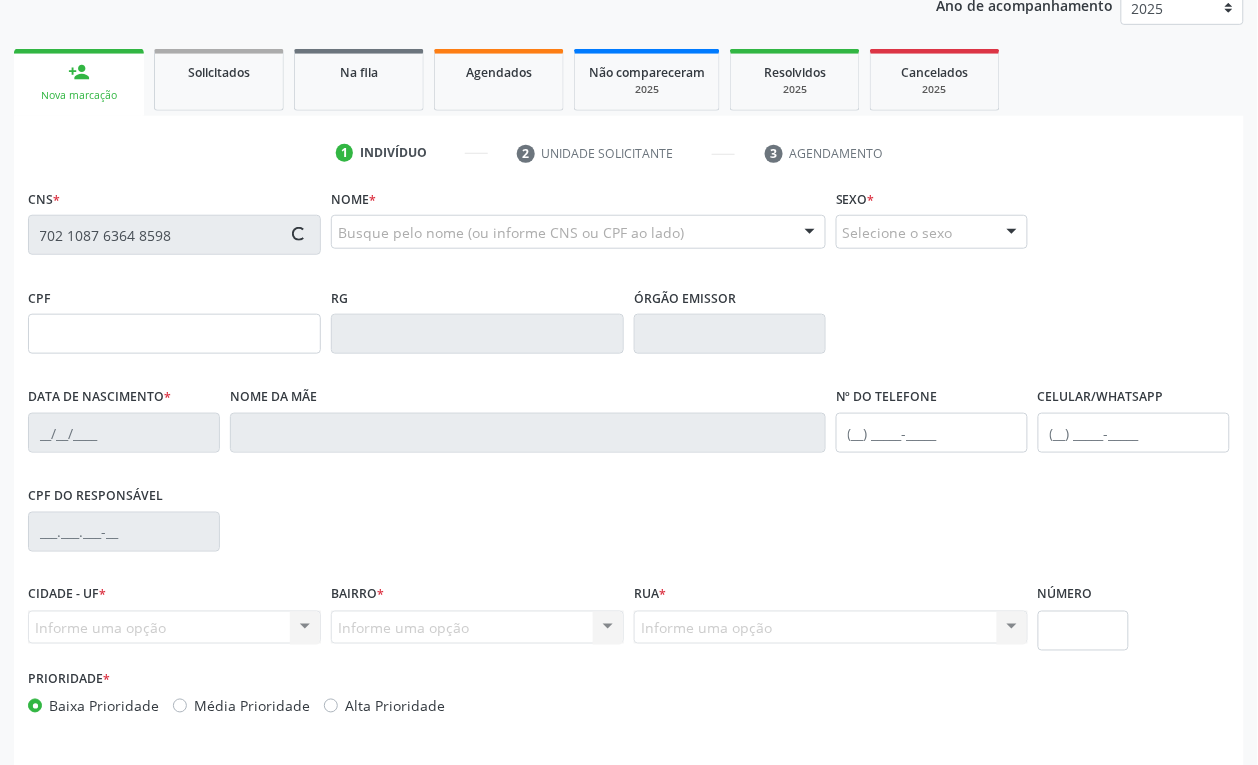 type on "[SSN]" 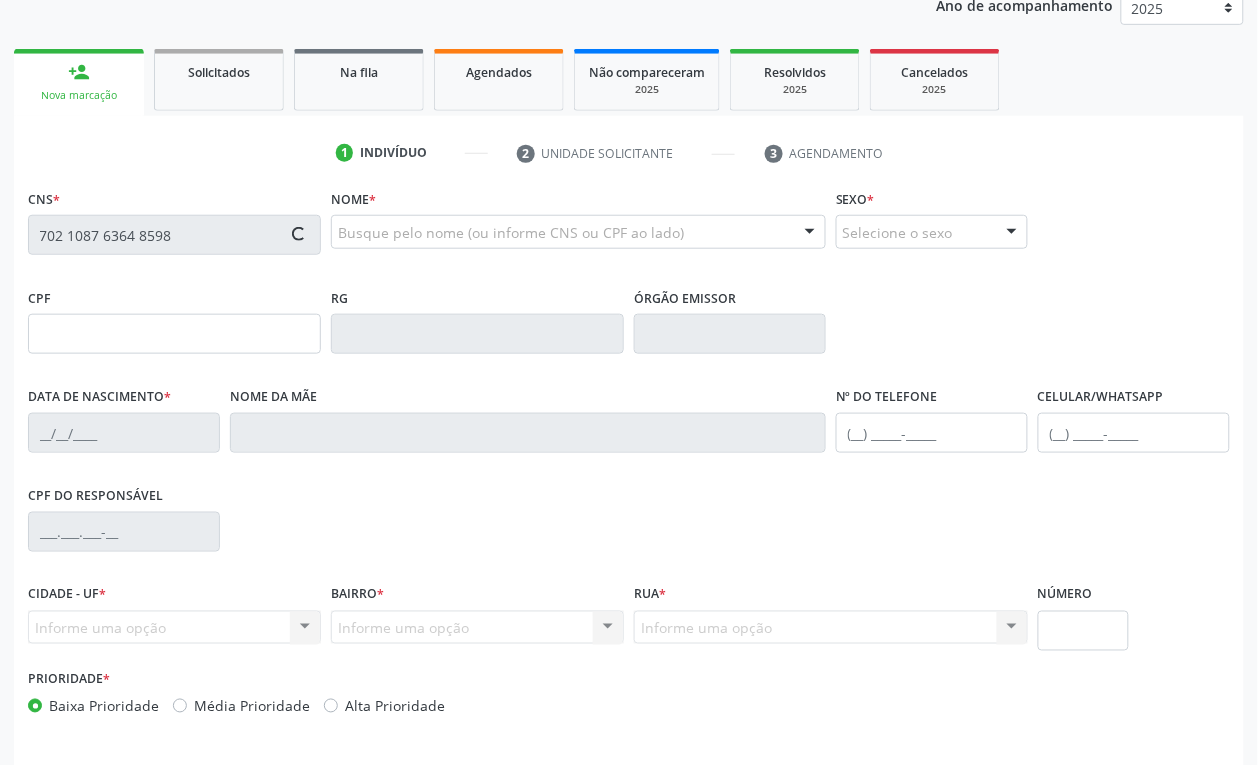 type on "[DATE]" 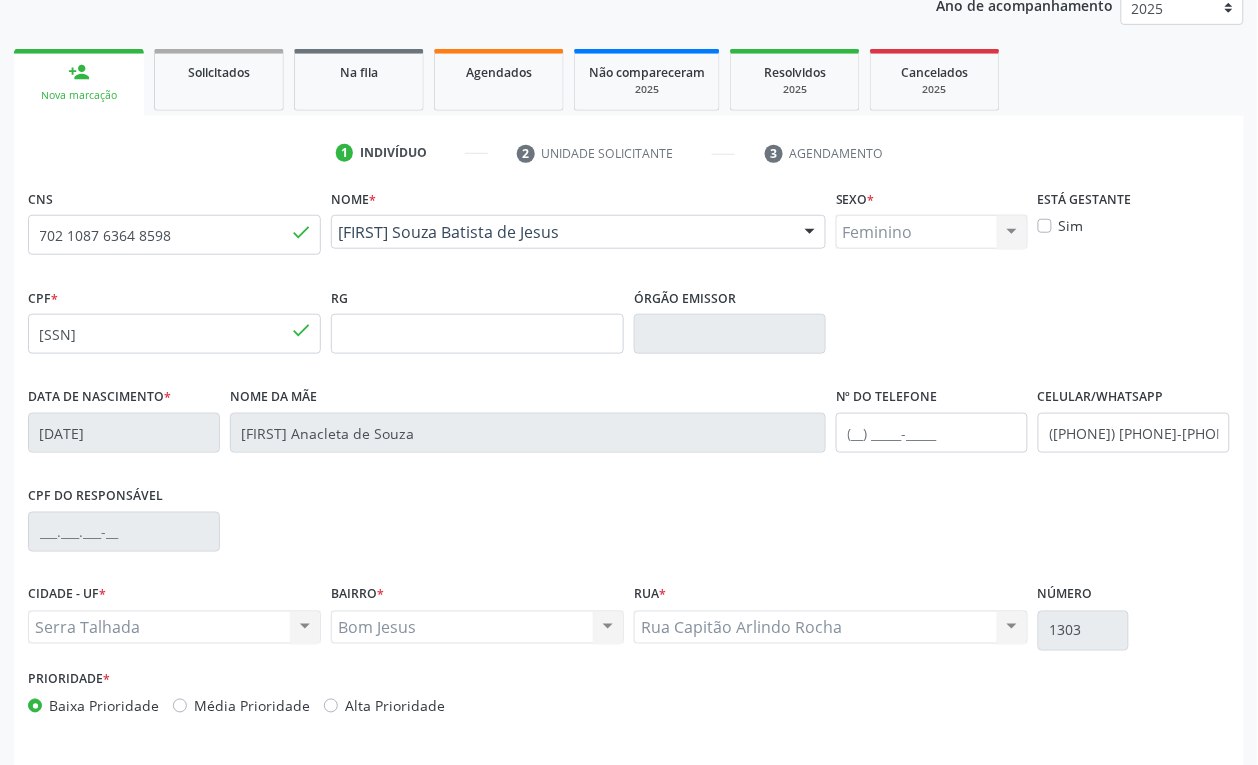 scroll, scrollTop: 320, scrollLeft: 0, axis: vertical 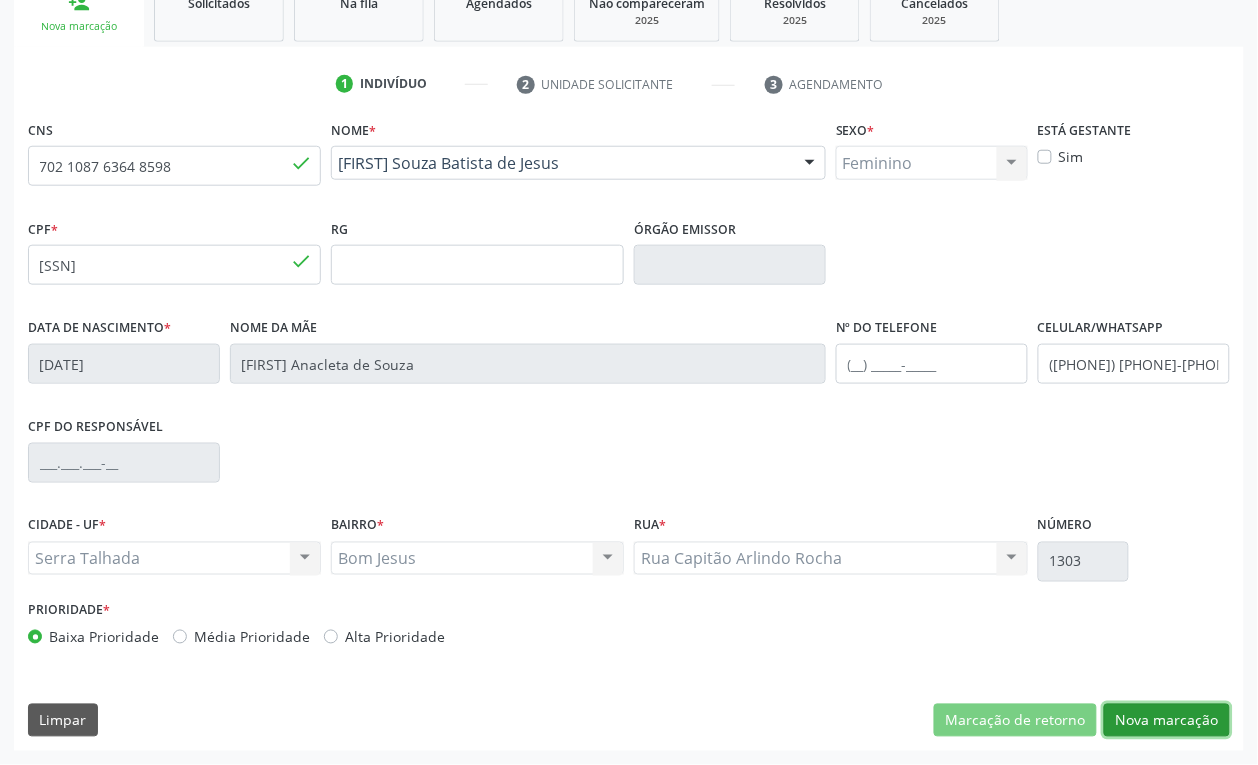 click on "Nova marcação" at bounding box center (1167, 721) 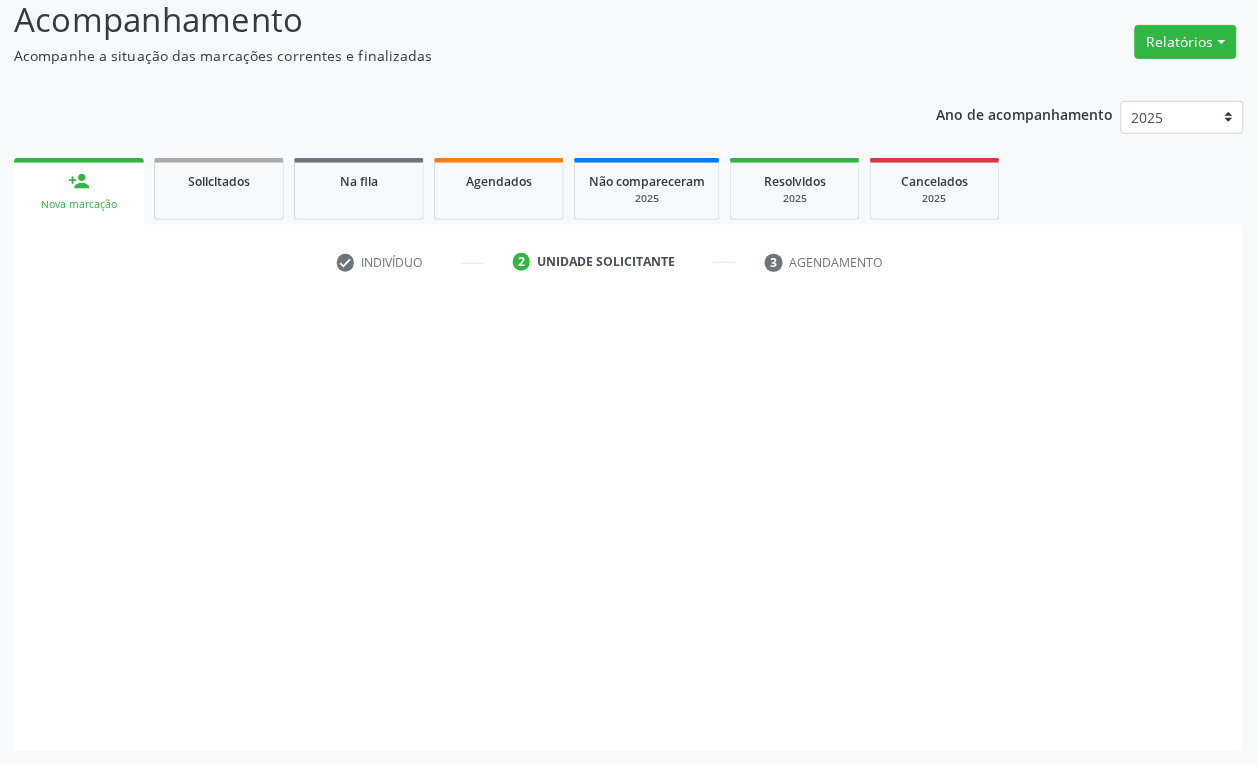 scroll, scrollTop: 141, scrollLeft: 0, axis: vertical 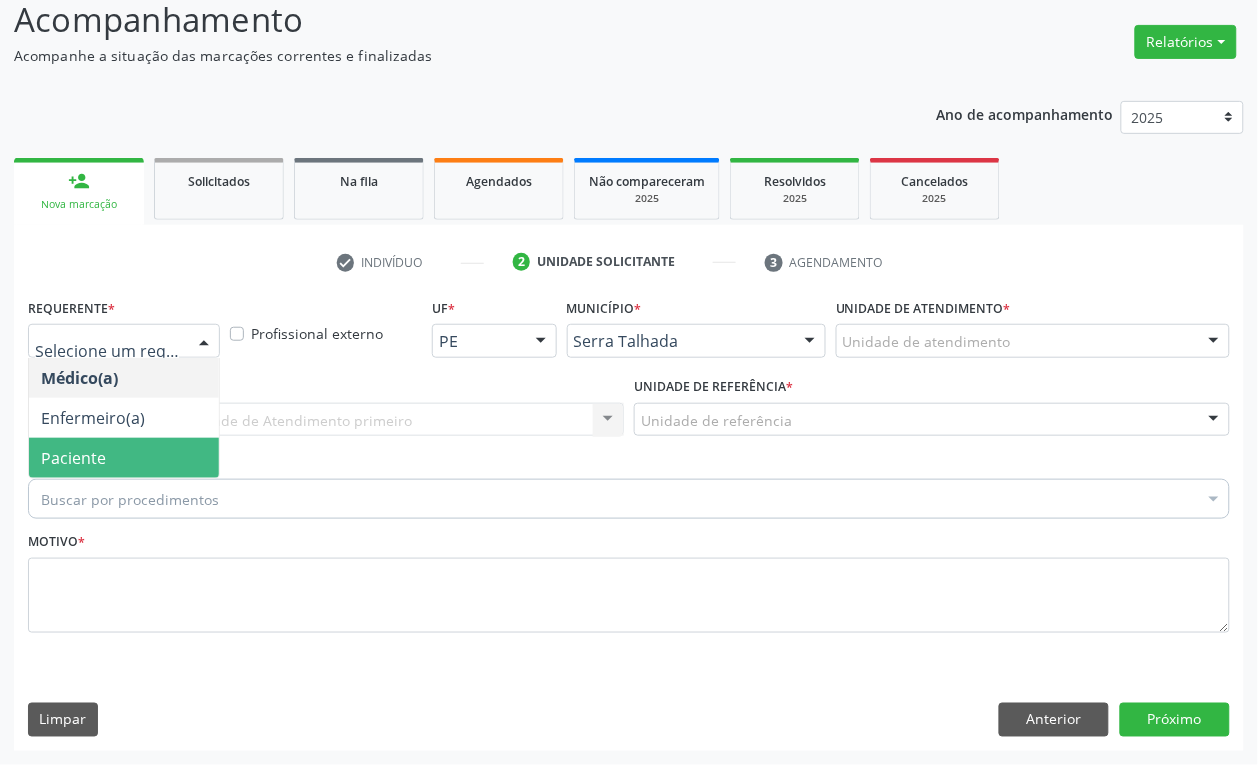 click on "Paciente" at bounding box center (73, 458) 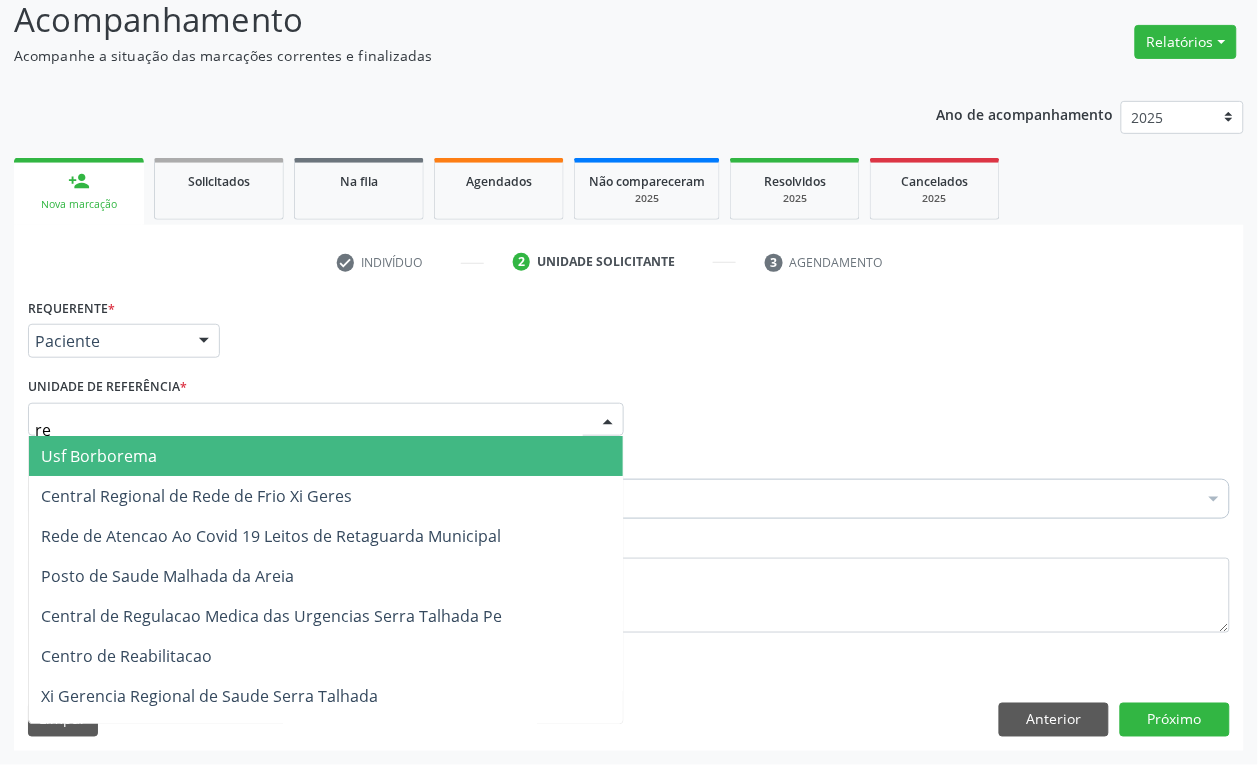 type on "rea" 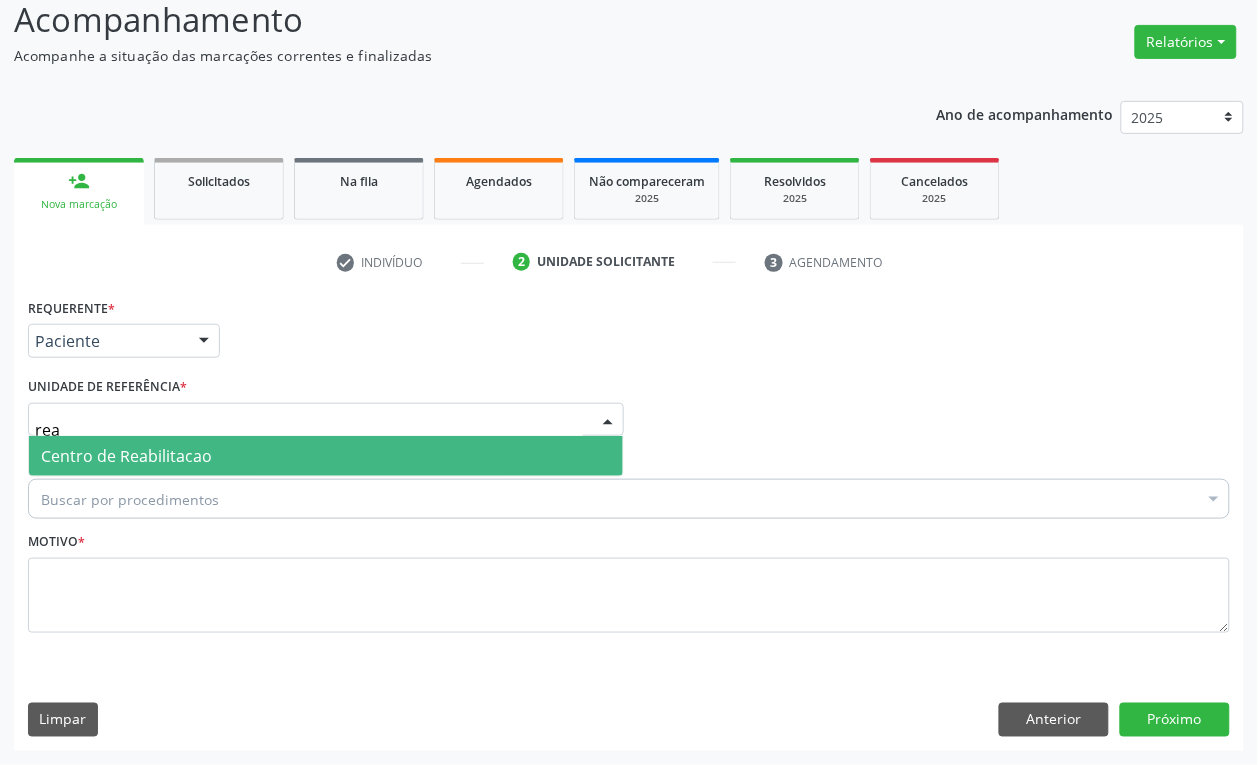 click on "Centro de Reabilitacao" at bounding box center [126, 456] 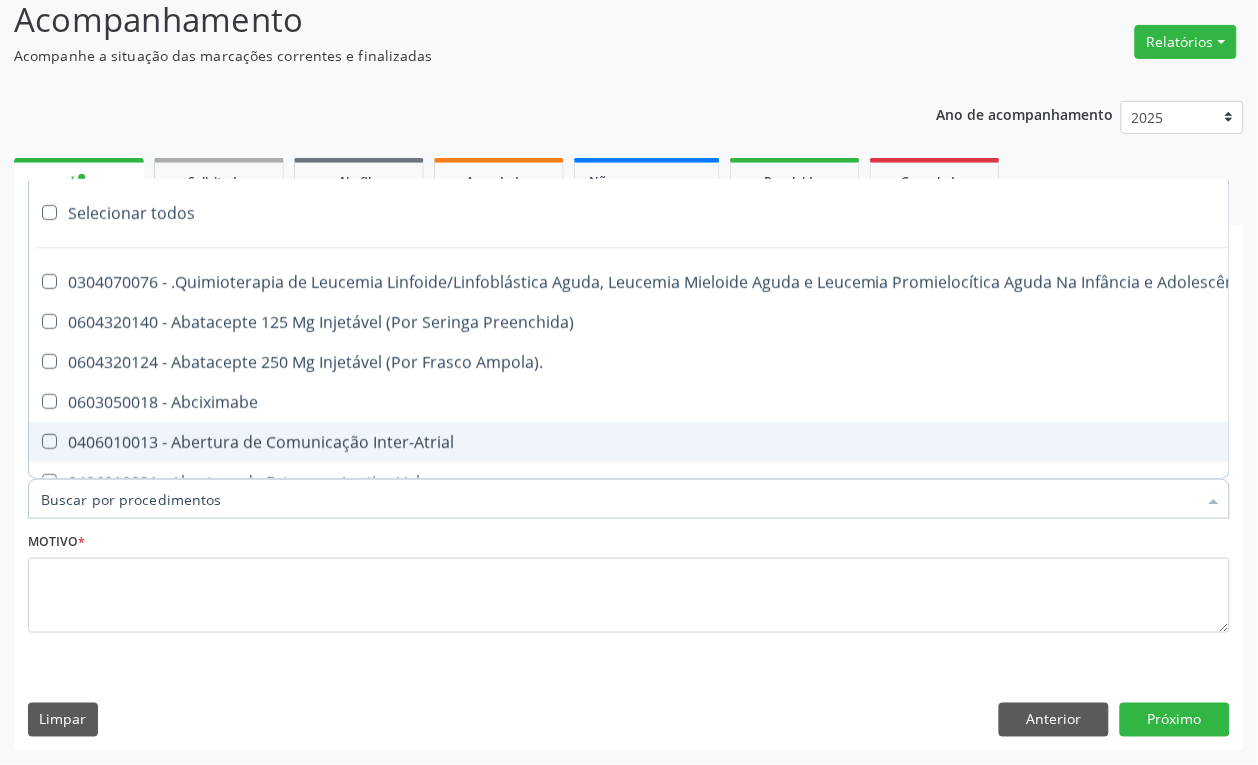 click on "Motivo
*" at bounding box center [629, 580] 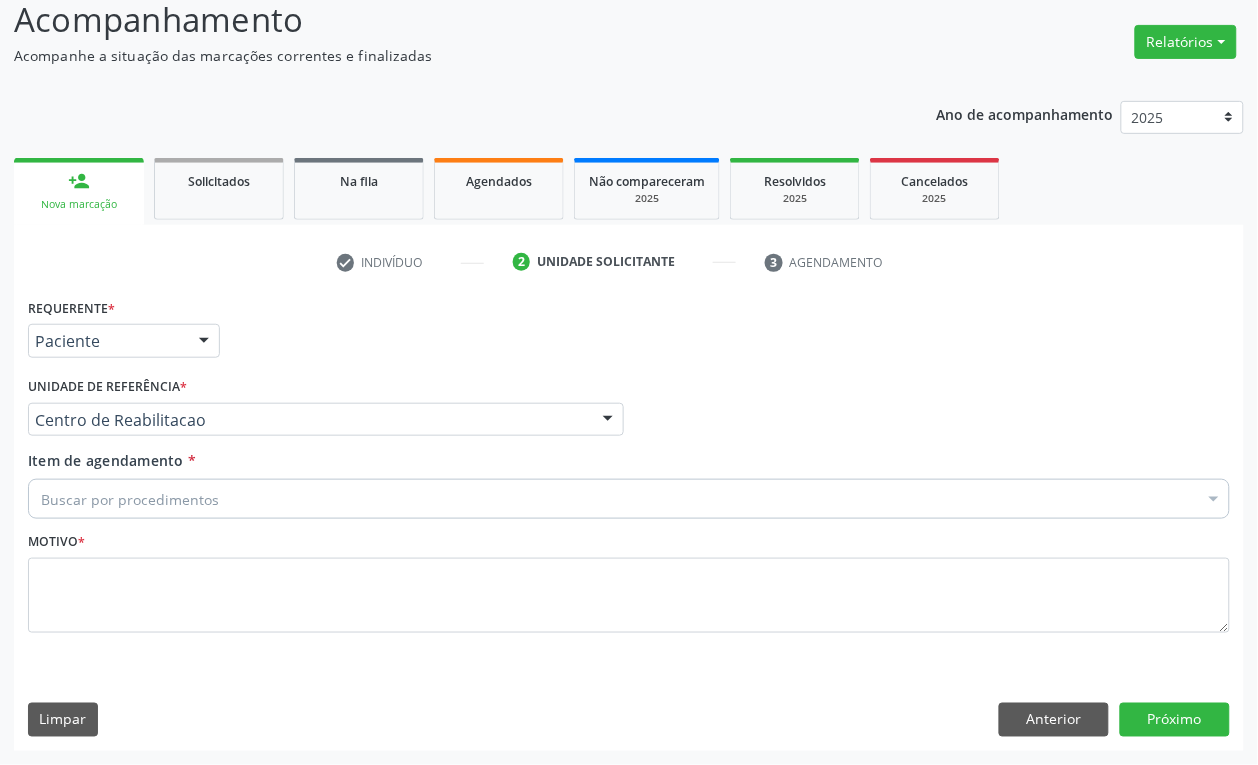 click on "Buscar por procedimentos" at bounding box center (629, 499) 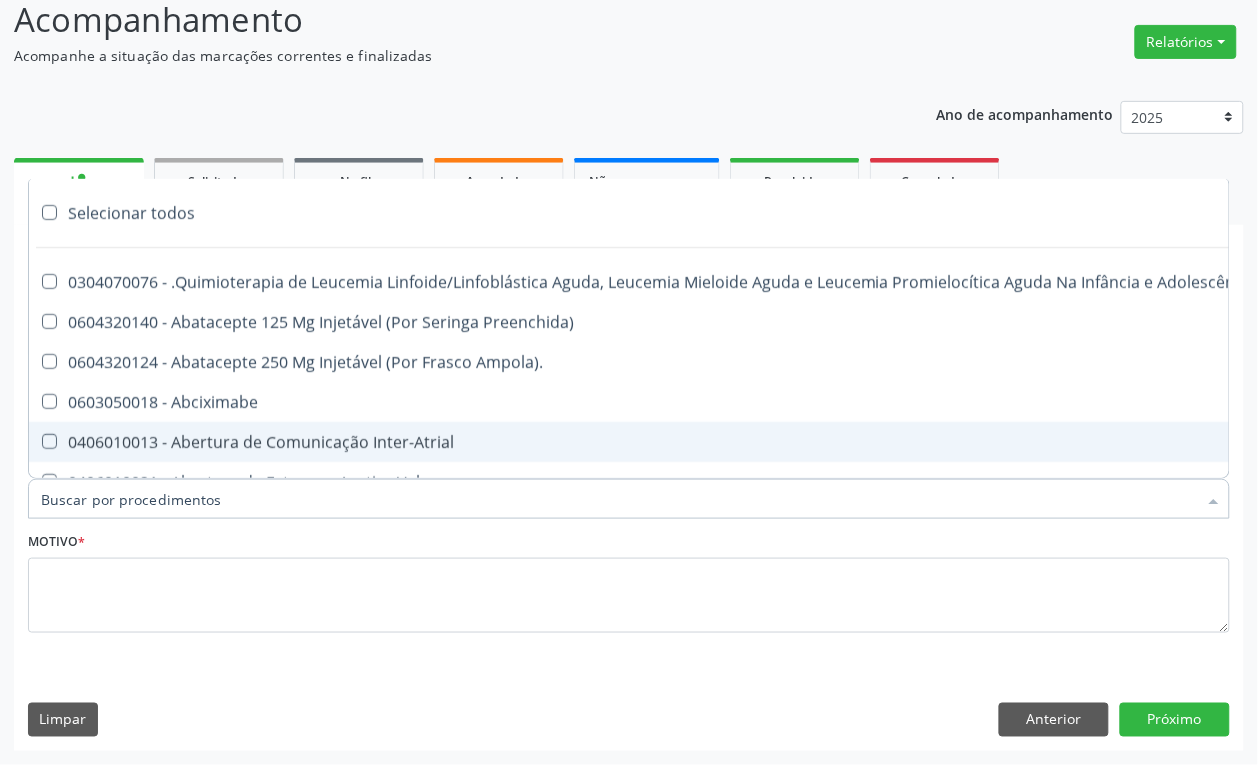 click on "Item de agendamento
*" at bounding box center [619, 499] 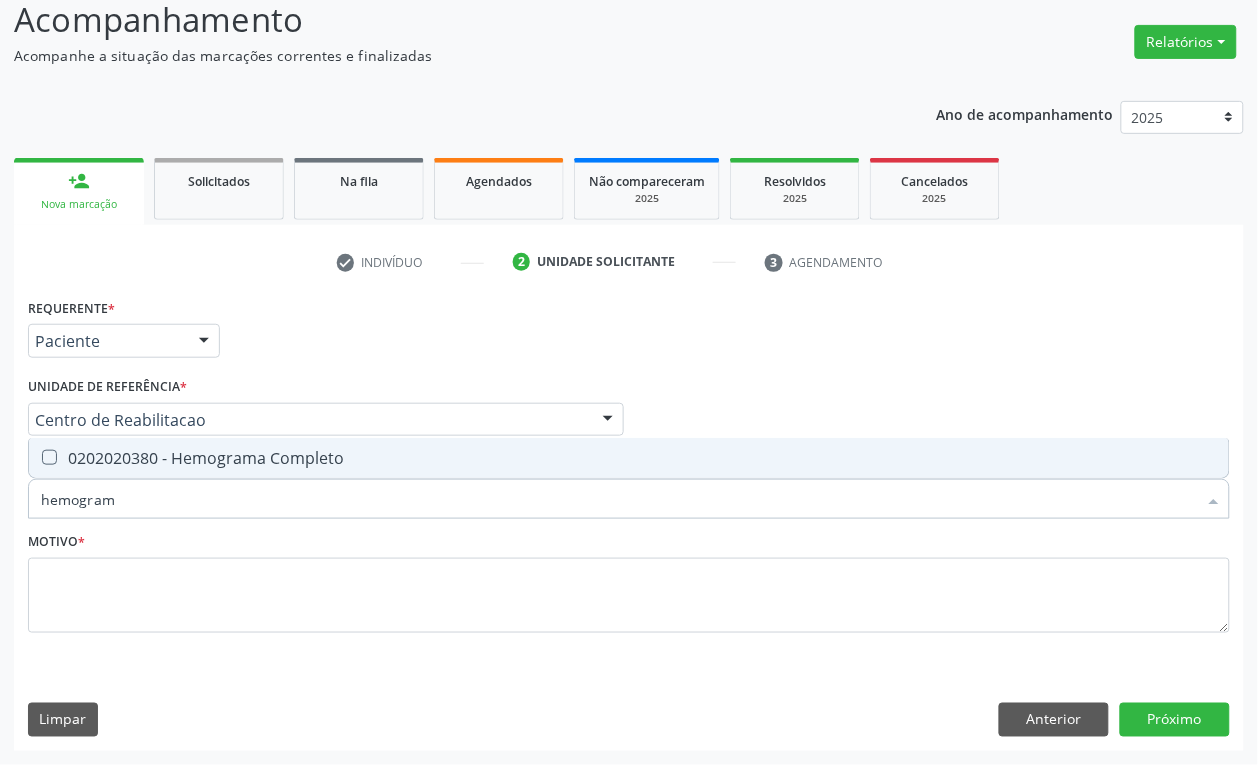 type on "hemograma" 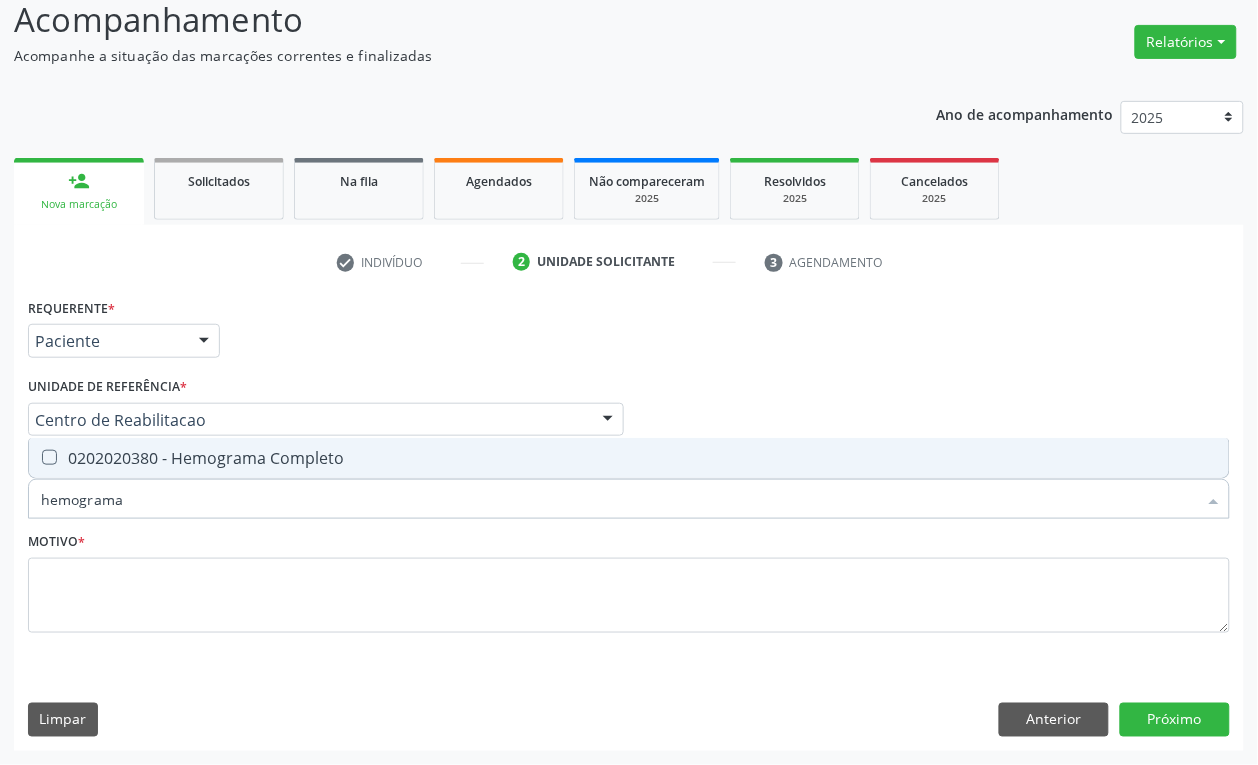 click on "0202020380 - Hemograma Completo" at bounding box center [629, 458] 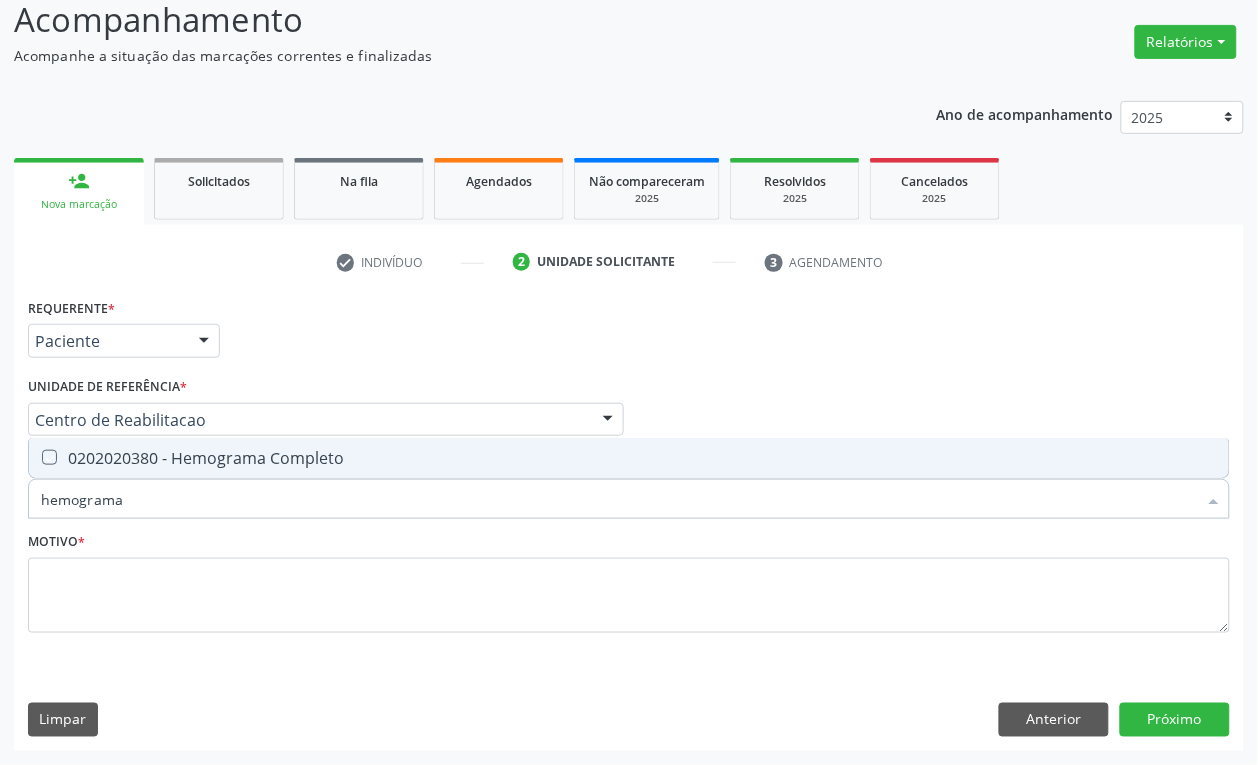checkbox on "true" 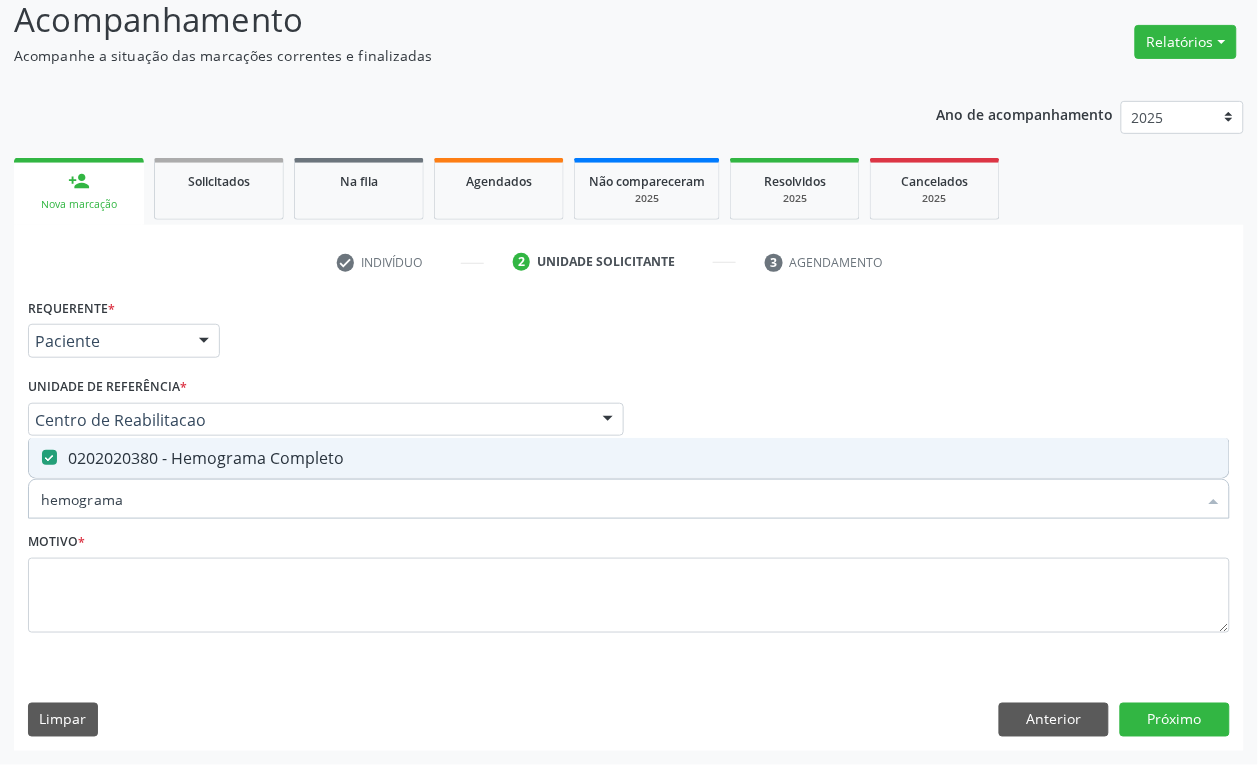 click on "hemograma" at bounding box center [619, 499] 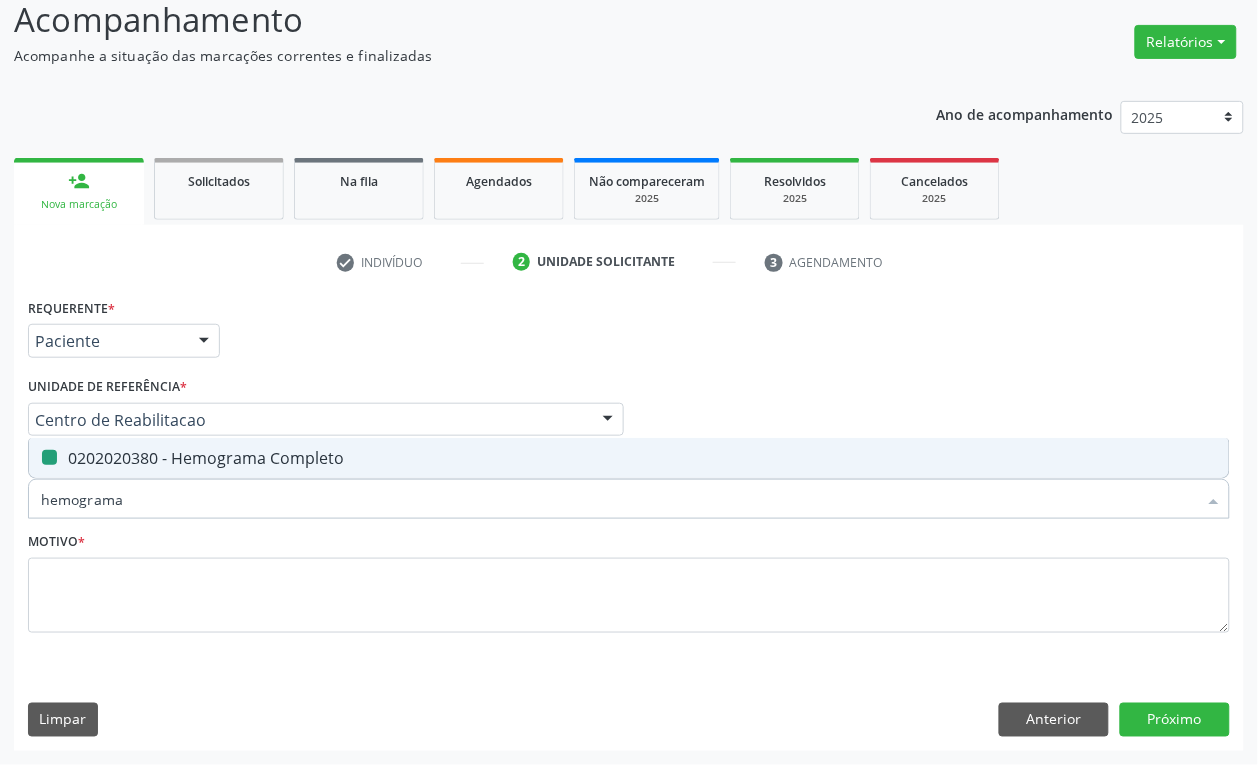 type 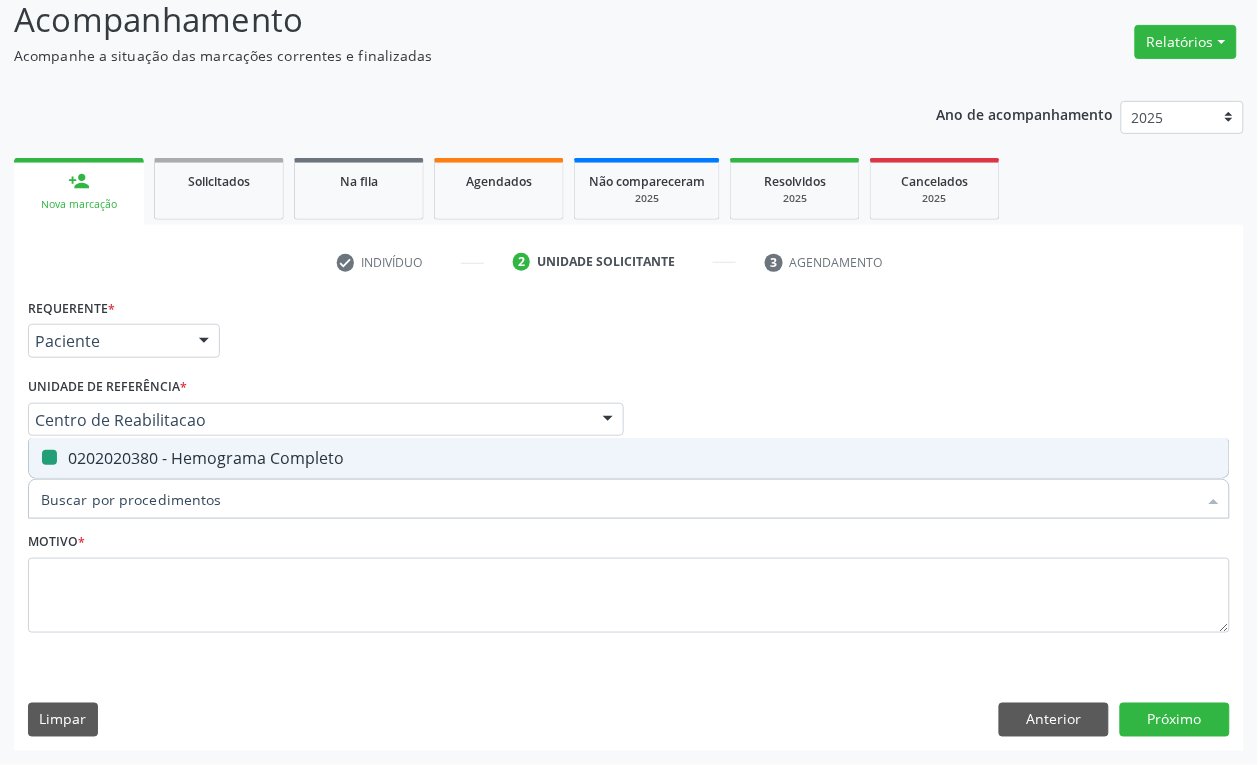 checkbox on "false" 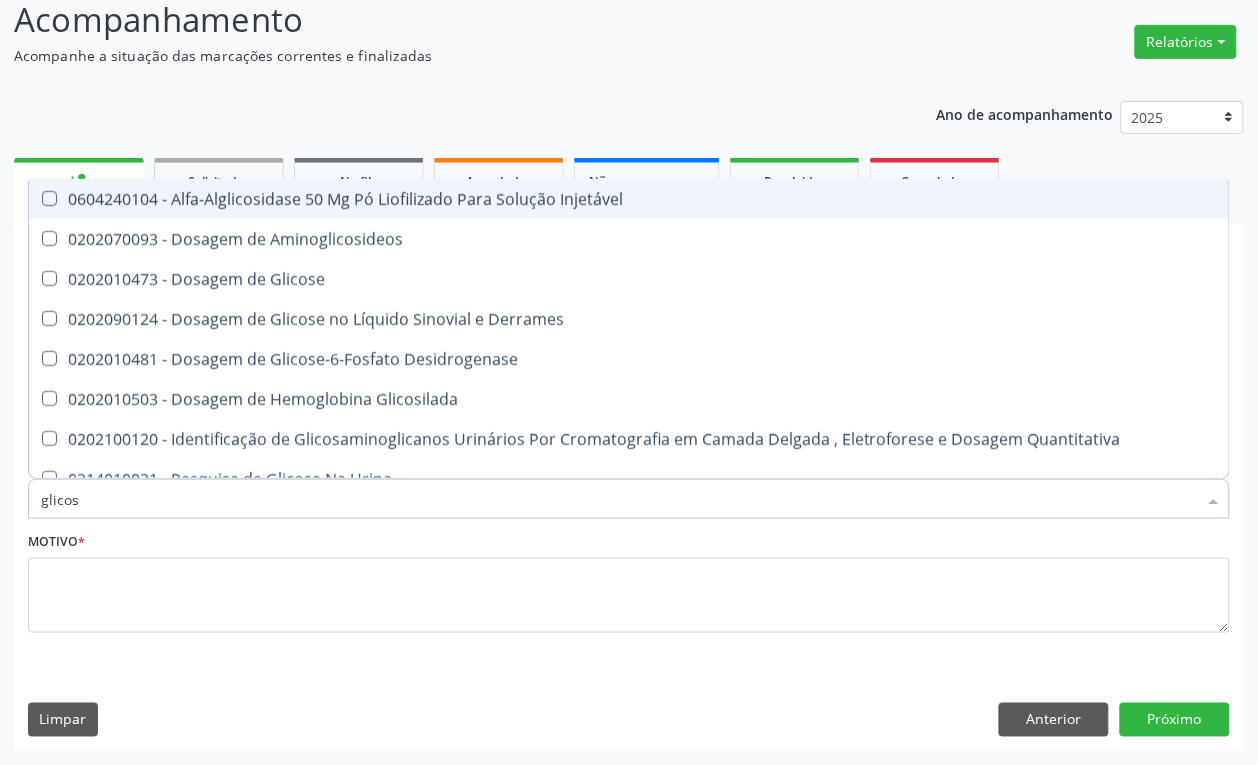 type on "glicose" 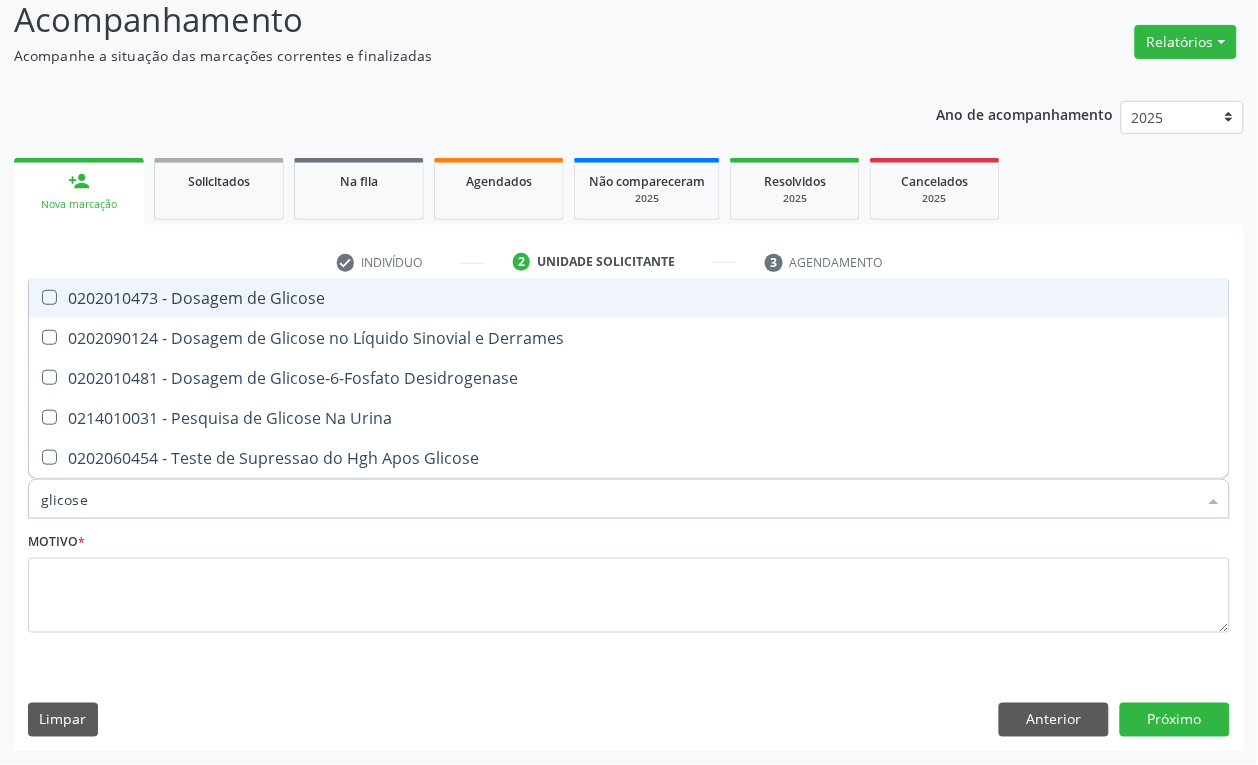 click on "0202010473 - Dosagem de Glicose" at bounding box center (629, 298) 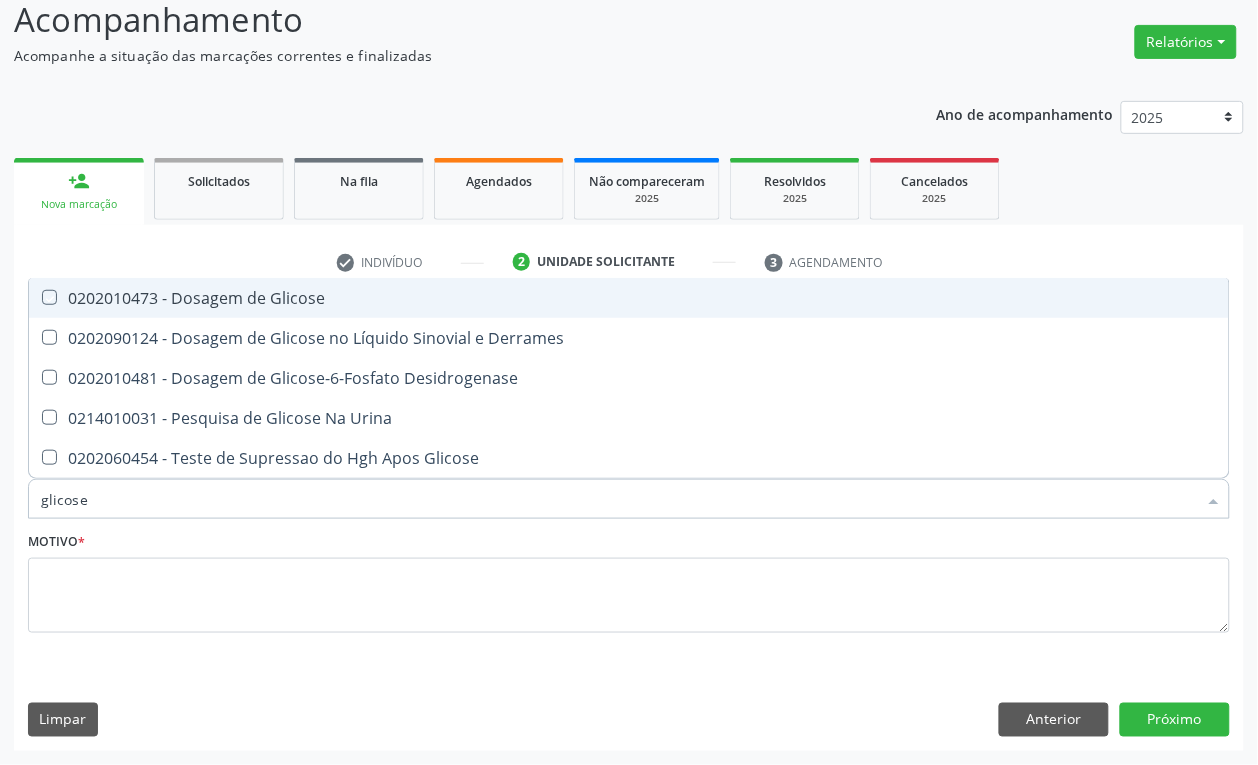 checkbox on "true" 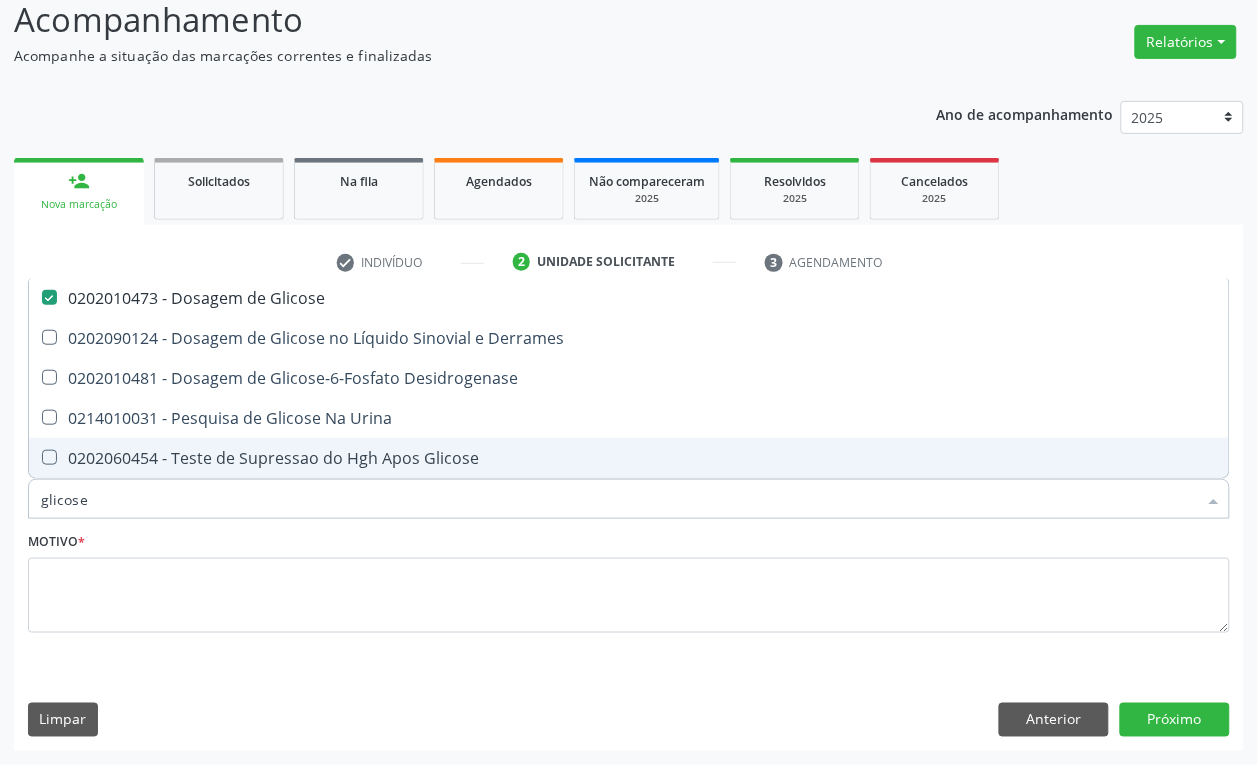 click on "glicose" at bounding box center (619, 499) 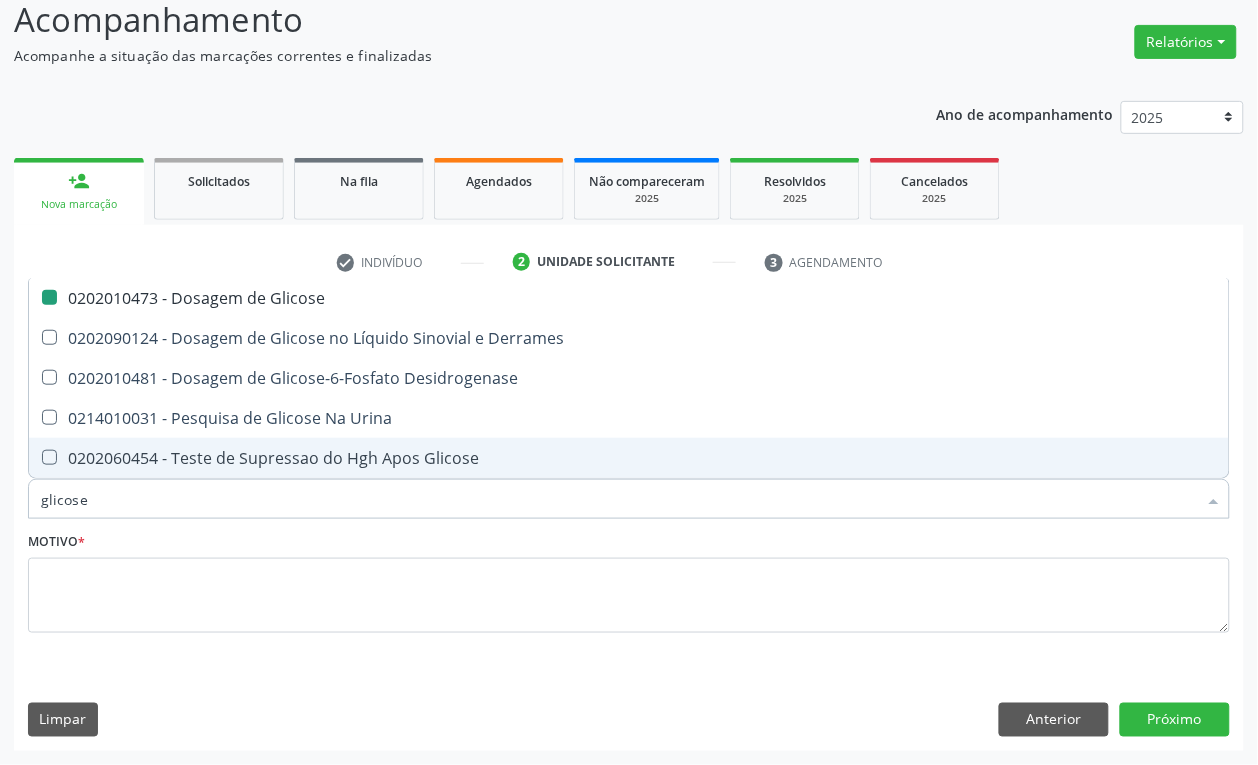 type 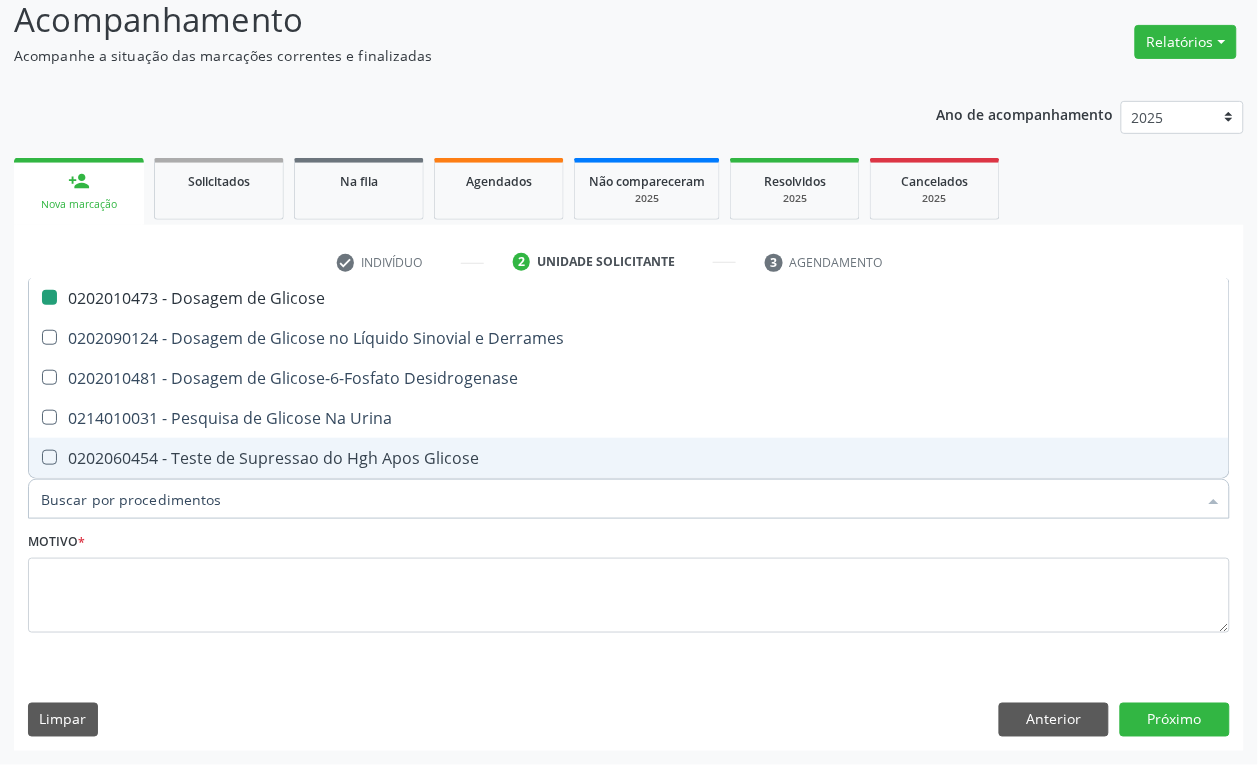 checkbox on "false" 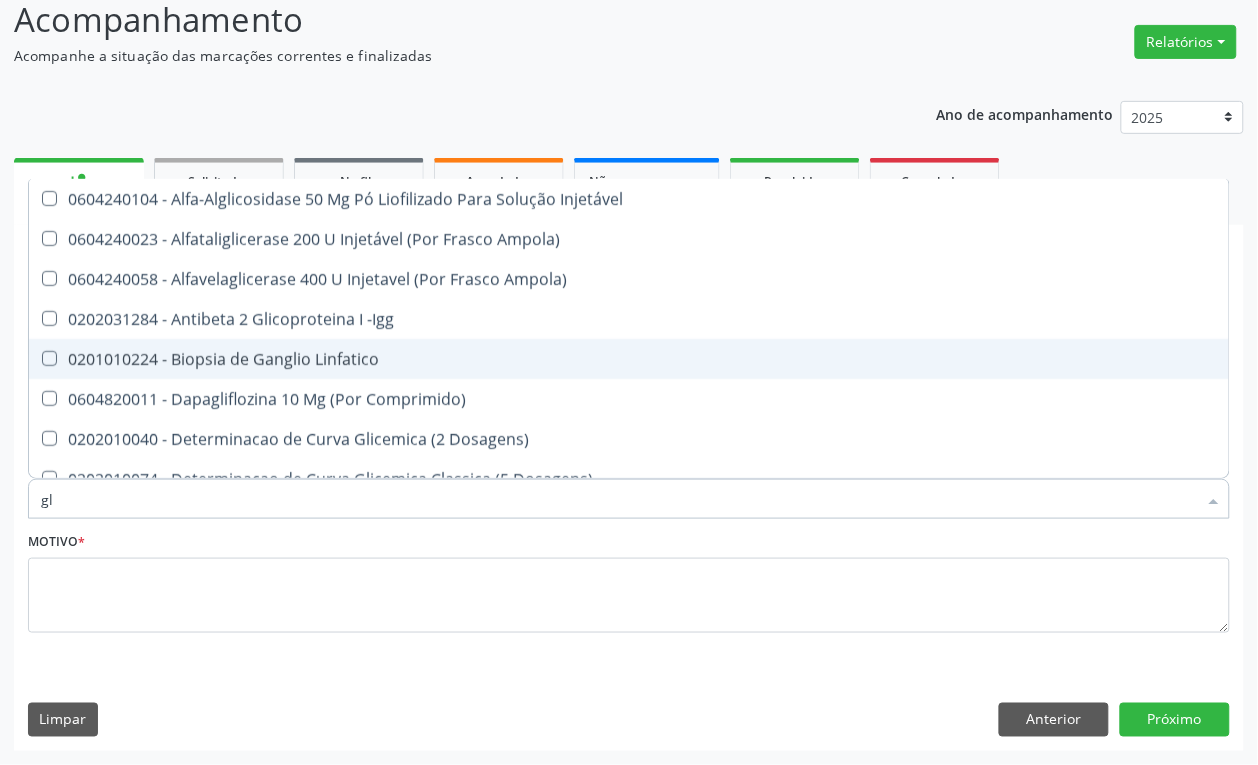 type on "gli" 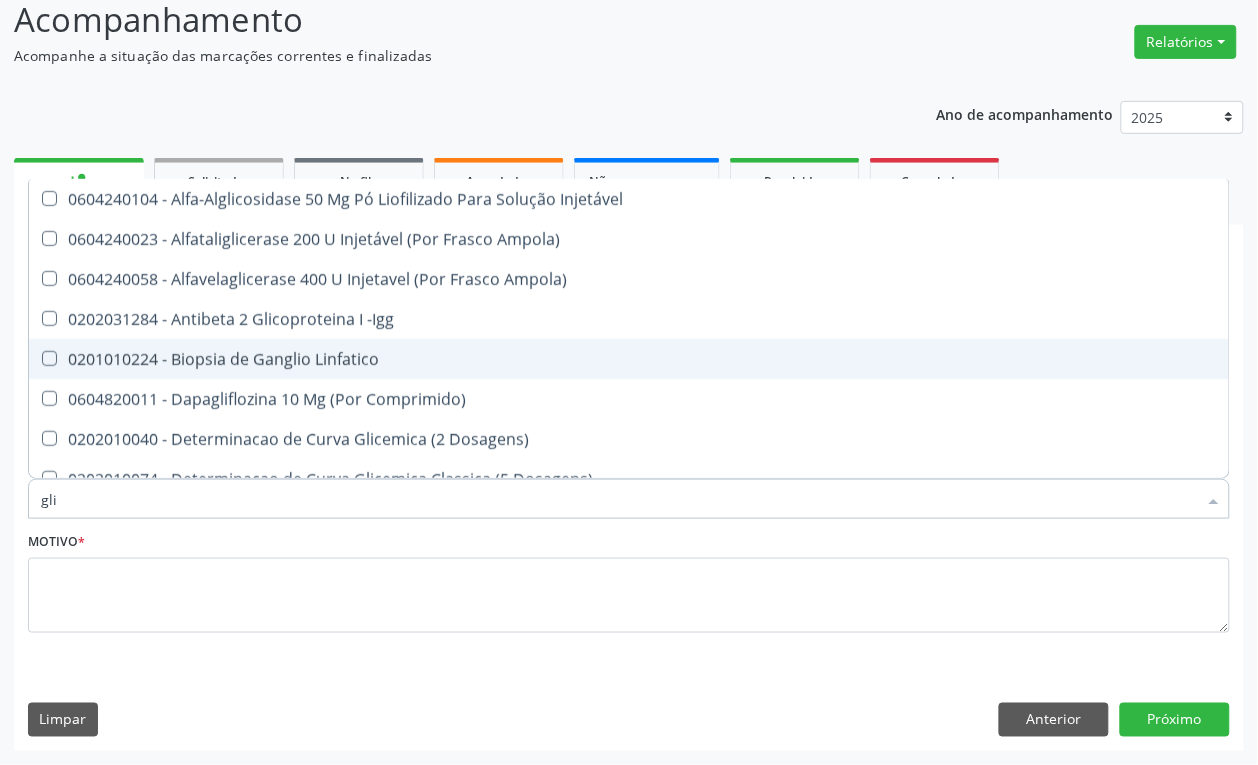 type on "glic" 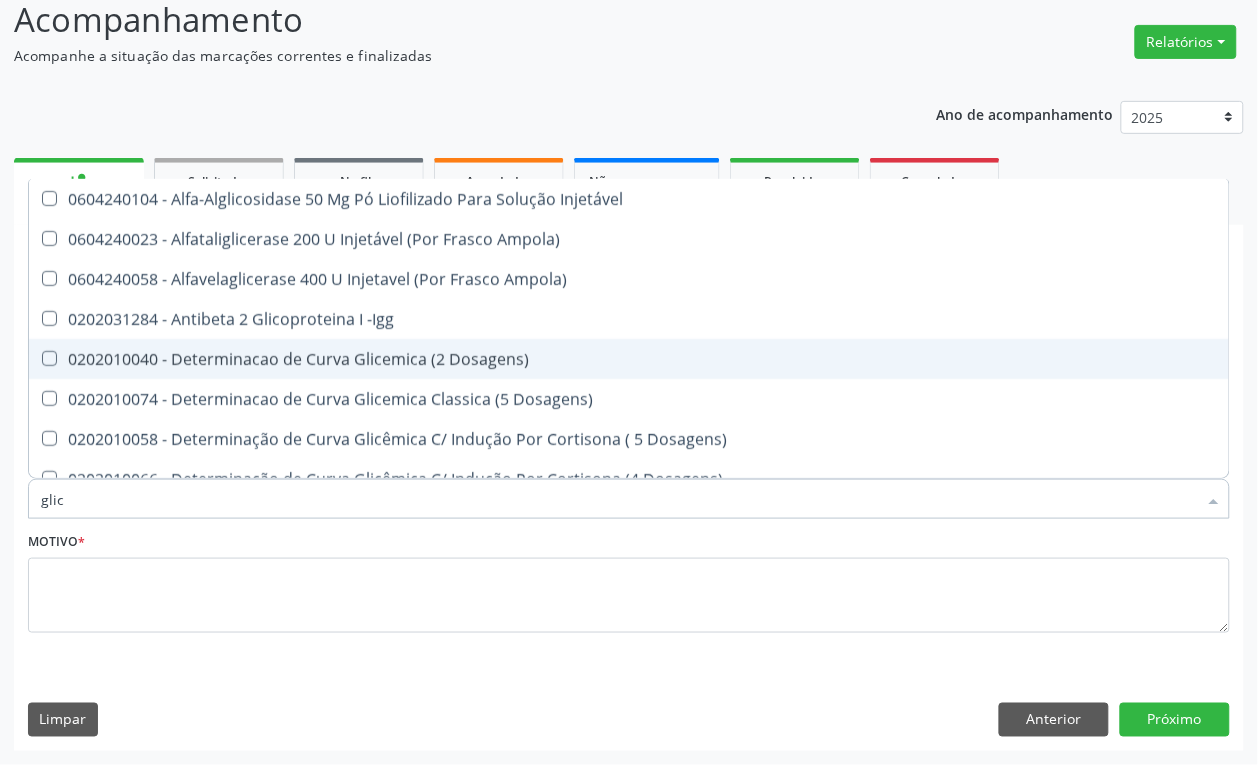 type on "glico" 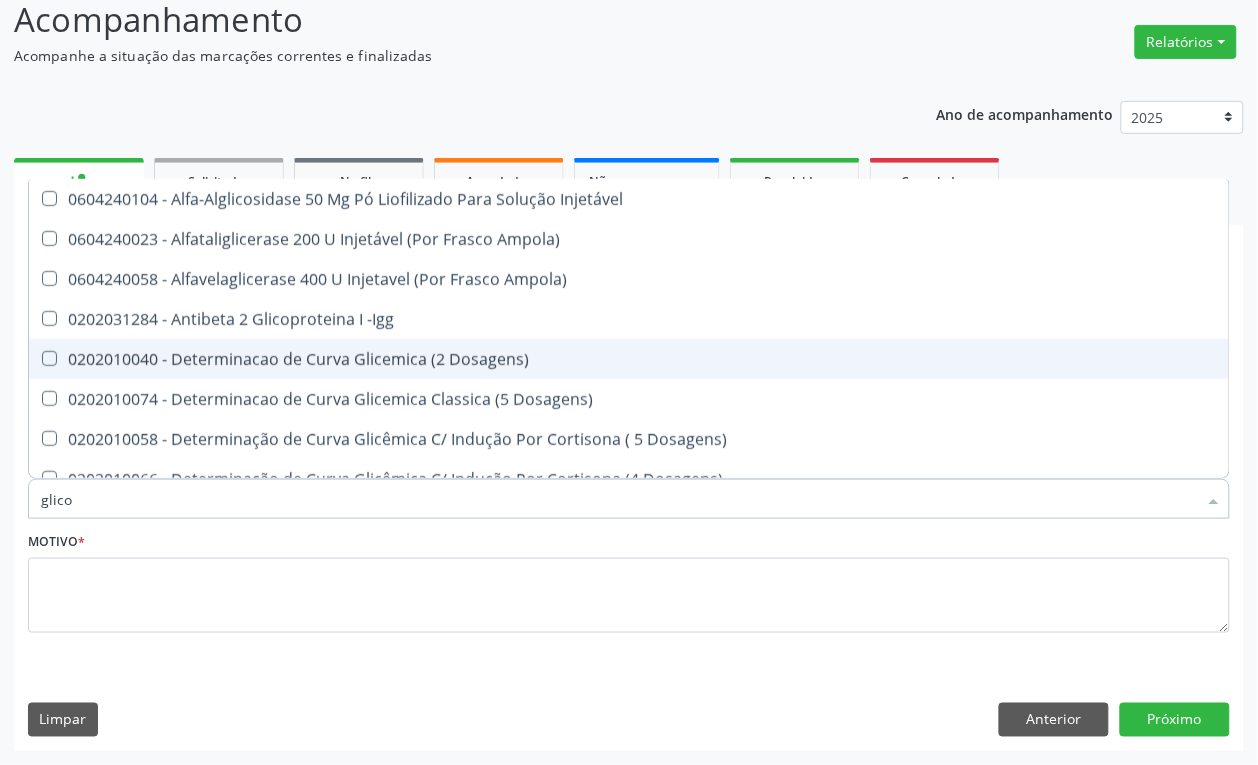 type on "glicos" 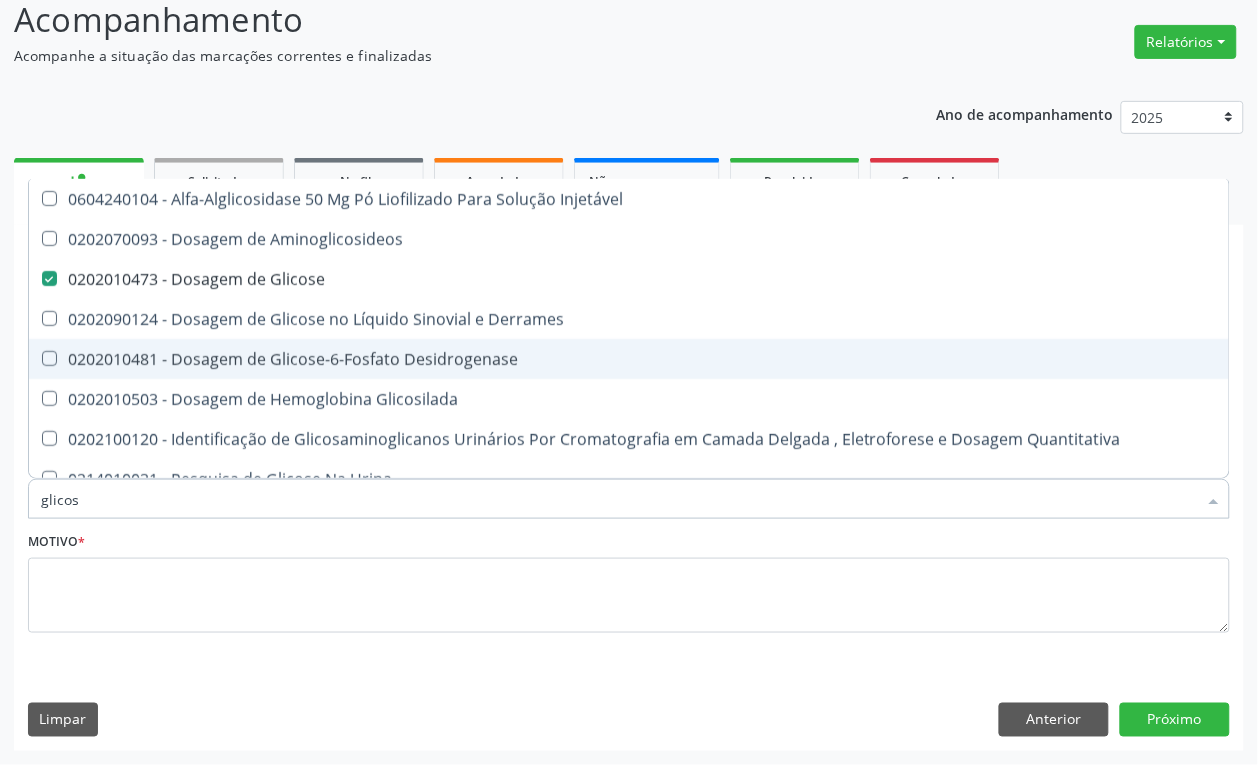 type on "glicosi" 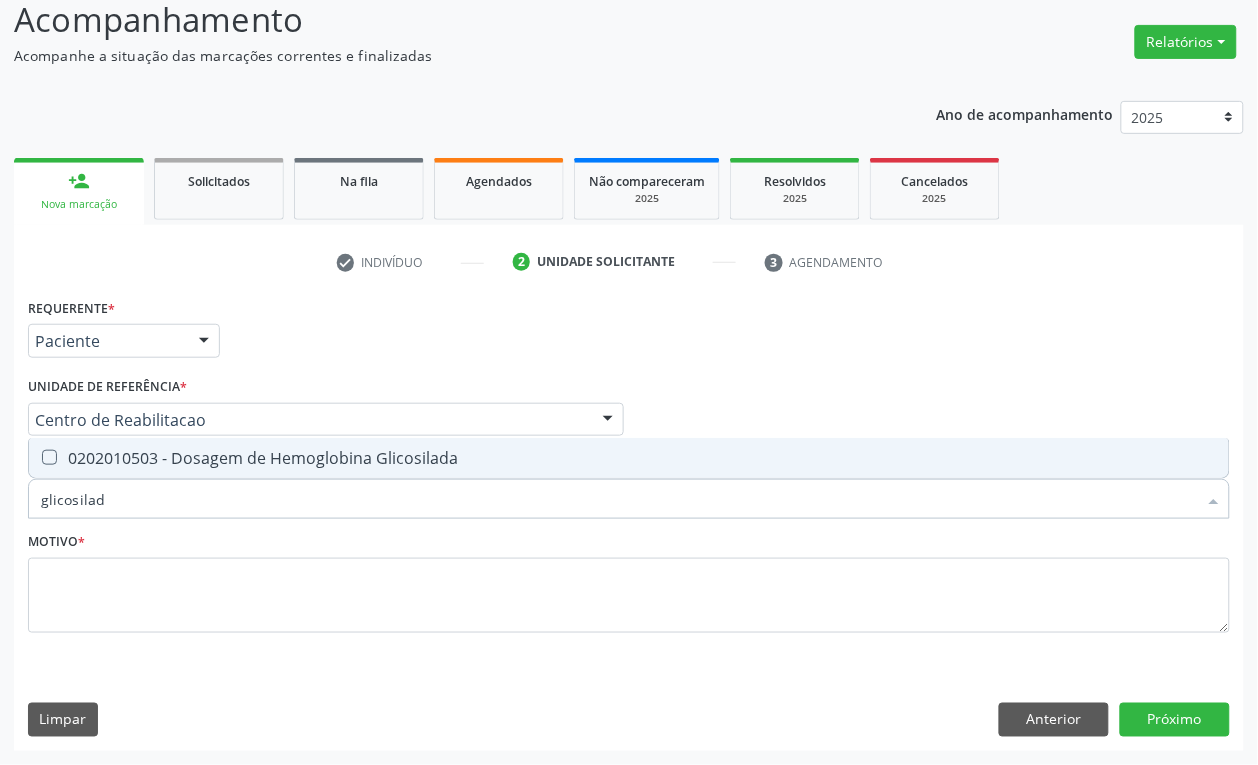 type on "glicosilada" 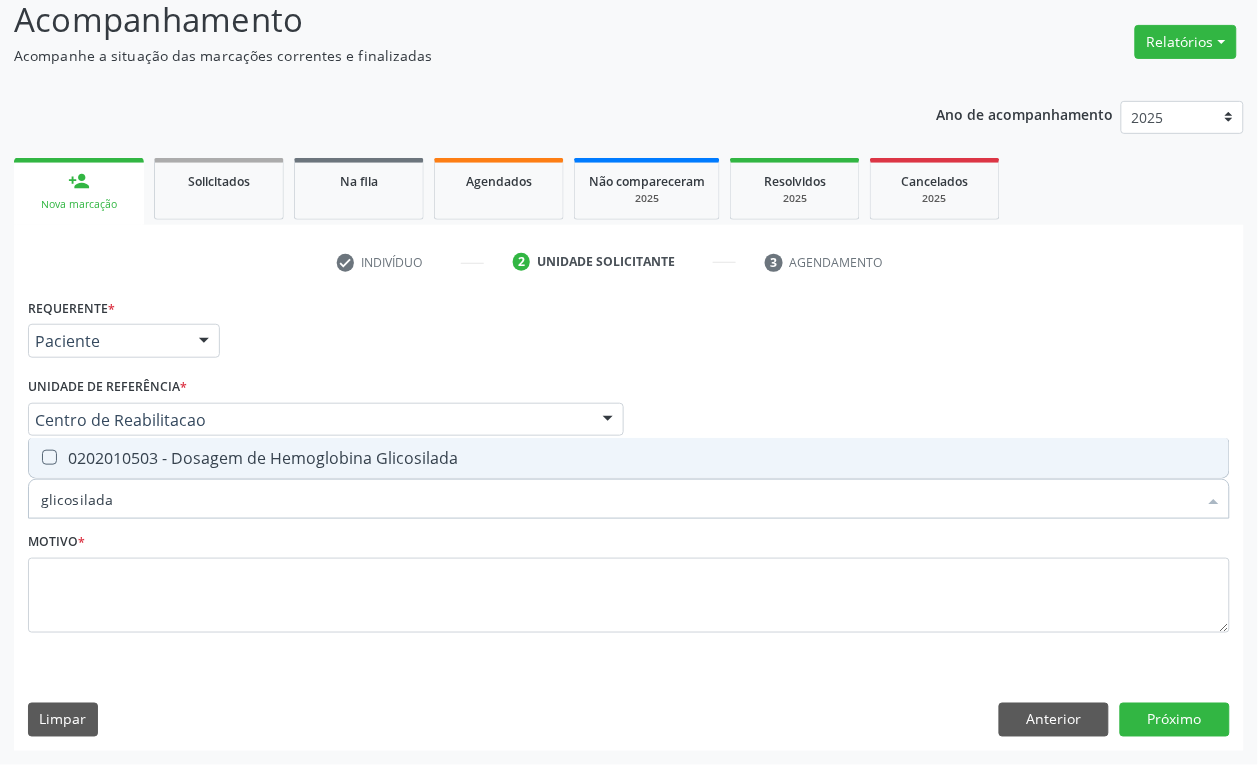 click on "0202010503 - Dosagem de Hemoglobina Glicosilada" at bounding box center (629, 458) 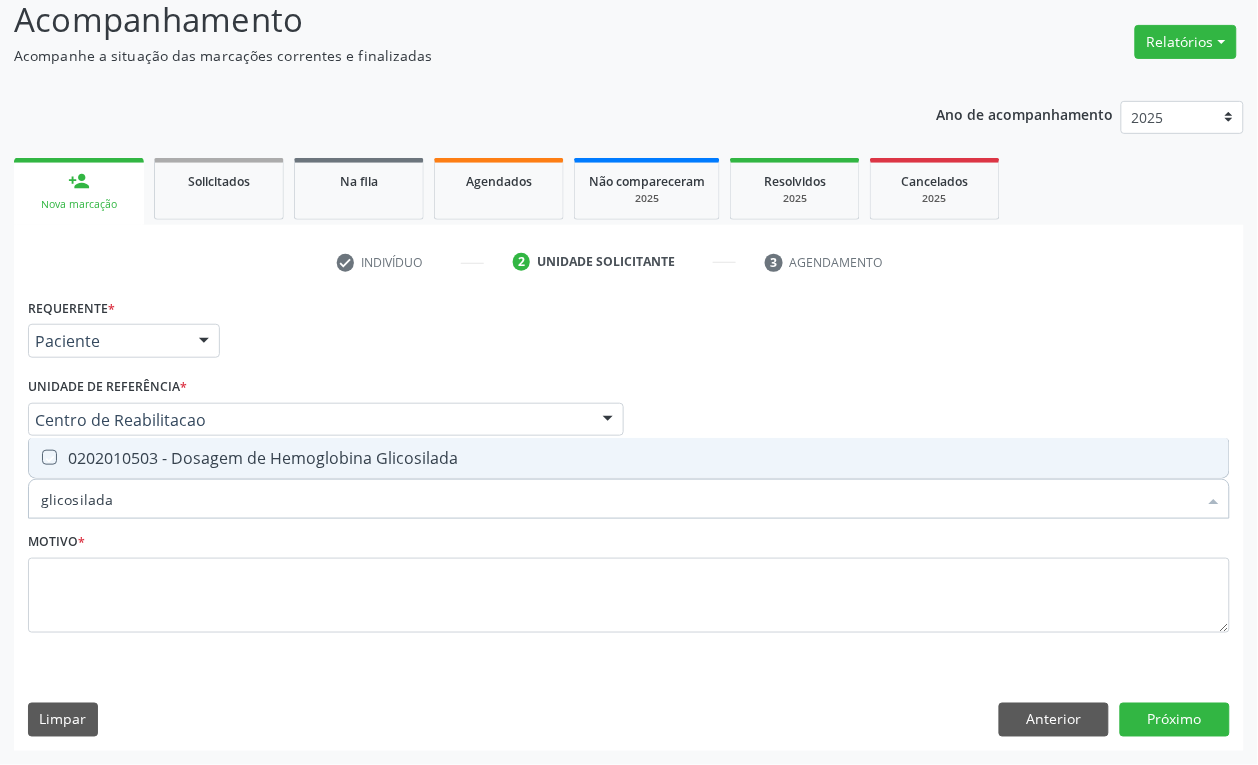 checkbox on "true" 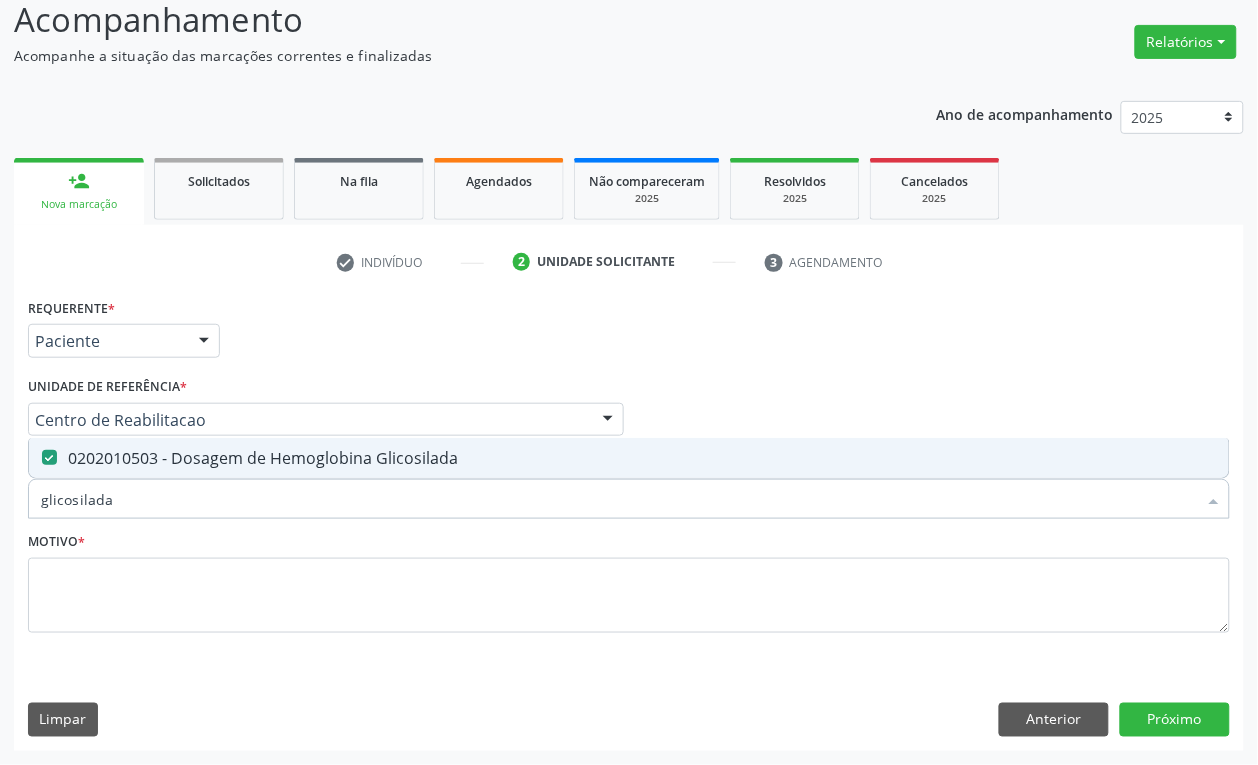 click on "glicosilada" at bounding box center [619, 499] 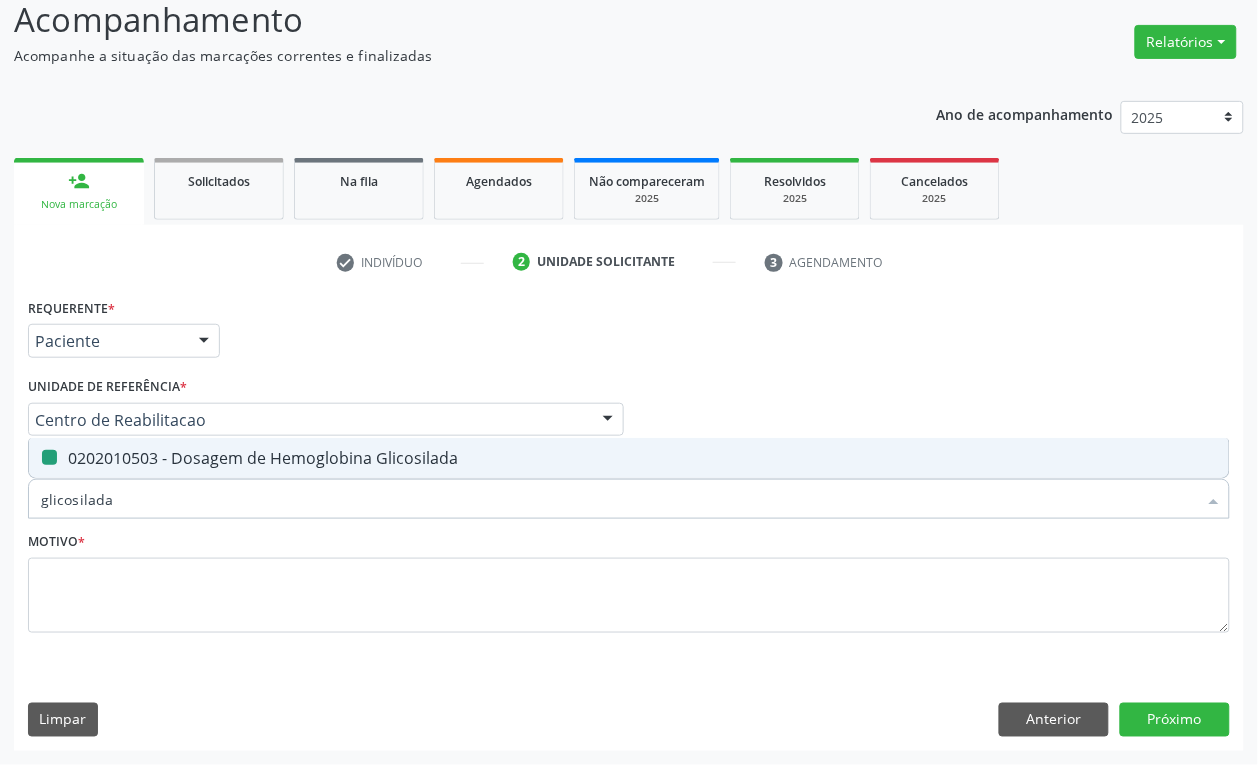 type 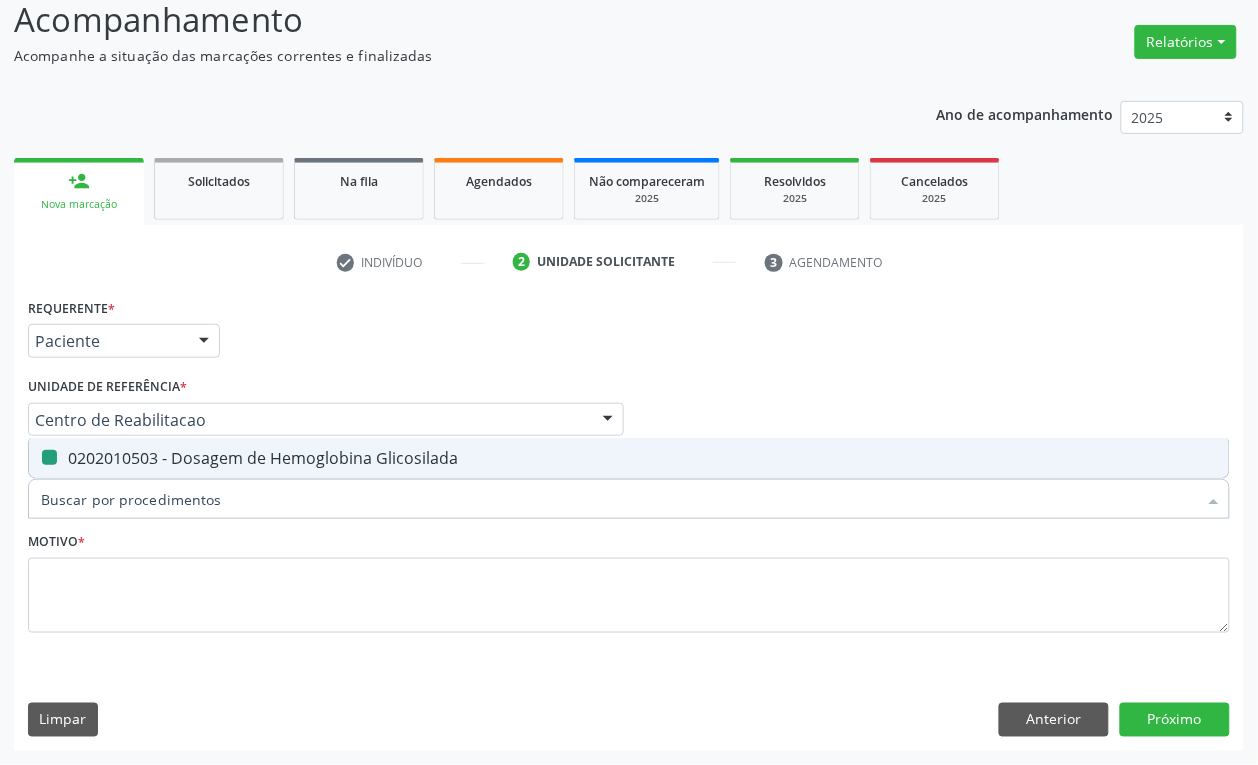 checkbox on "false" 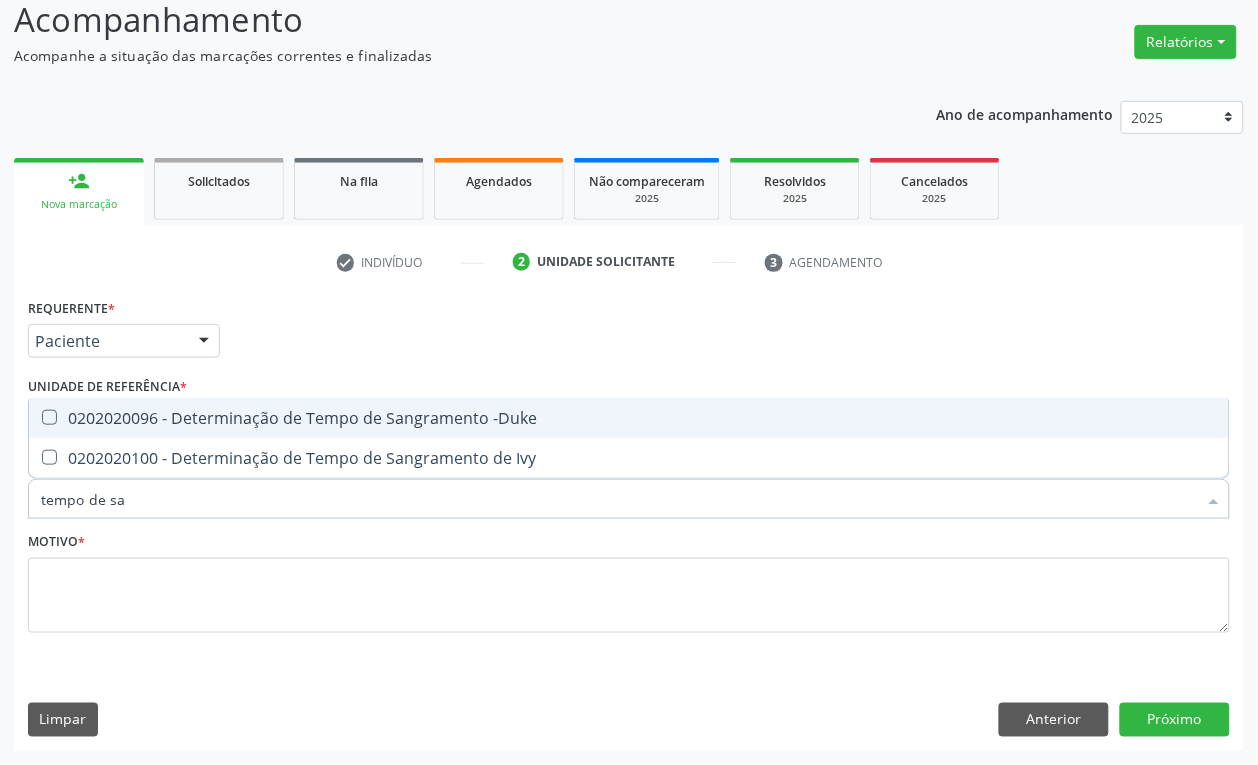 type on "tempo de san" 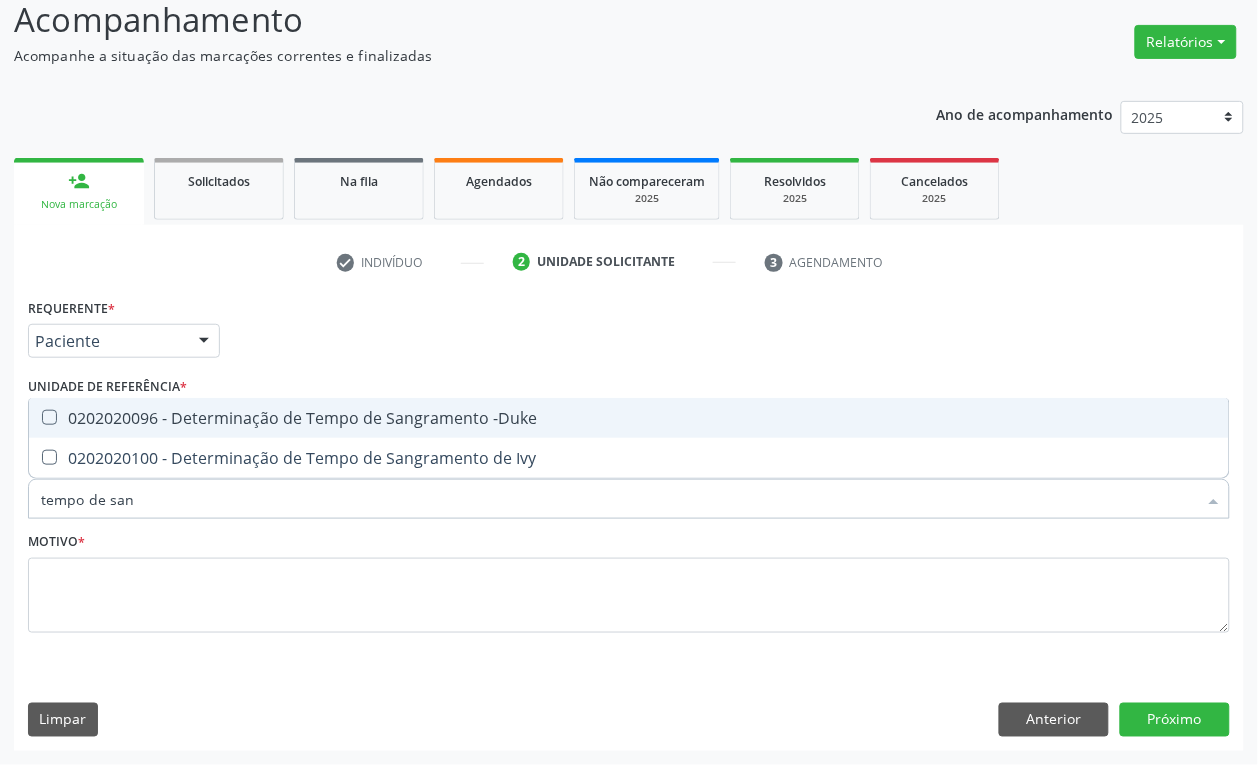 click on "0202020096 - Determinação de Tempo de Sangramento -Duke" at bounding box center (629, 418) 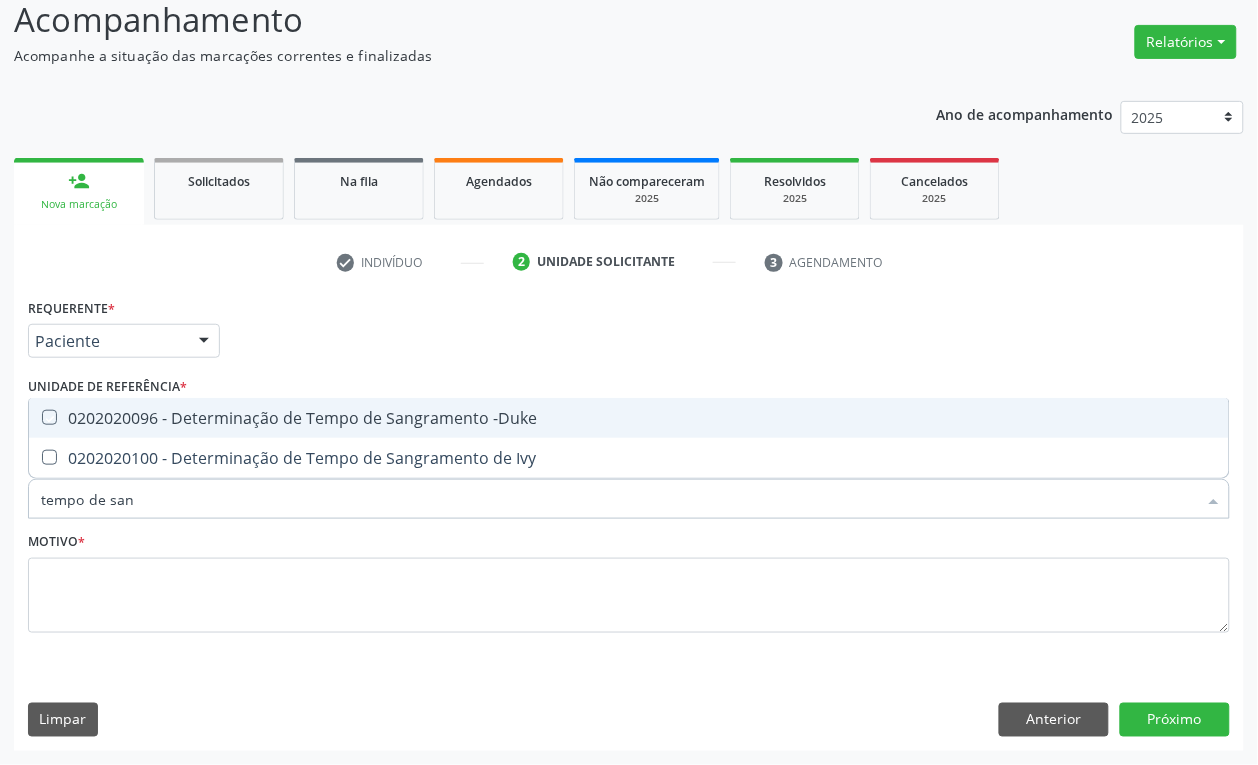 checkbox on "true" 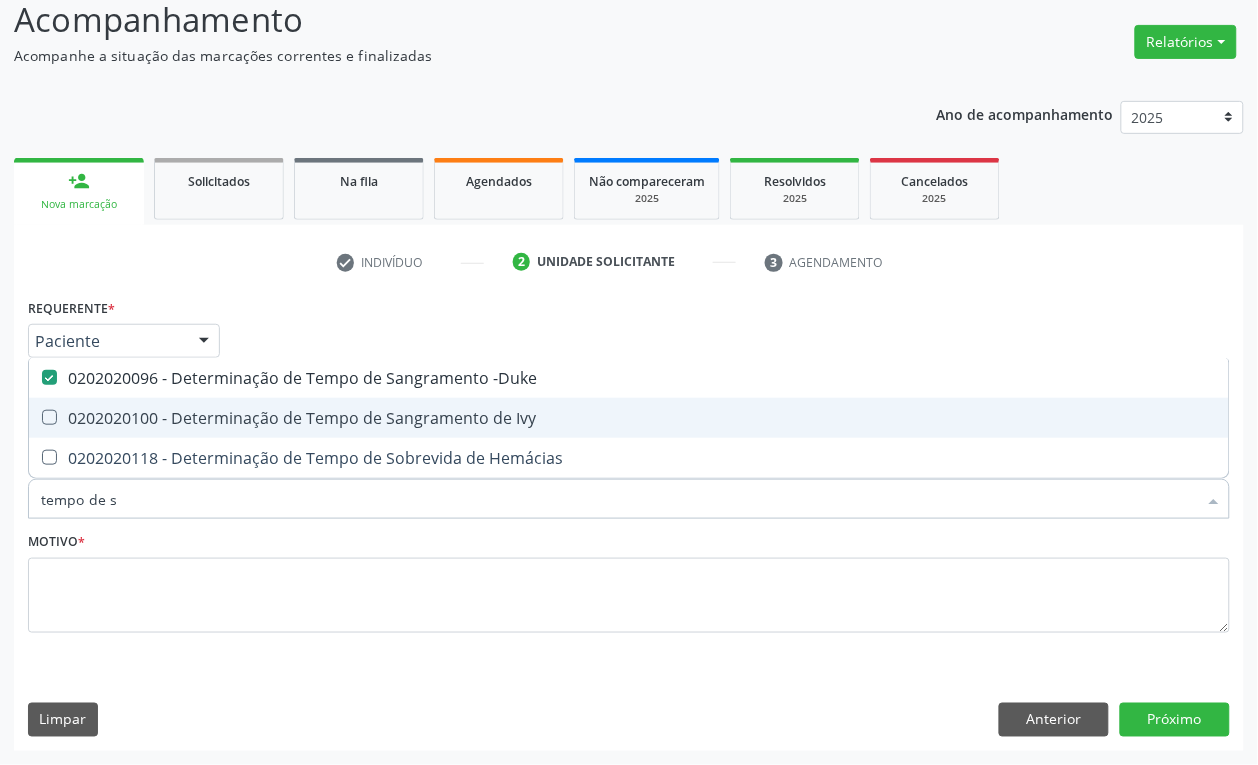 type on "tempo de" 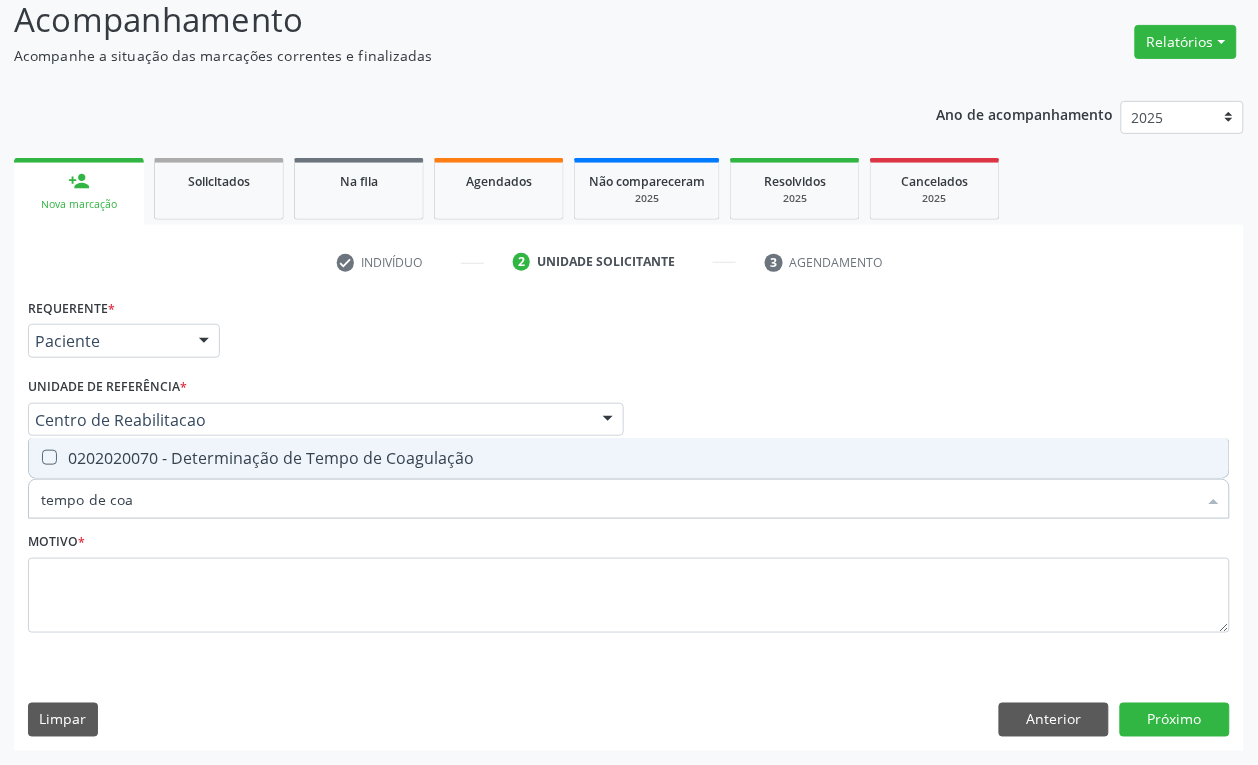 type on "tempo de coag" 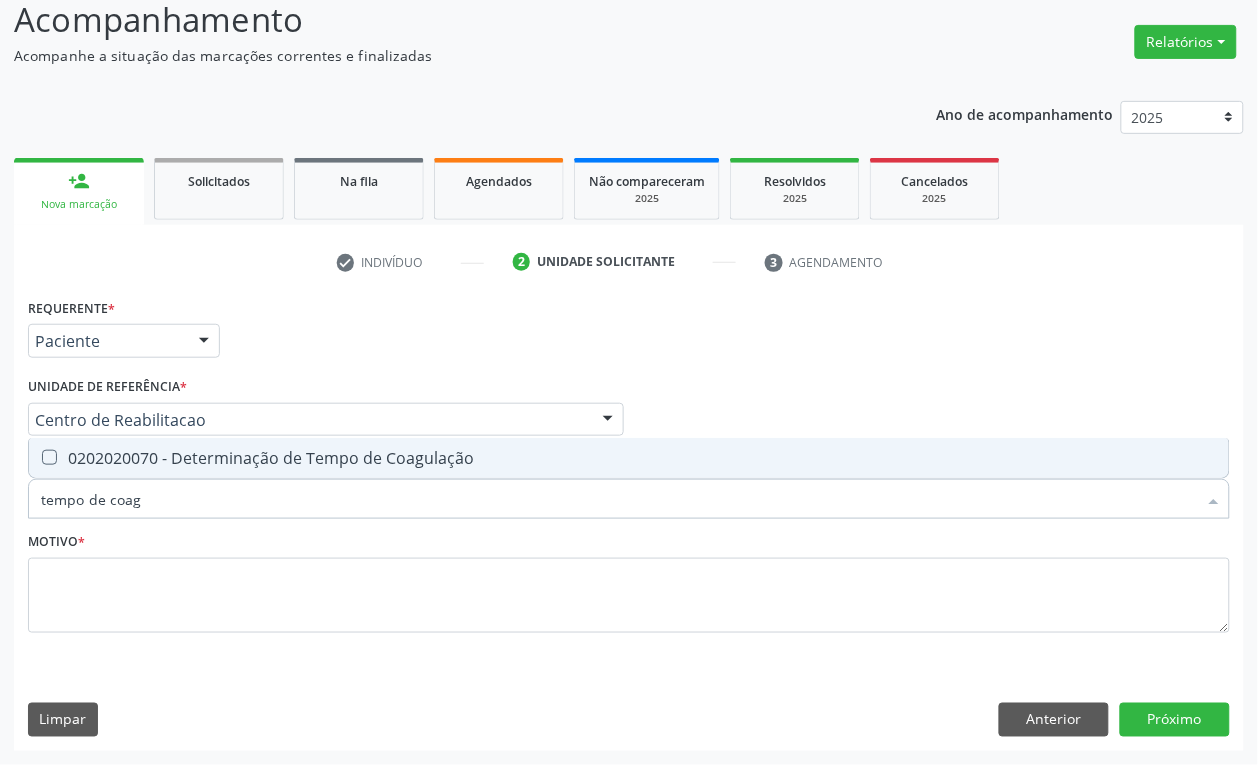 click on "0202020070 - Determinação de Tempo de Coagulação" at bounding box center (629, 458) 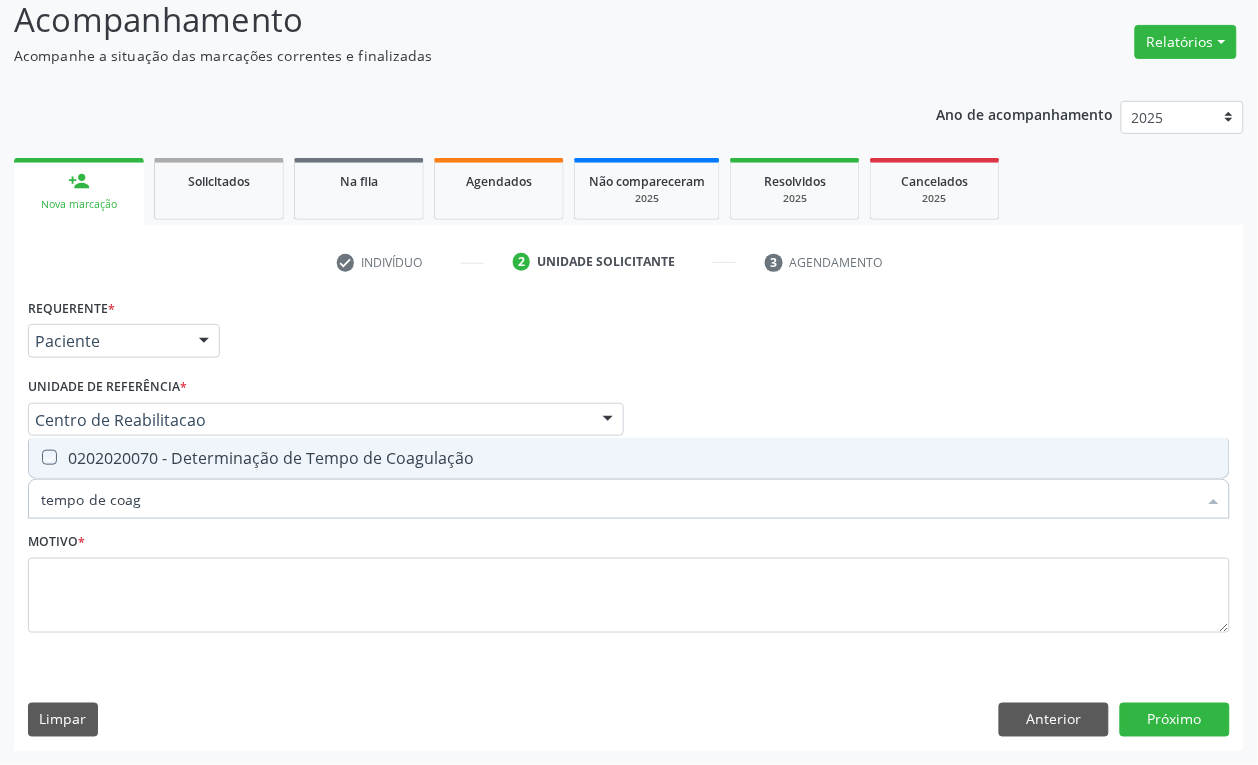 checkbox on "true" 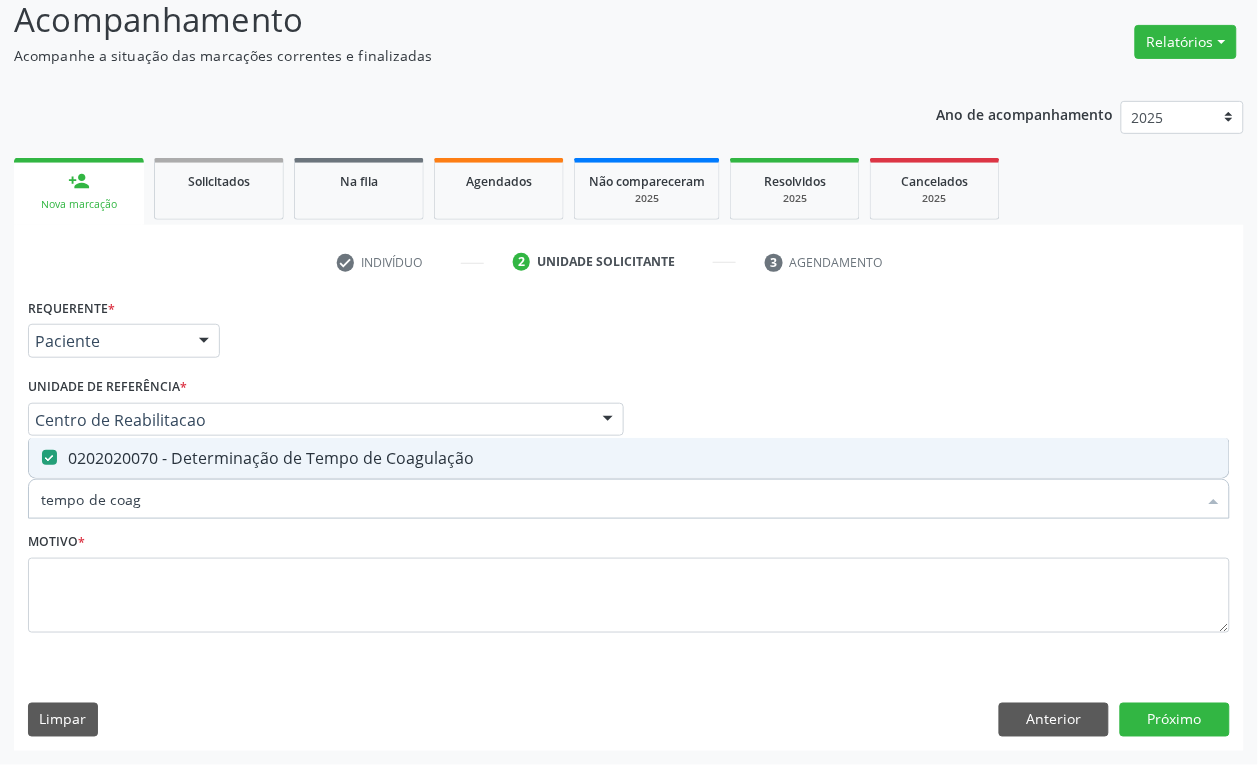 click on "tempo de coag" at bounding box center [619, 499] 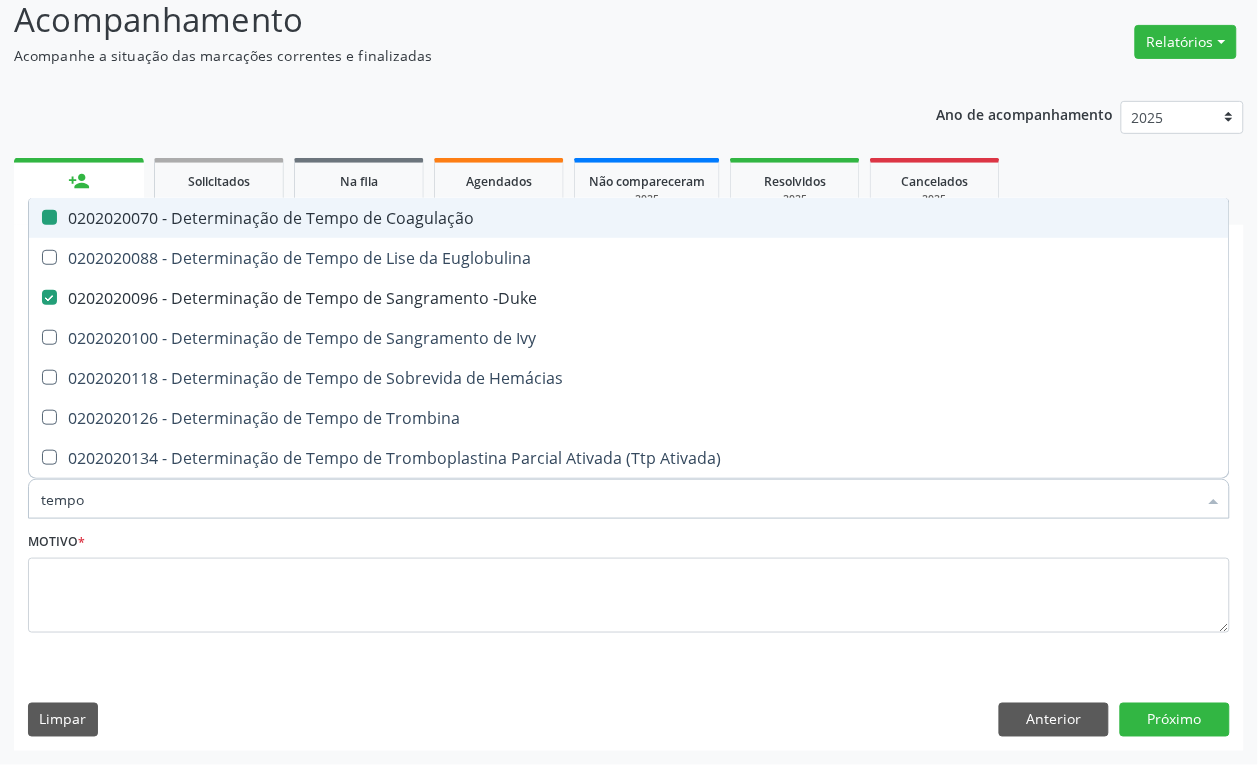 type on "tempo" 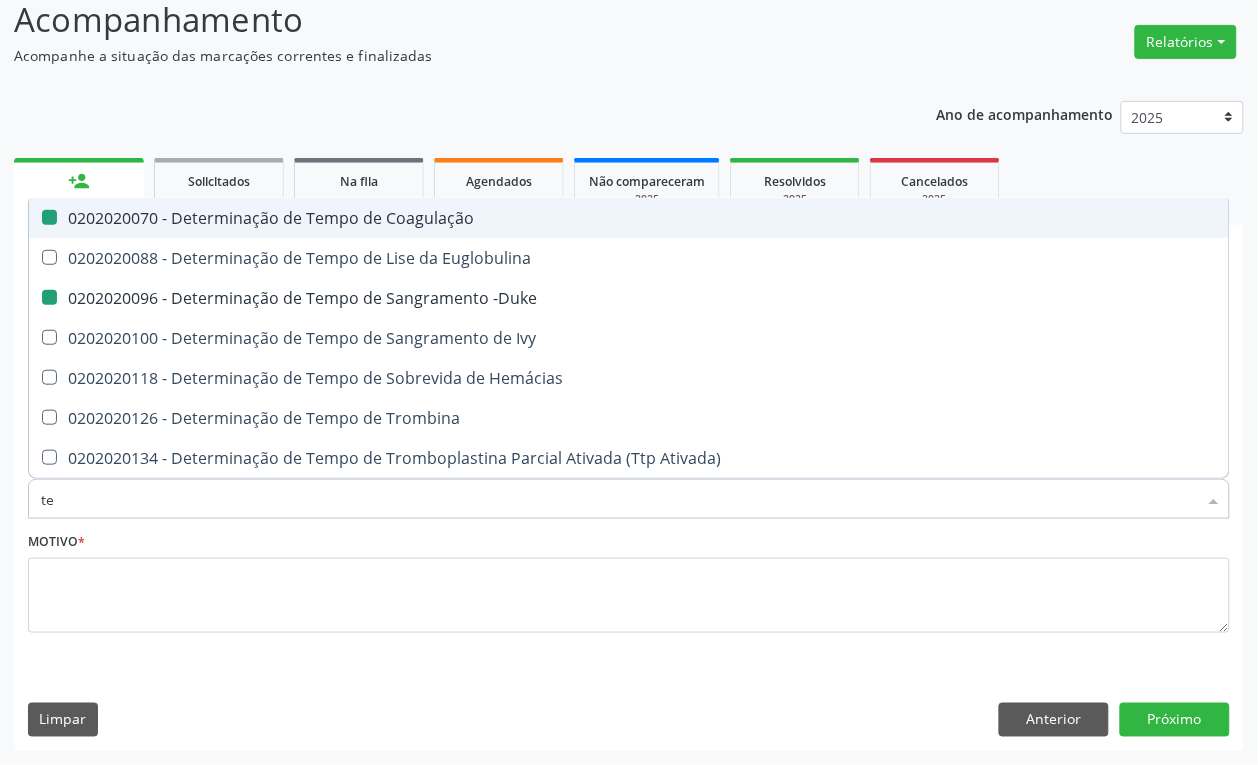 type on "t" 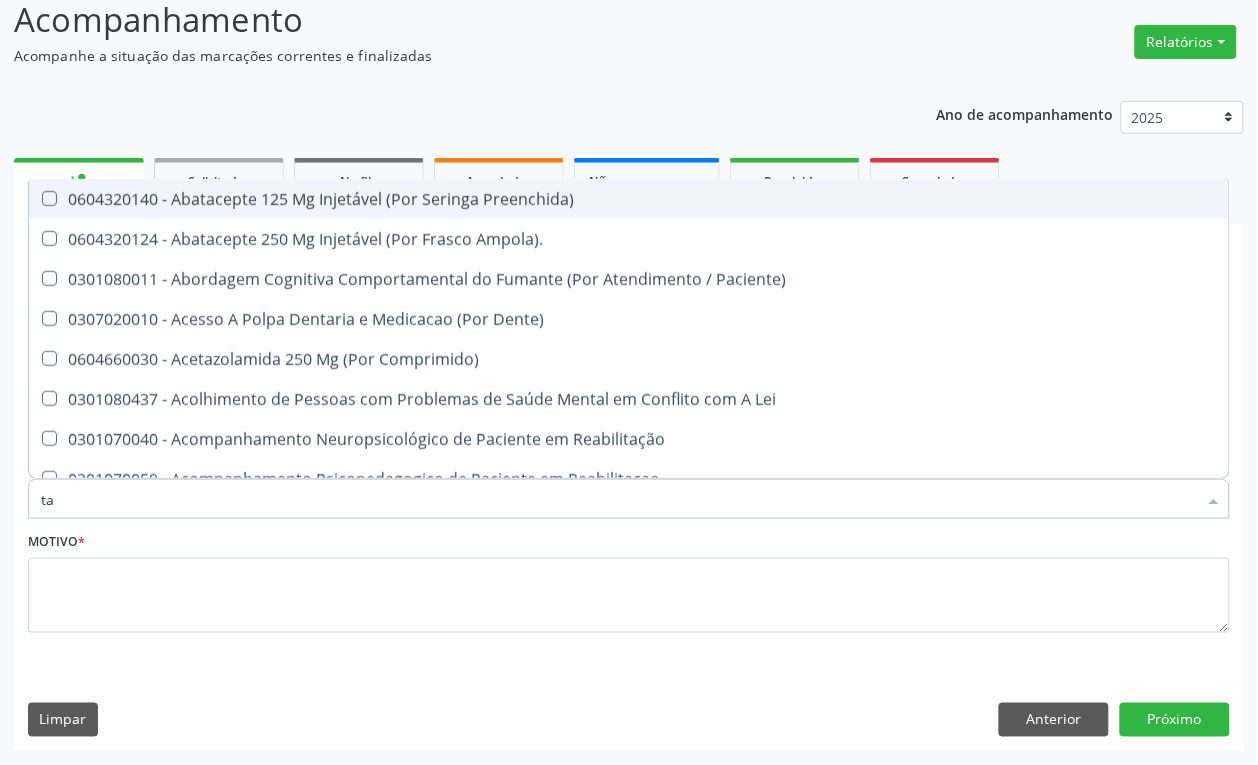 type on "tap" 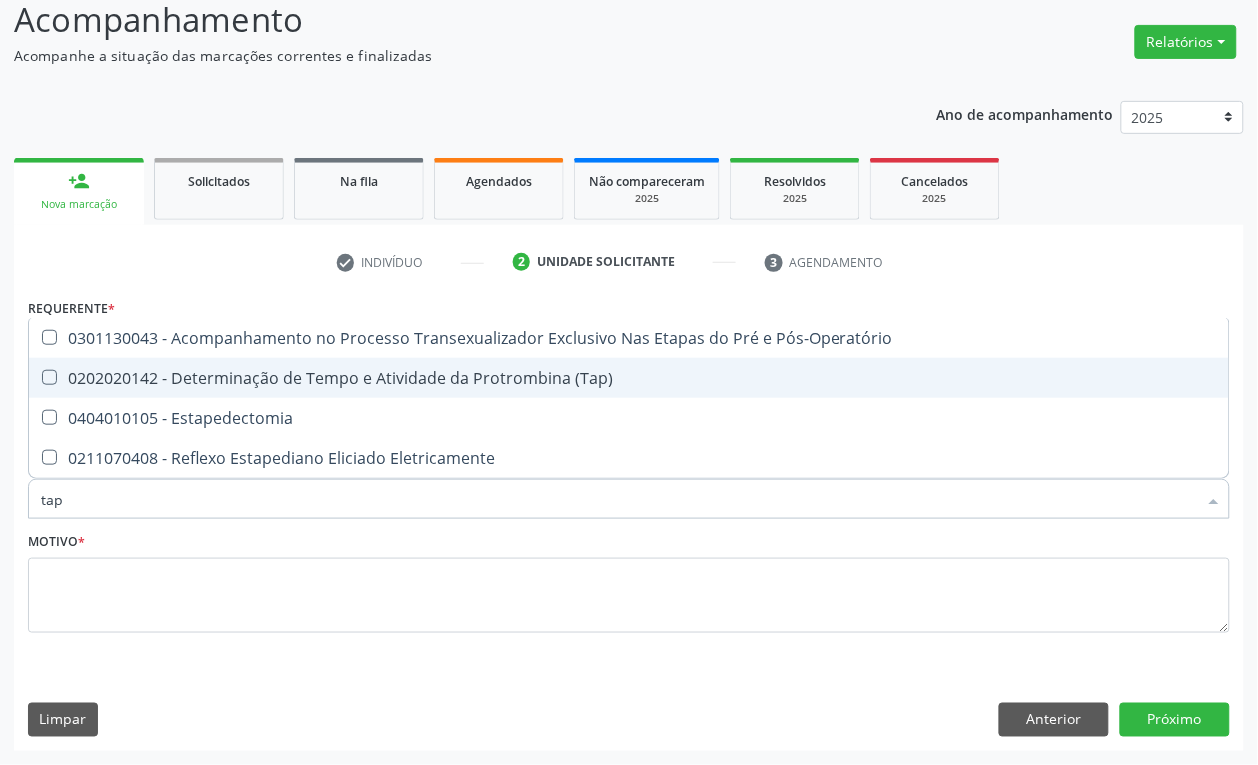 click on "0202020142 - Determinação de Tempo e Atividade da Protrombina (Tap)" at bounding box center (629, 378) 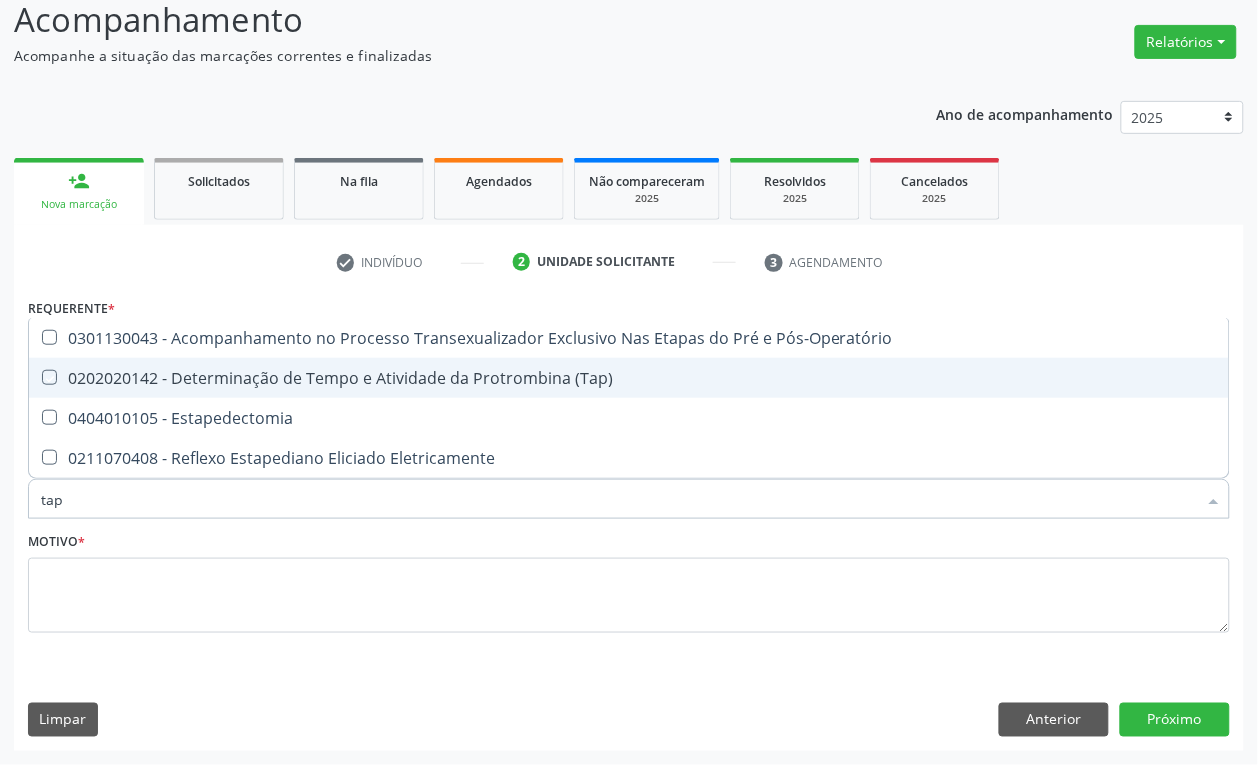 checkbox on "true" 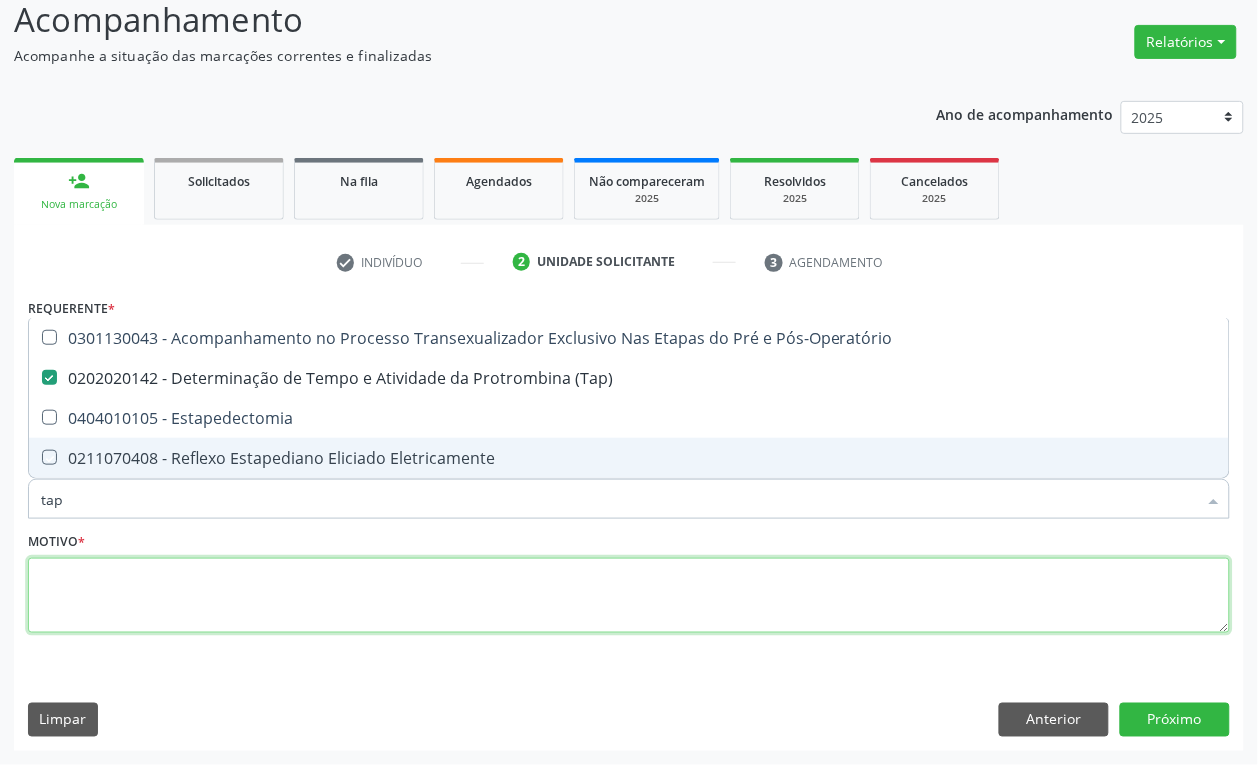 click at bounding box center (629, 596) 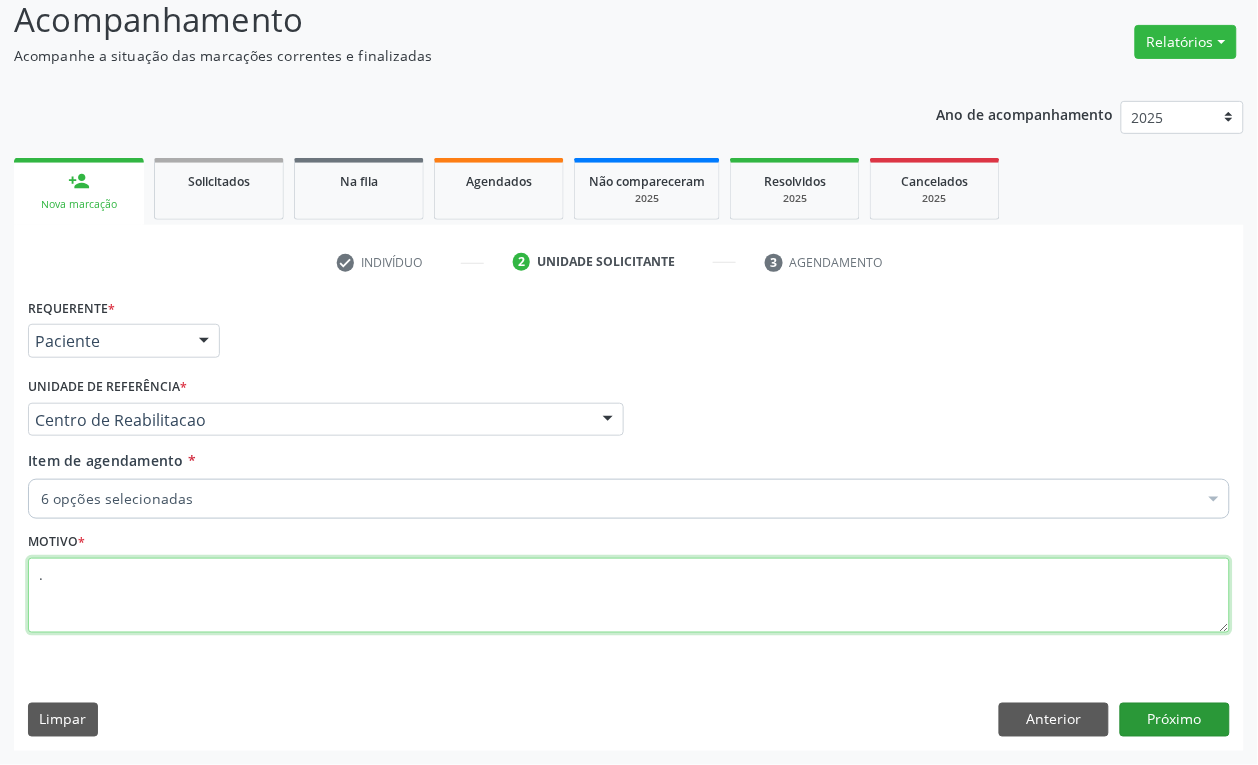 type on "." 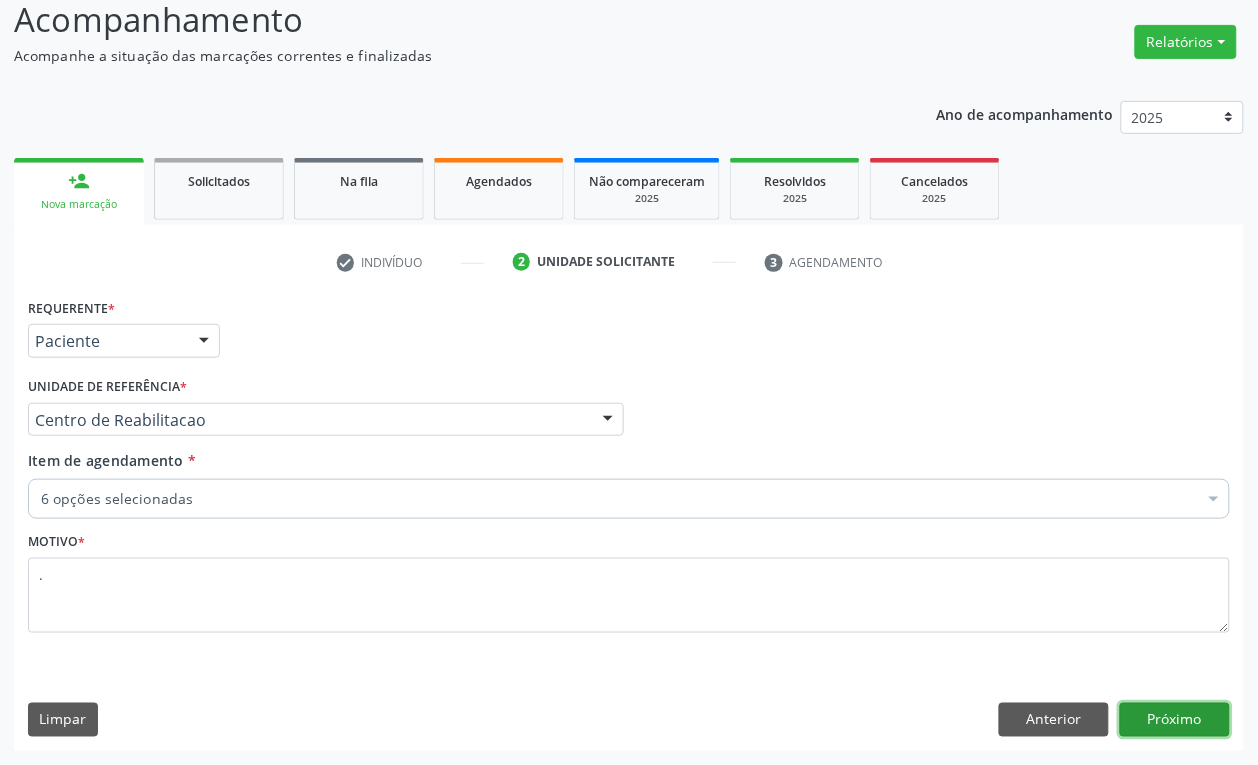 click on "Próximo" at bounding box center (1175, 720) 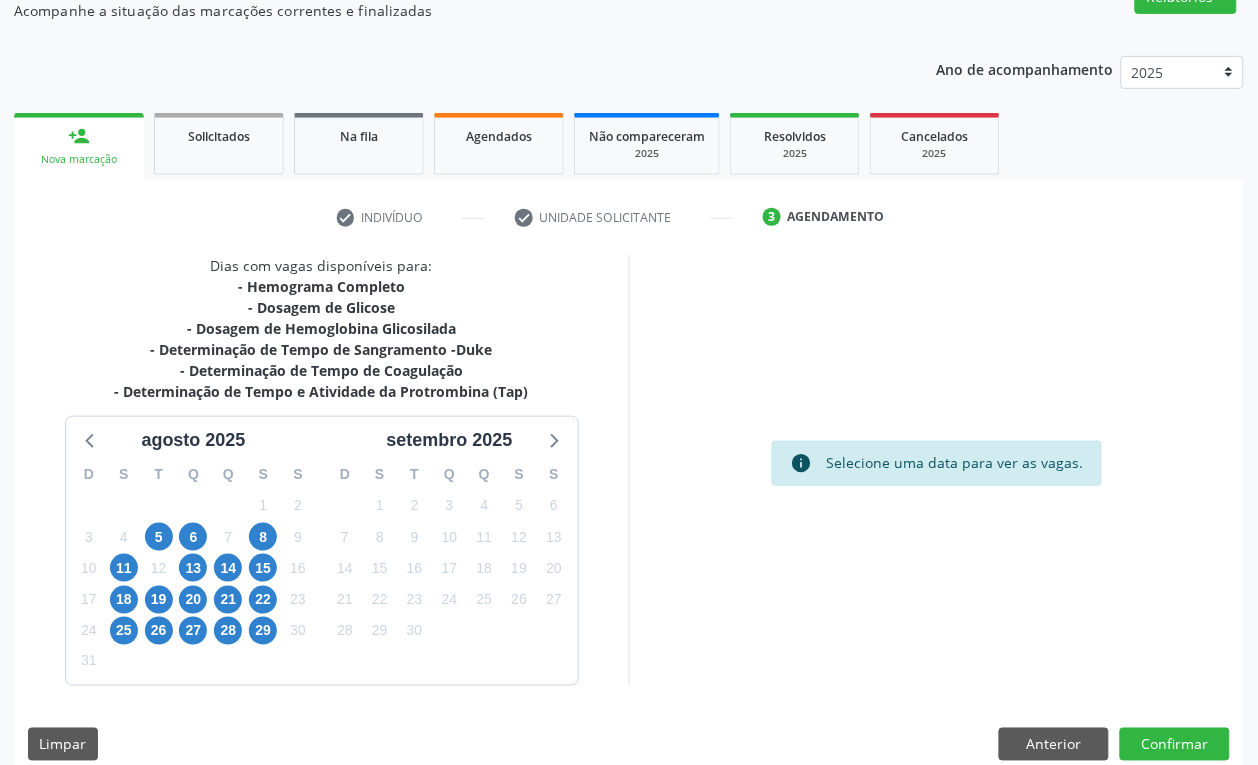 scroll, scrollTop: 211, scrollLeft: 0, axis: vertical 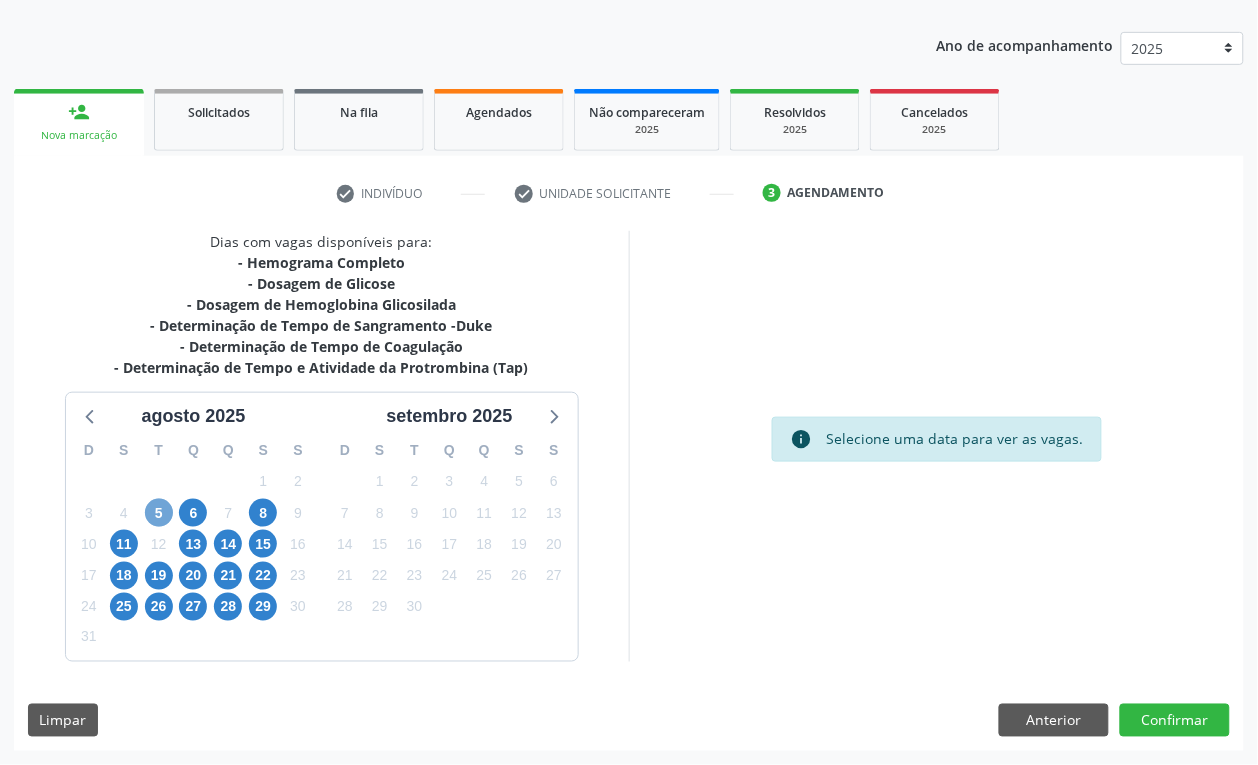 click on "5" at bounding box center [159, 513] 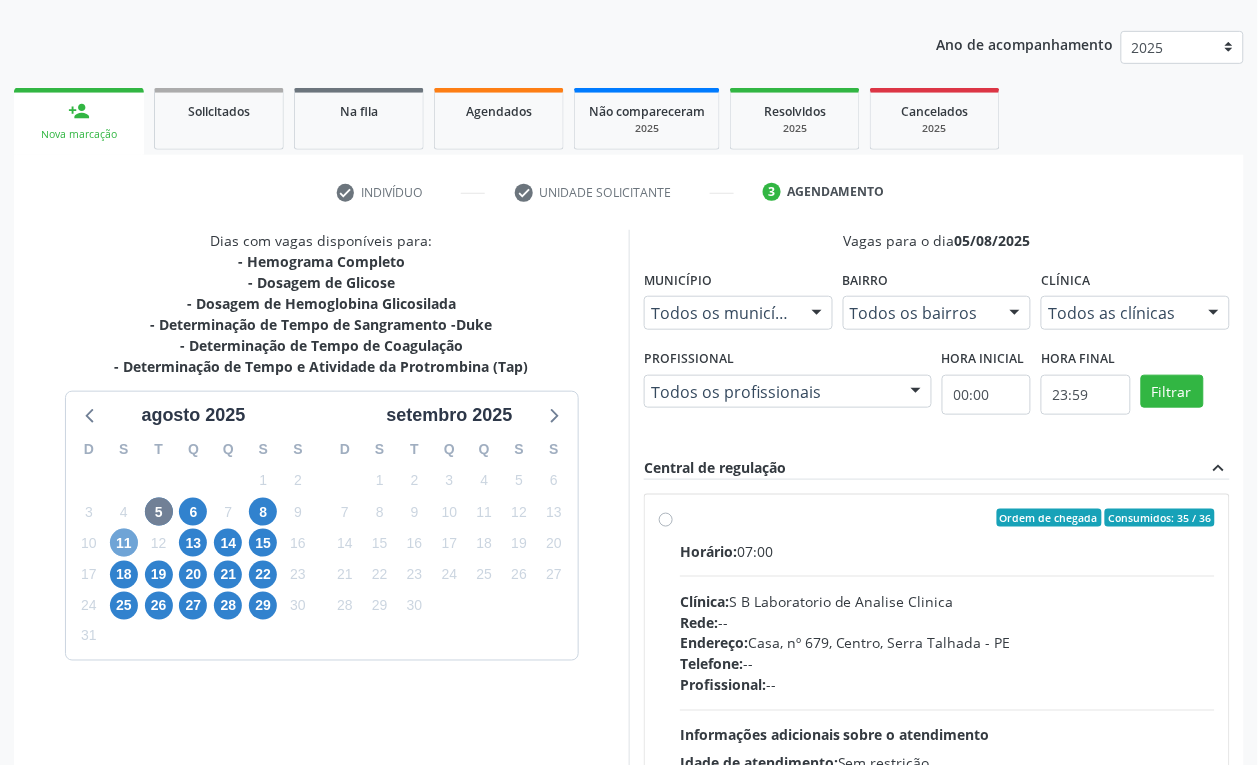 click on "11" at bounding box center [124, 543] 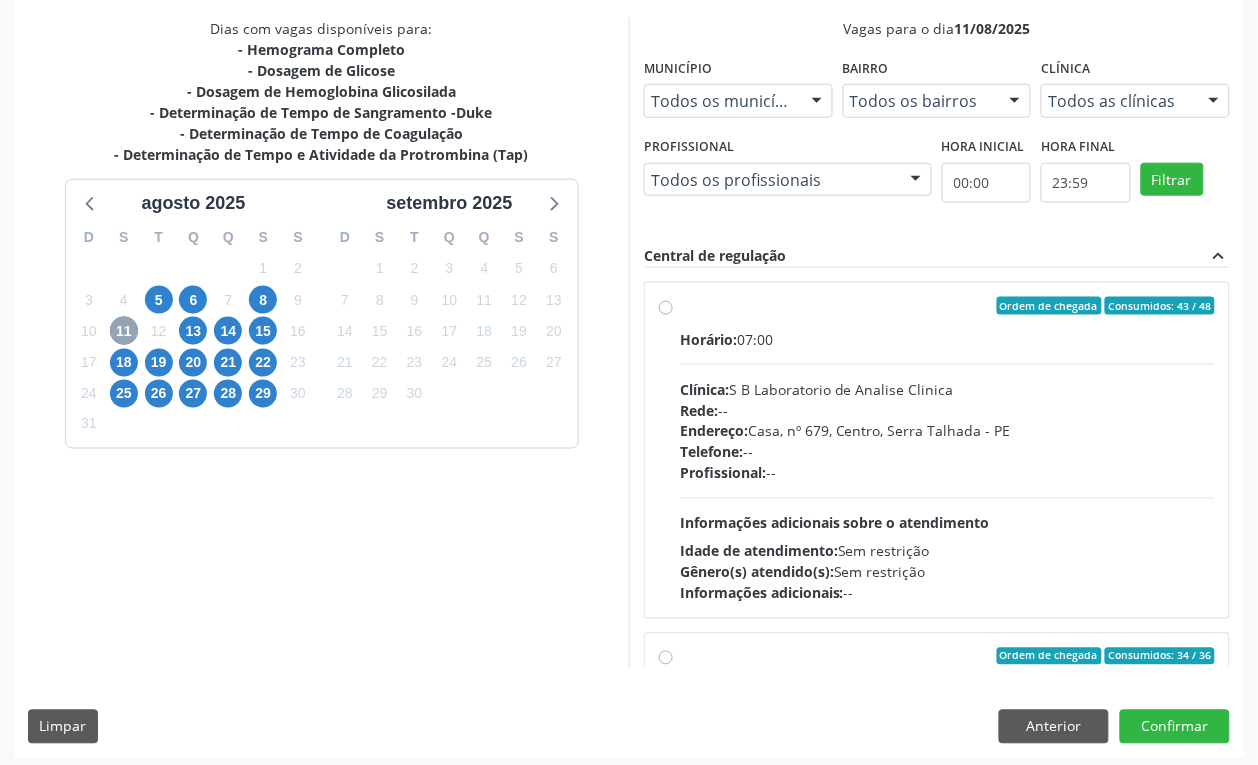 scroll, scrollTop: 430, scrollLeft: 0, axis: vertical 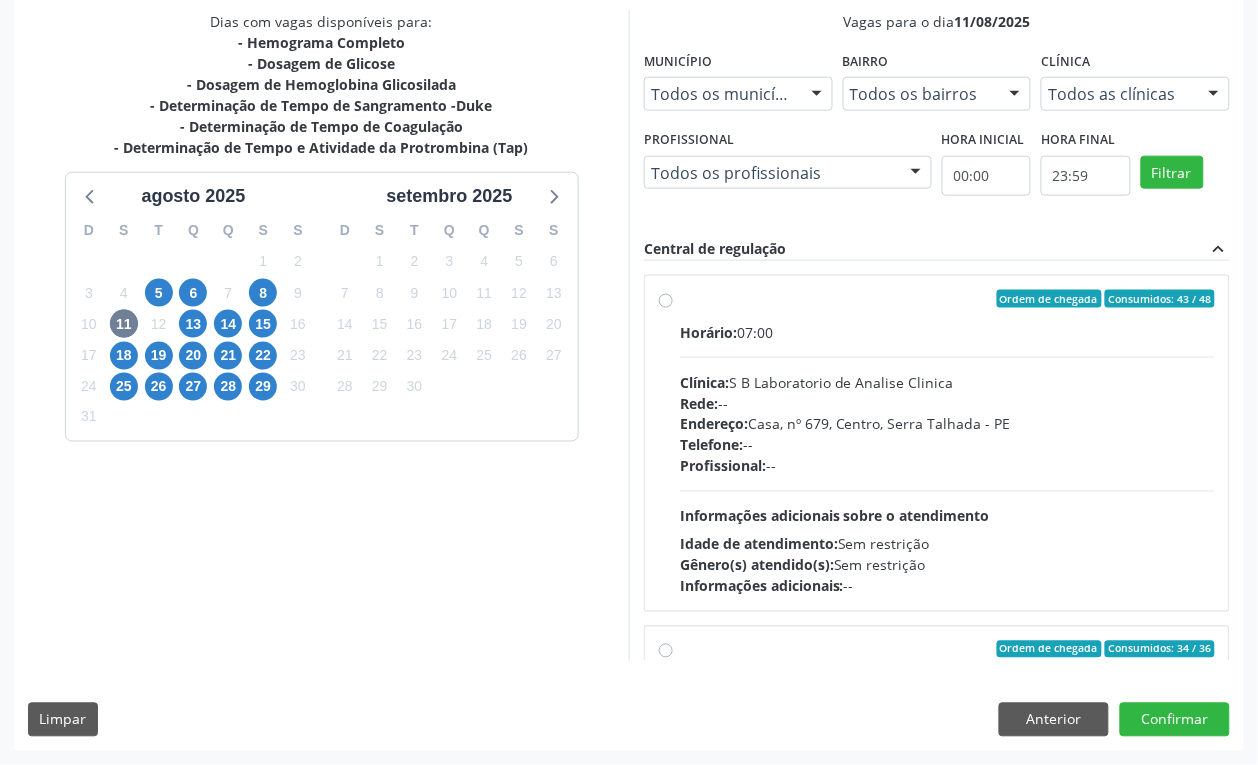 click on "Endereço:" at bounding box center (714, 424) 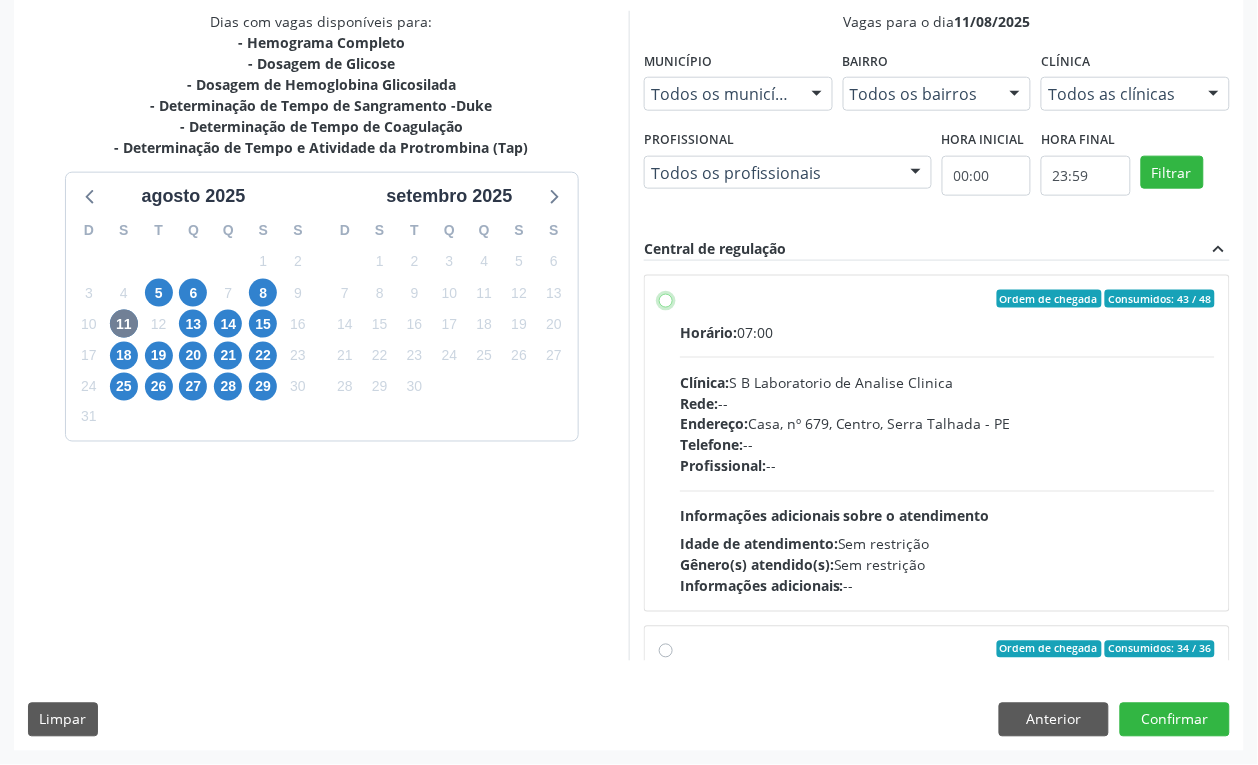 radio on "true" 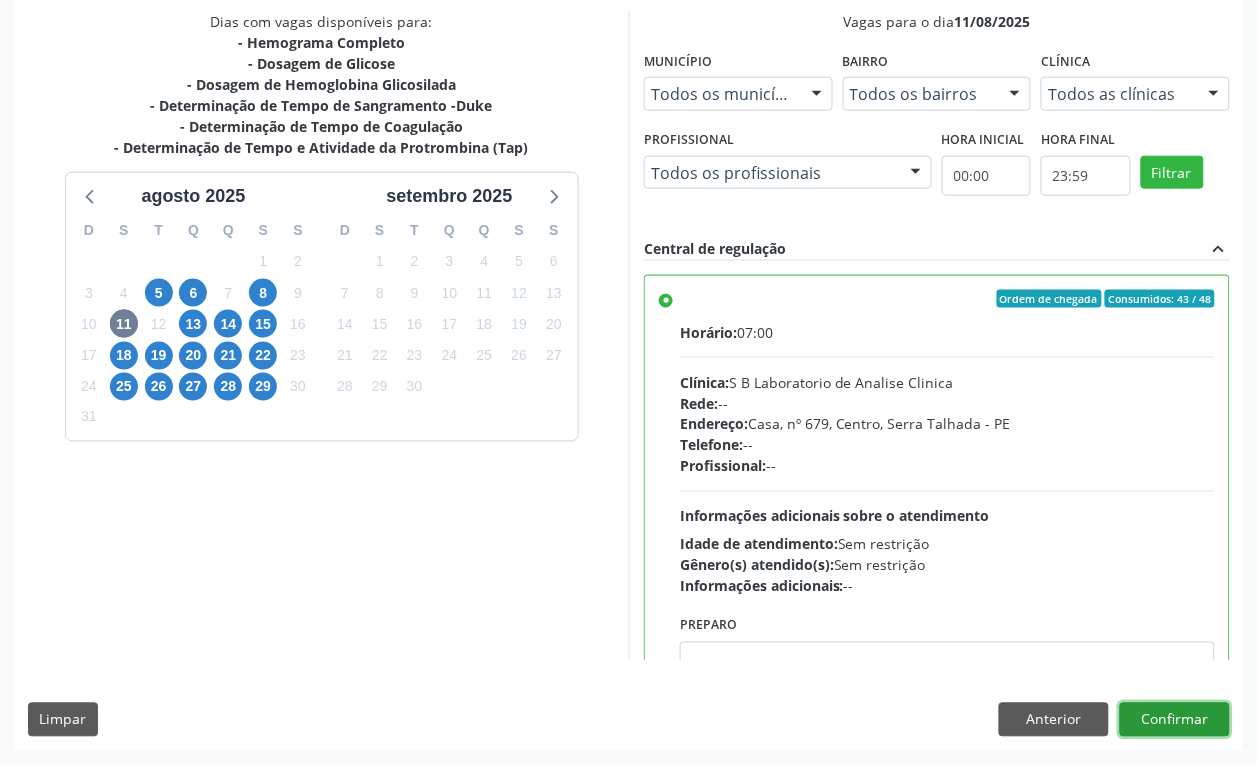 click on "Confirmar" at bounding box center [1175, 720] 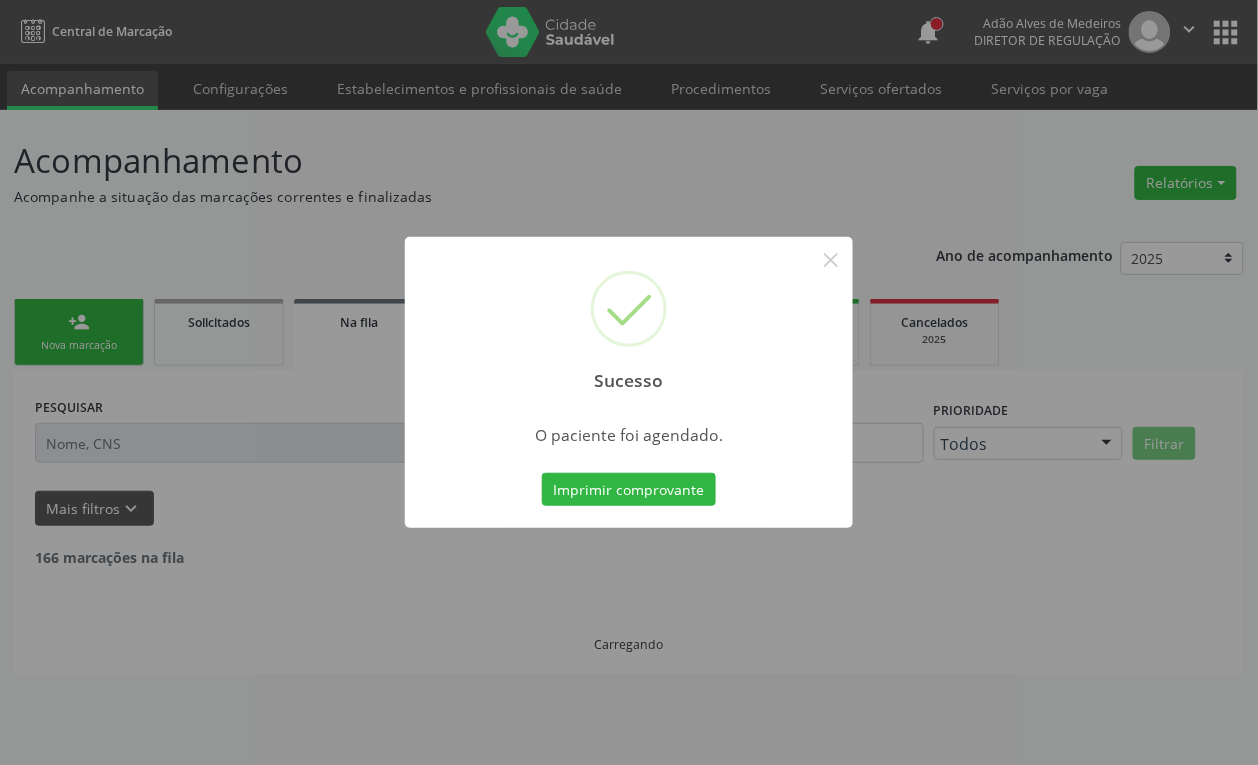 scroll, scrollTop: 0, scrollLeft: 0, axis: both 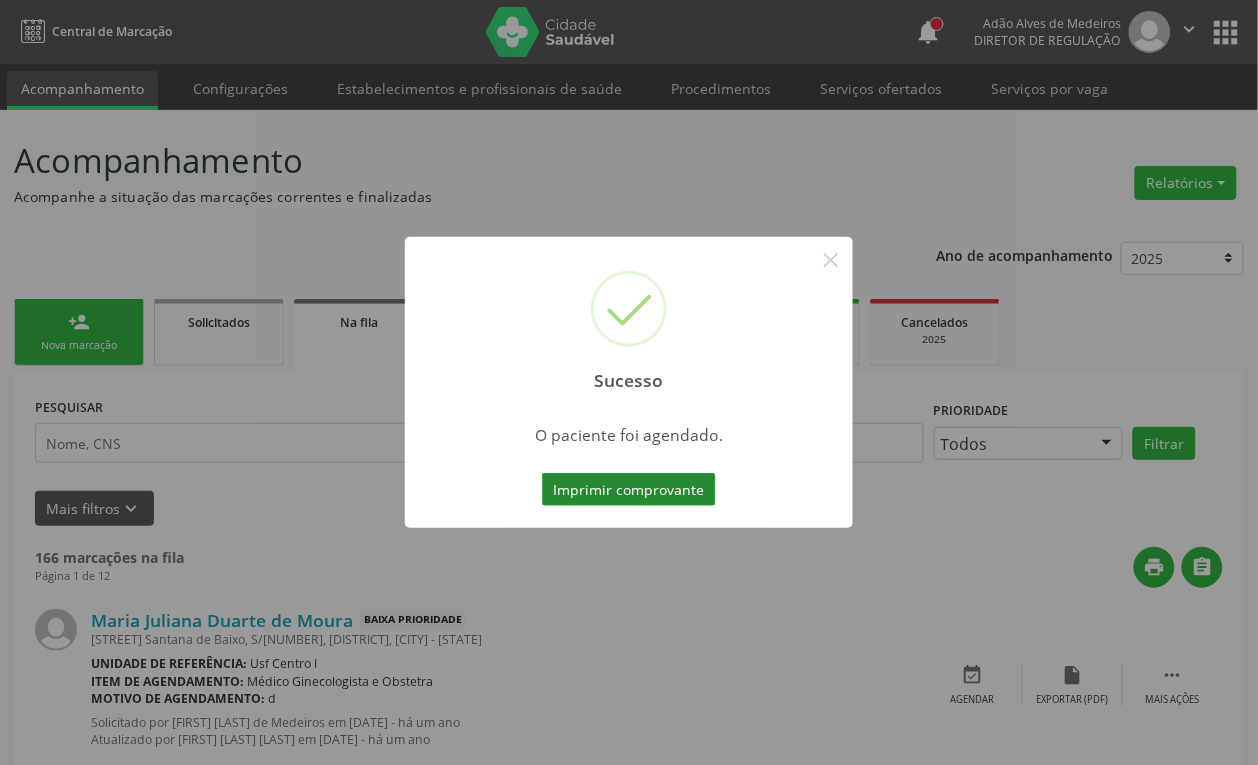 click on "Imprimir comprovante" at bounding box center (629, 490) 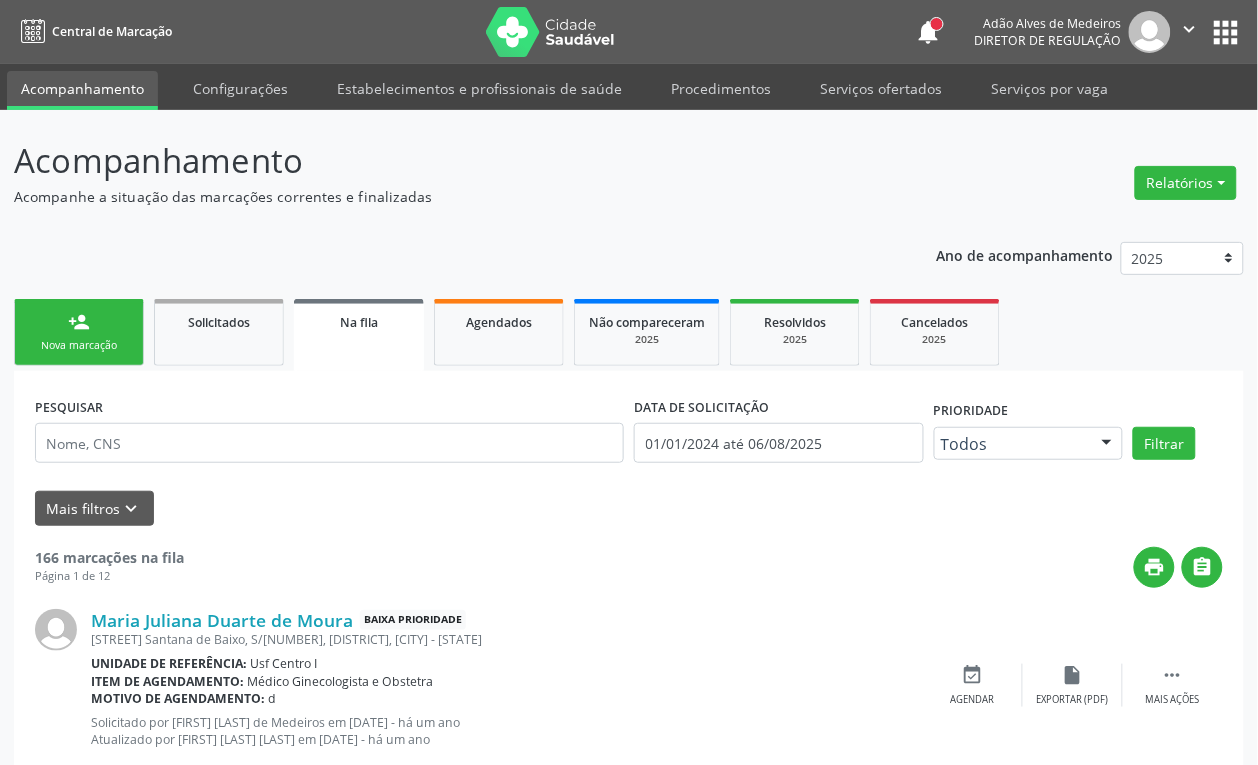 click on "Nova marcação" at bounding box center (79, 345) 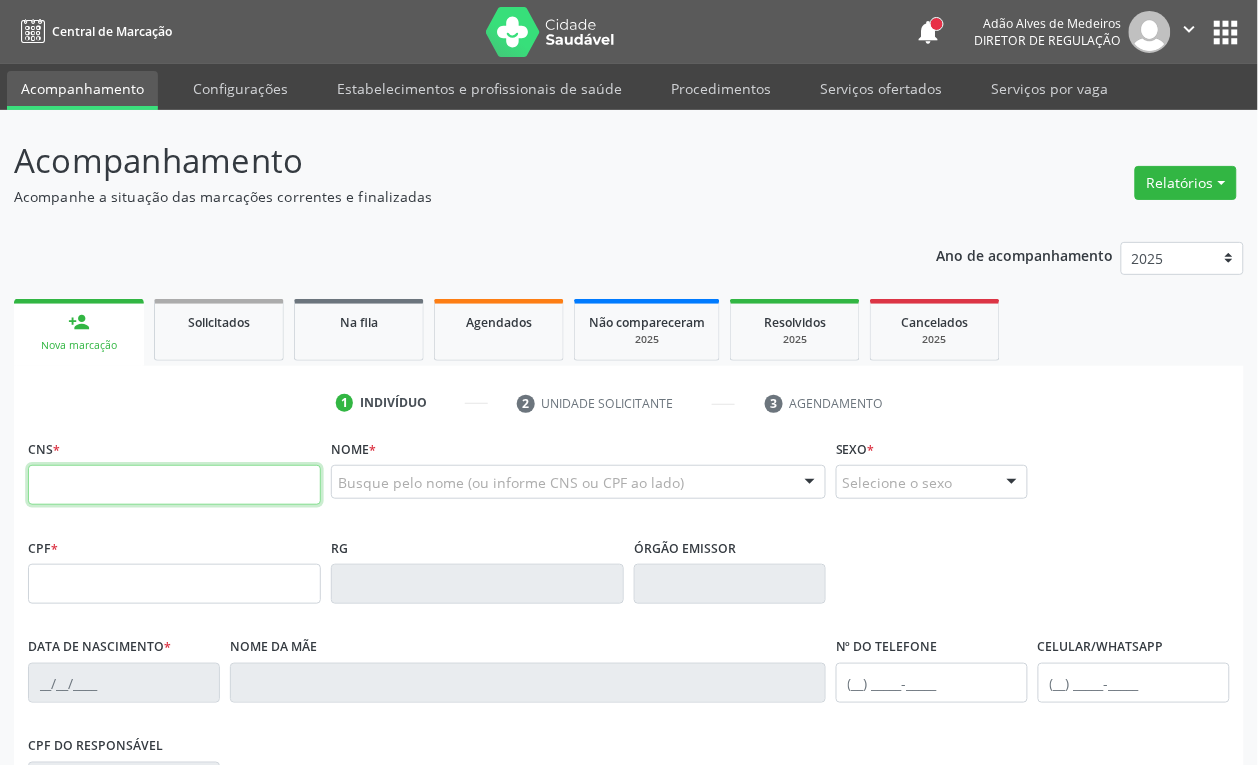 click at bounding box center [174, 485] 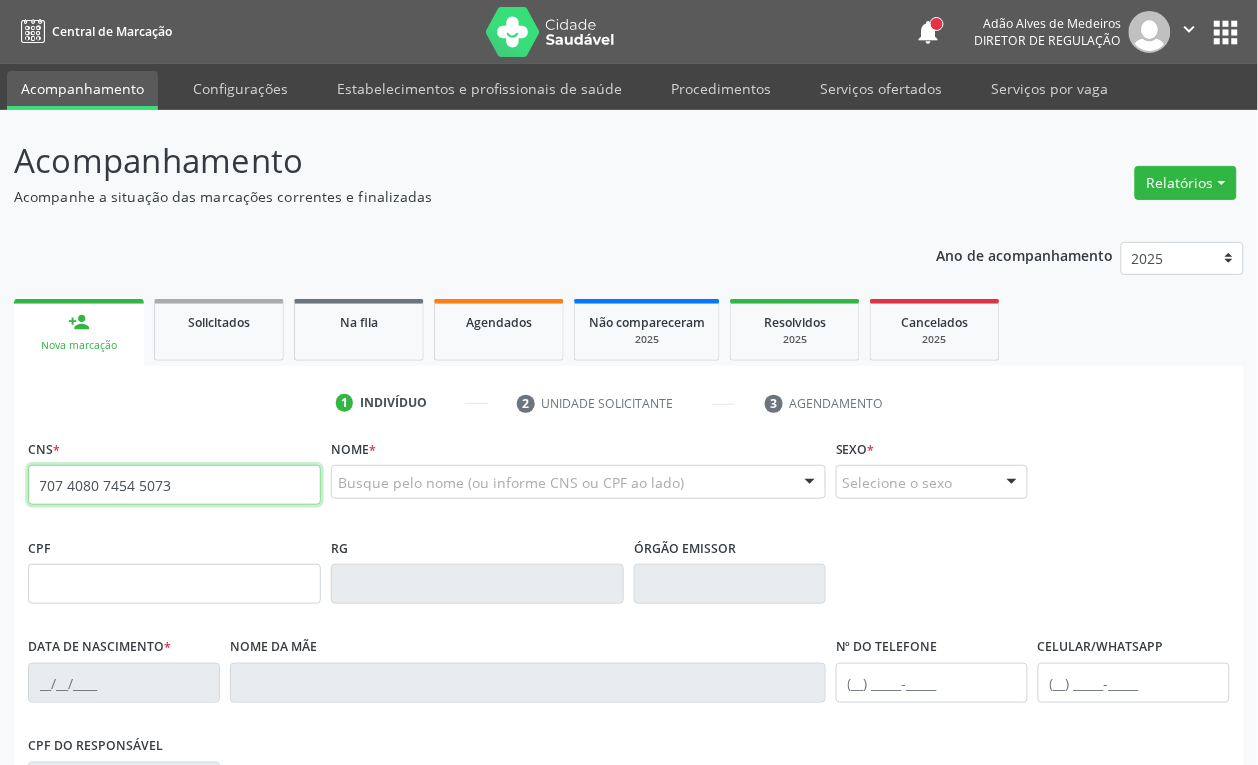 type on "707 4080 7454 5073" 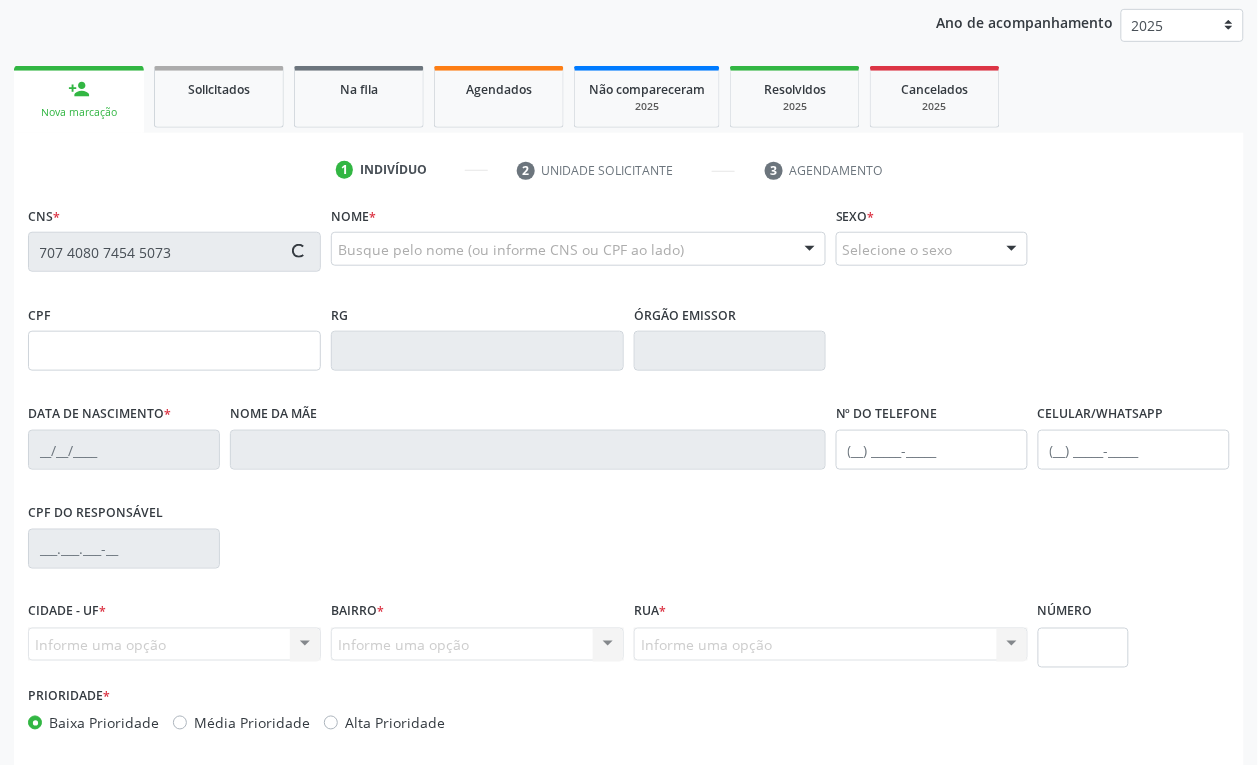 scroll, scrollTop: 320, scrollLeft: 0, axis: vertical 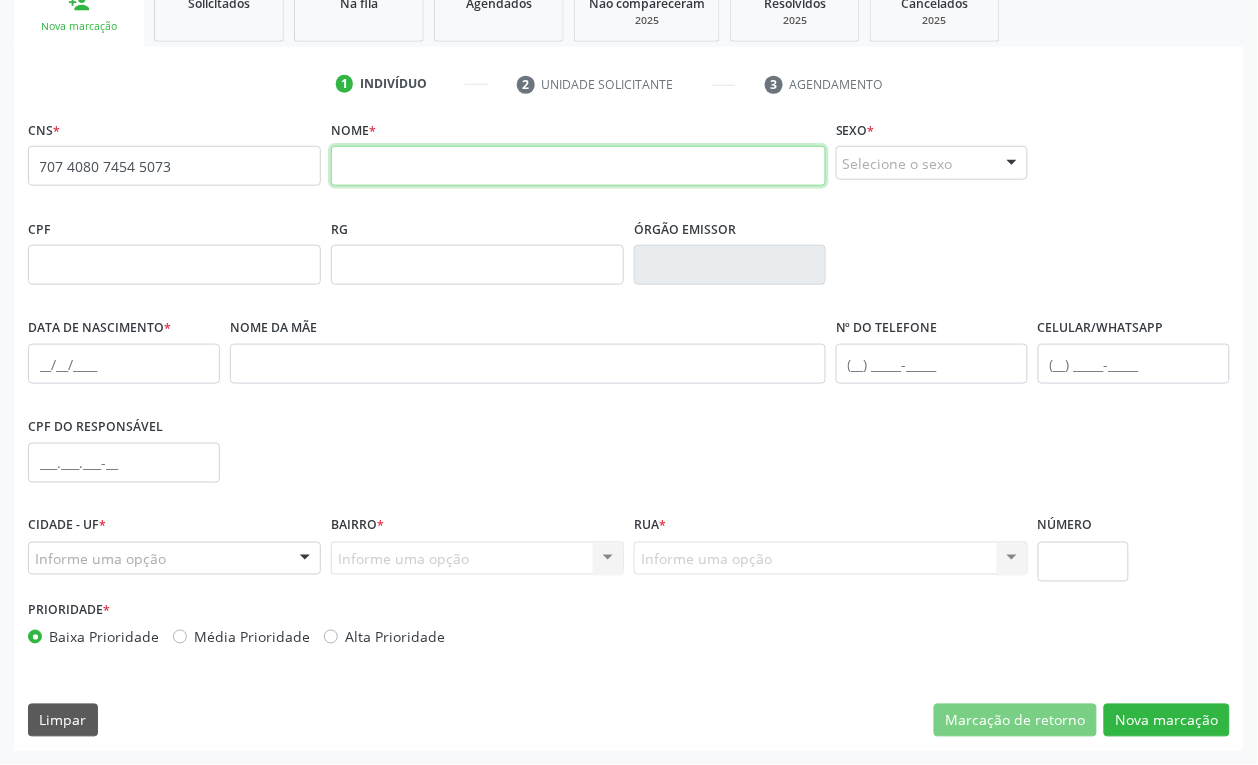click at bounding box center [578, 166] 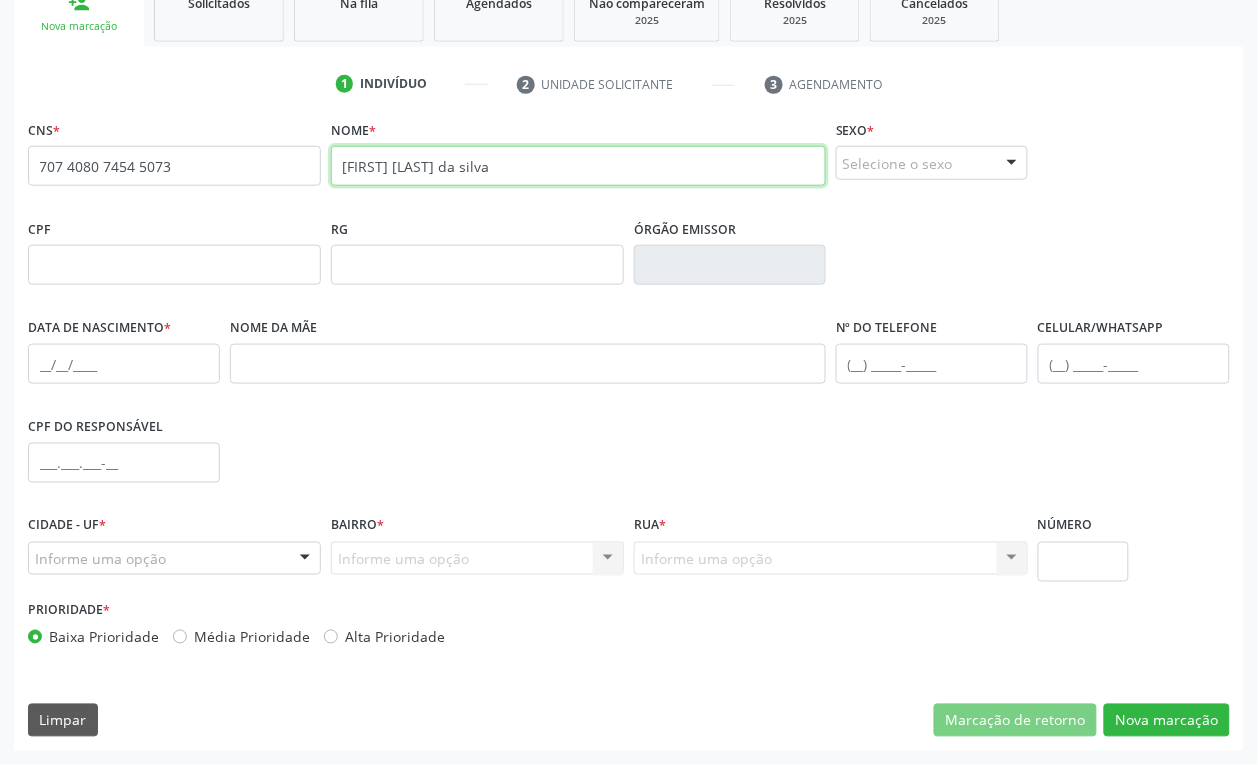 type on "[FIRST] [LAST] da silva" 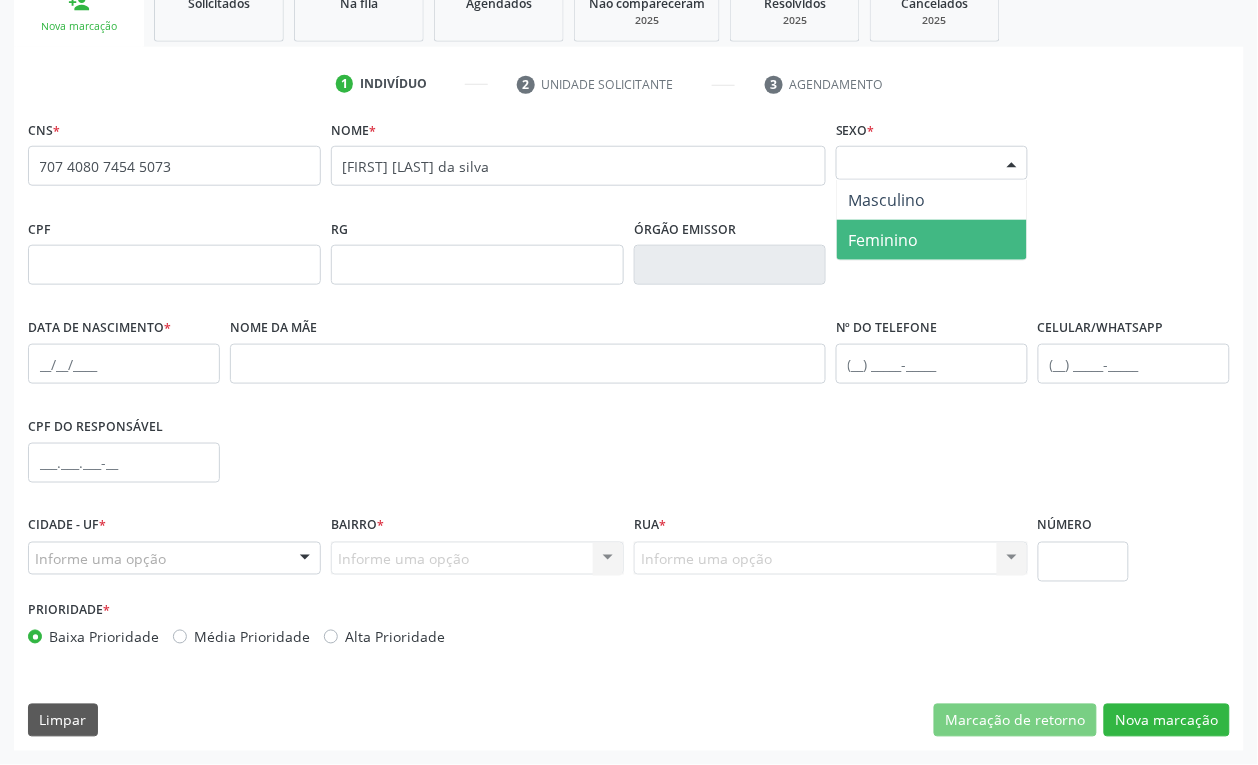 click on "Feminino" at bounding box center (884, 240) 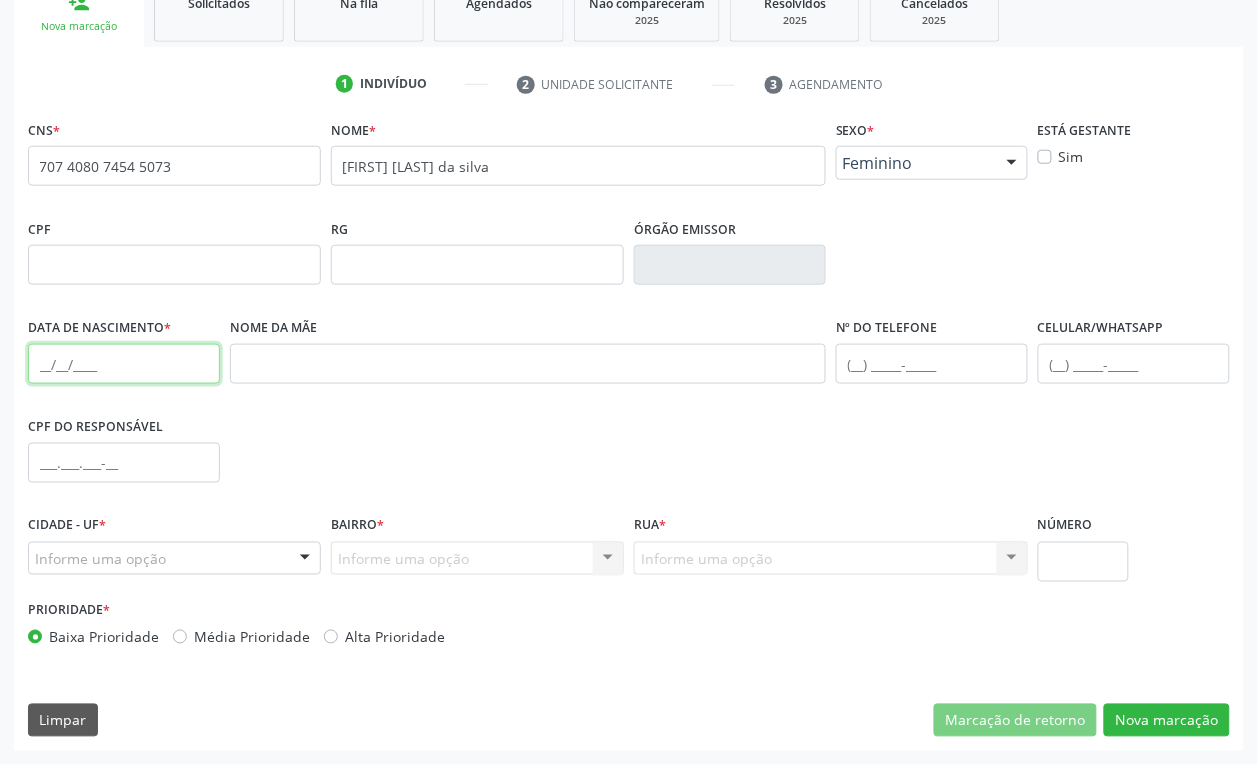 click at bounding box center [124, 364] 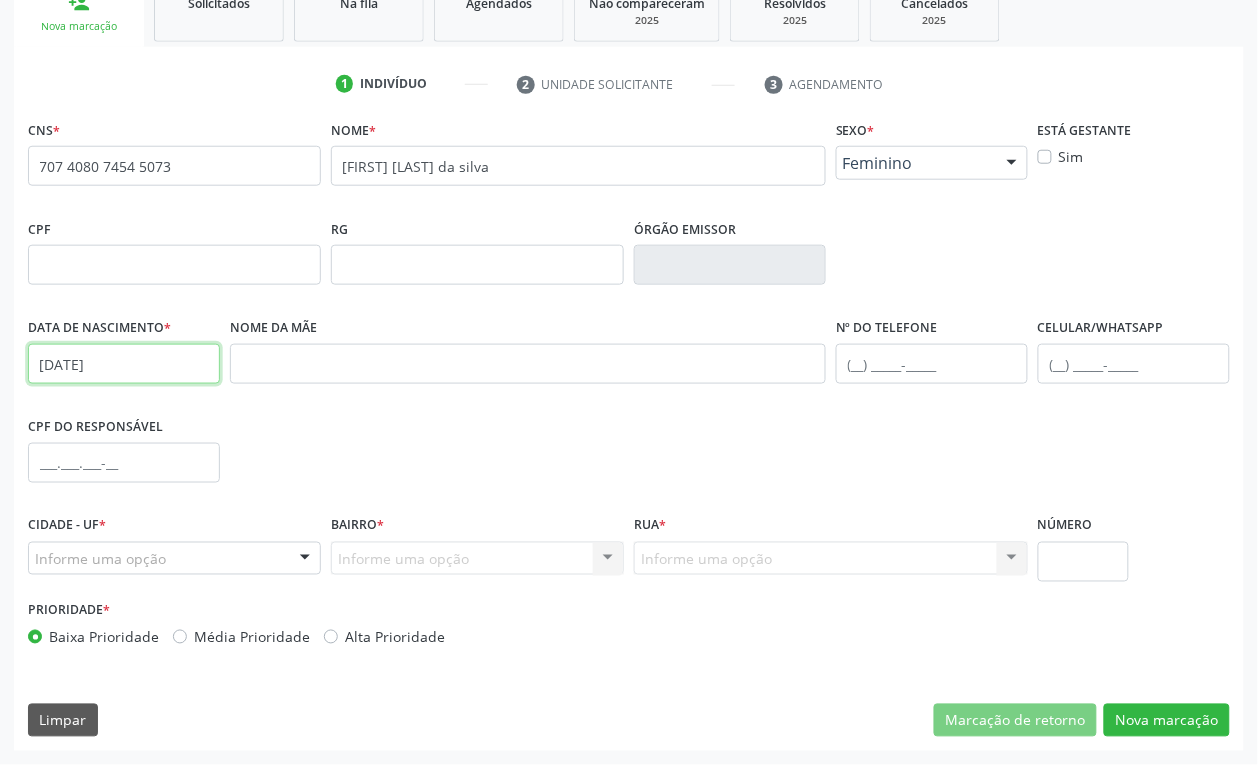 type on "[DATE]" 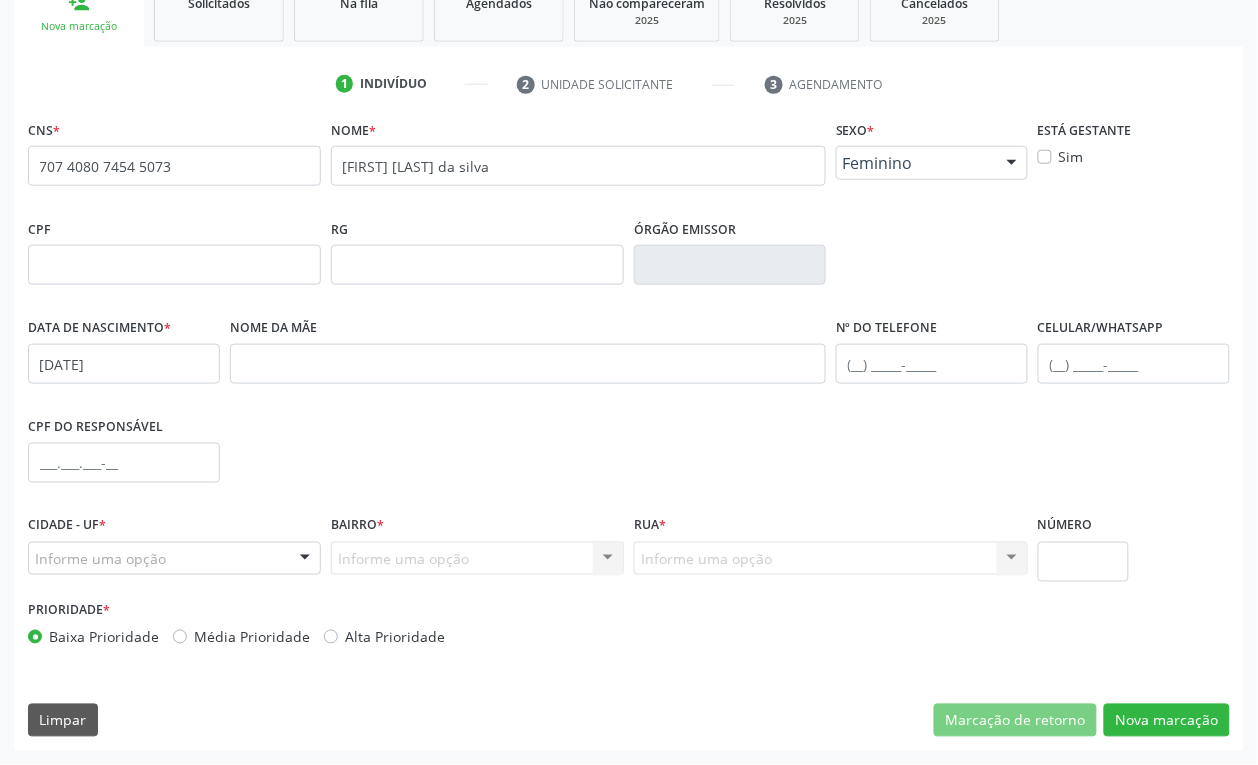 click on "Informe uma opção" at bounding box center [174, 559] 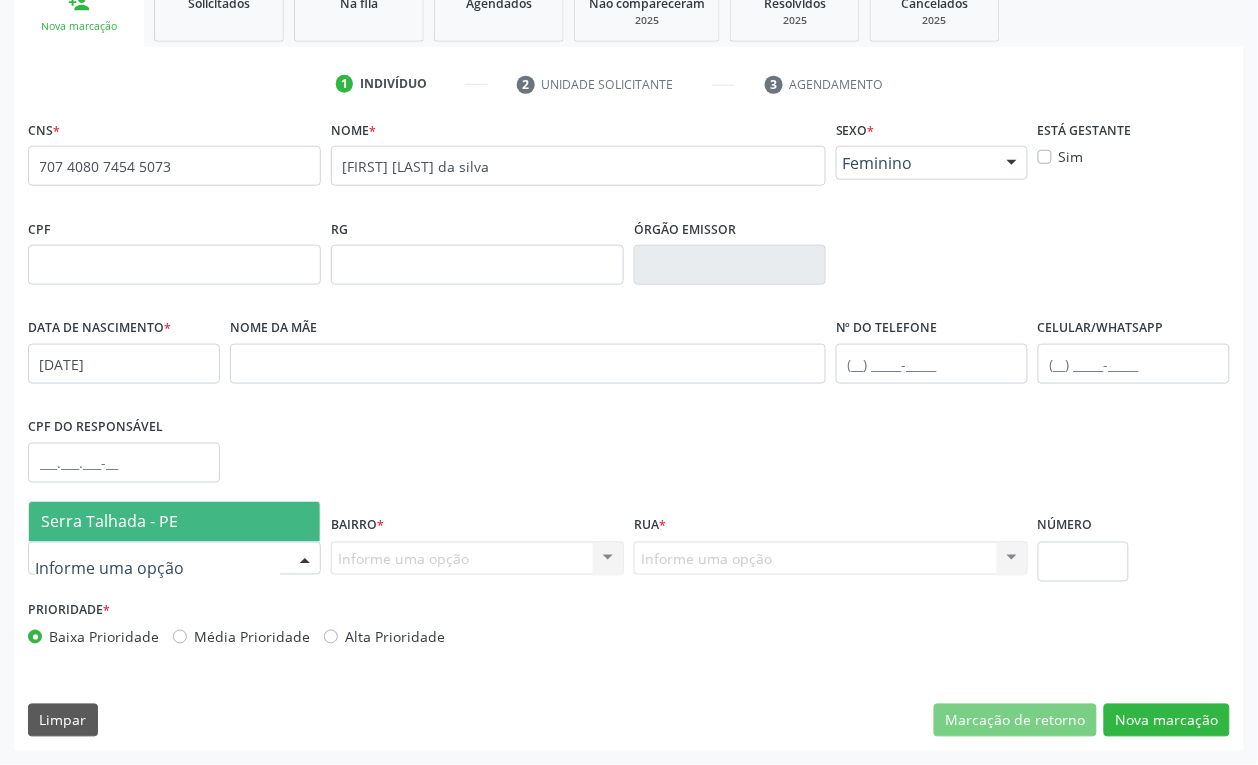 click on "Serra Talhada - PE" at bounding box center [109, 522] 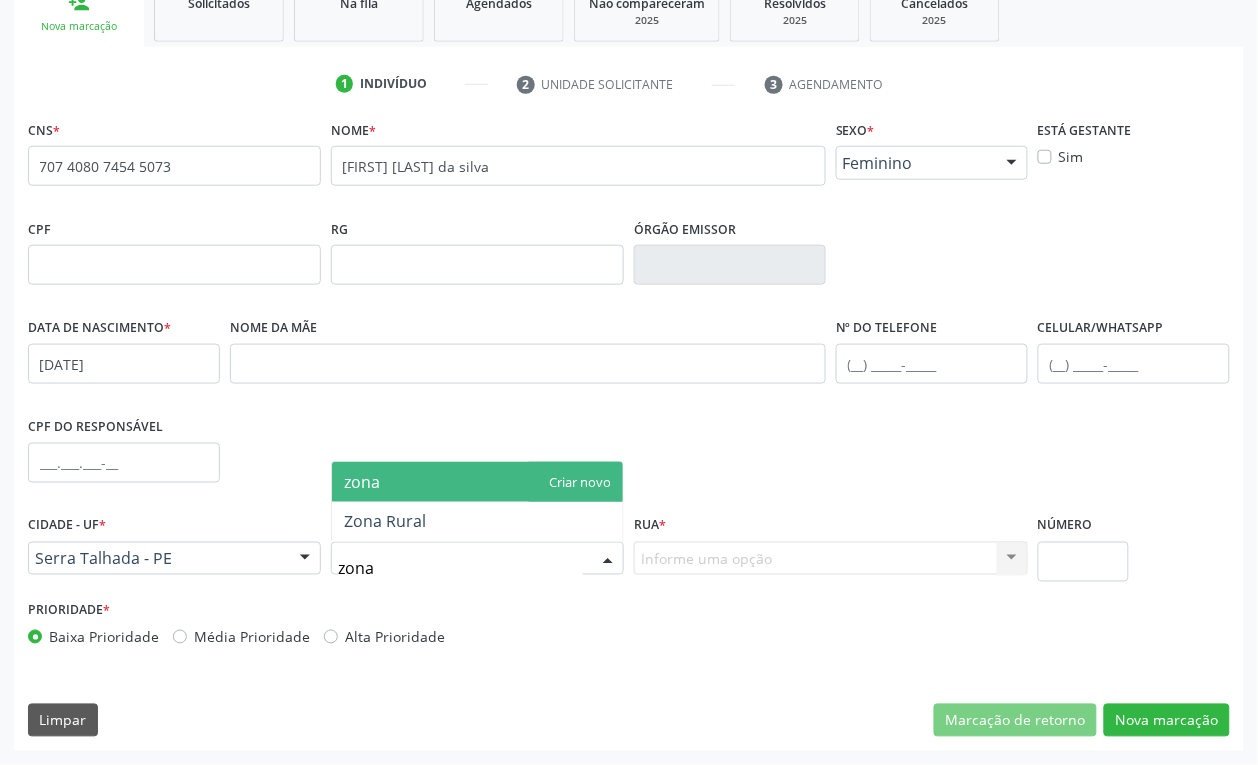 type on "zona" 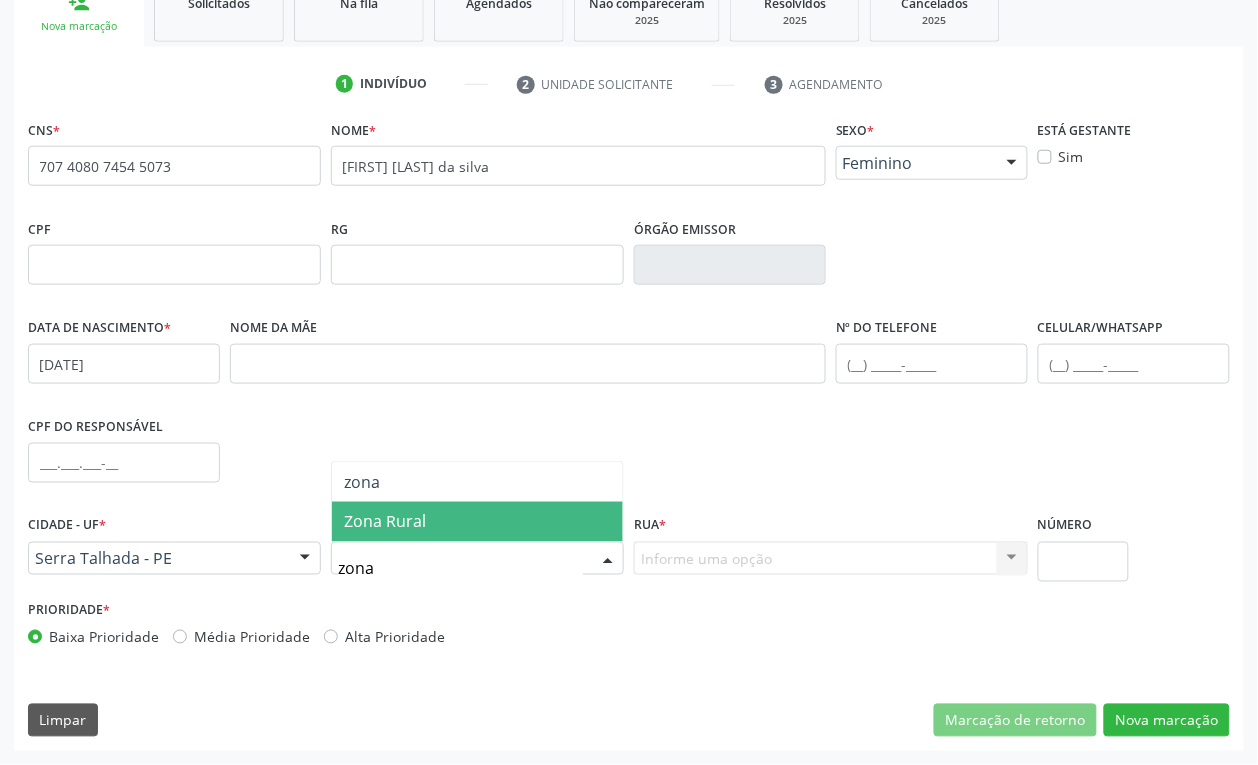 click on "Zona Rural" at bounding box center (385, 522) 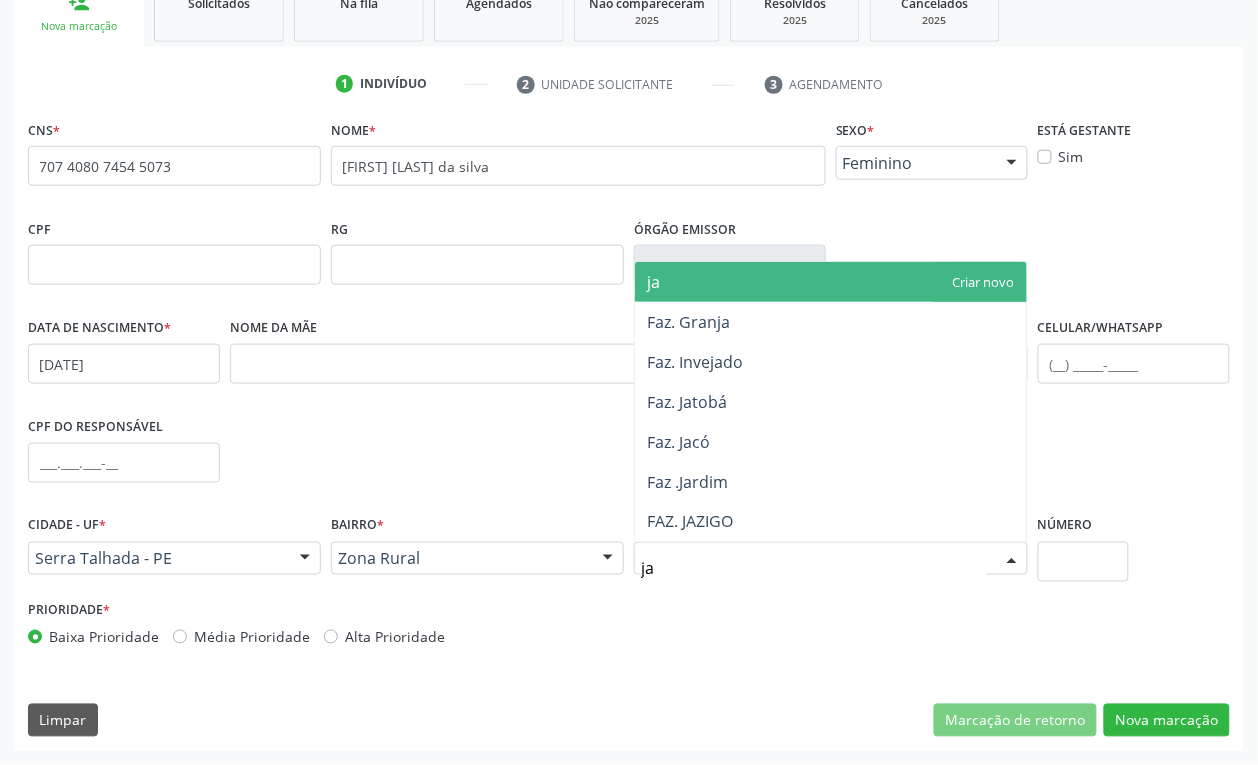 type on "jac" 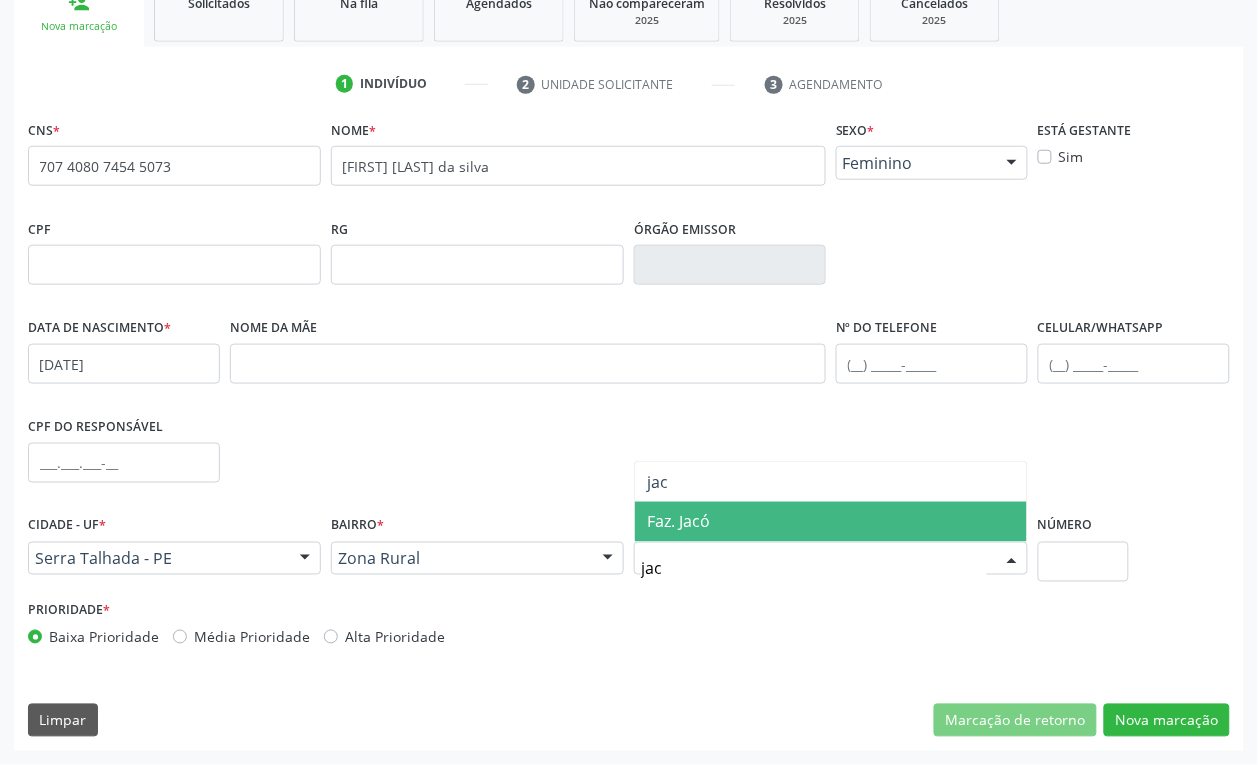 click on "Faz. Jacó" at bounding box center (831, 522) 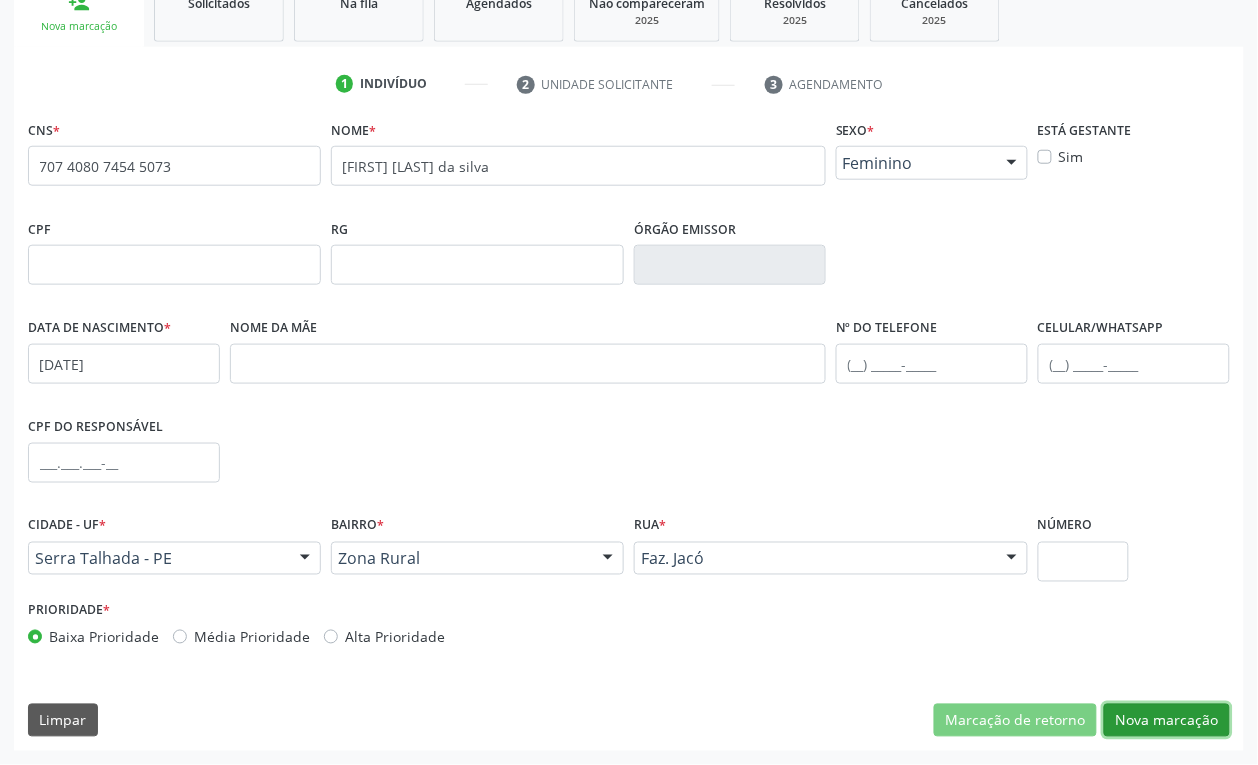 click on "Nova marcação" at bounding box center (1167, 721) 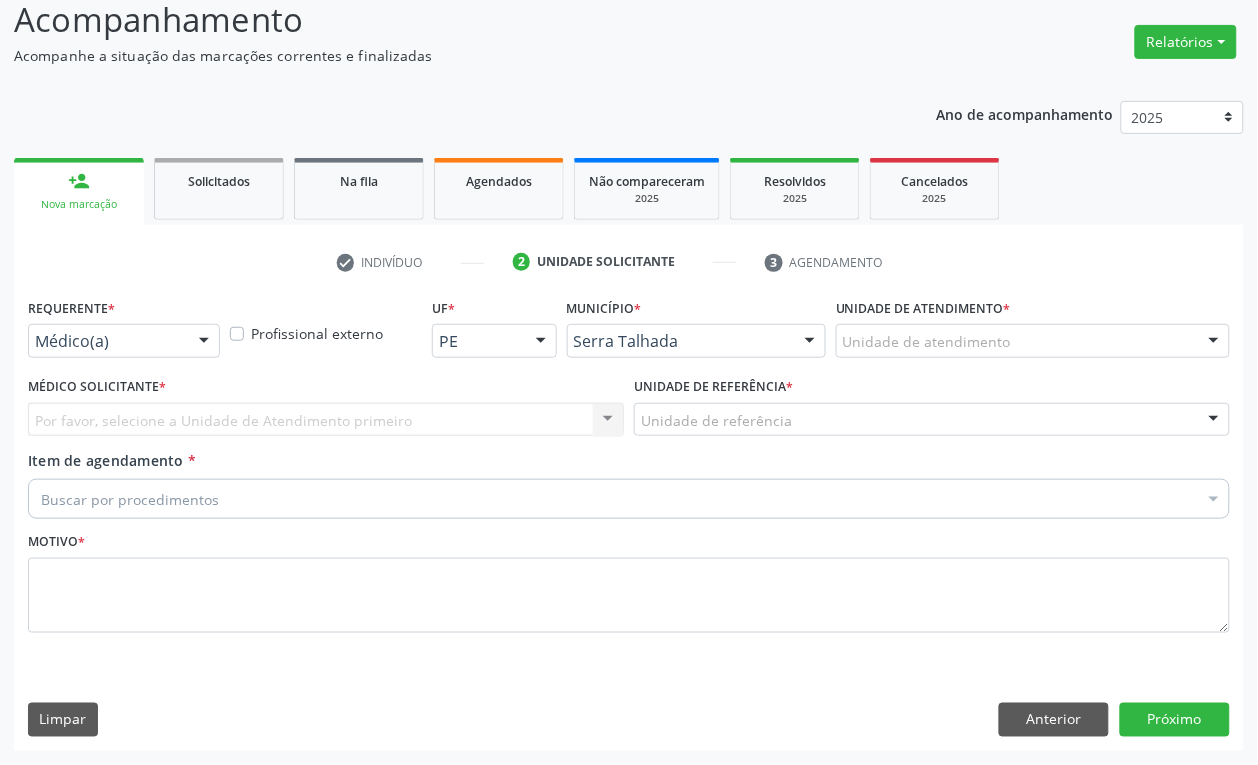 scroll, scrollTop: 141, scrollLeft: 0, axis: vertical 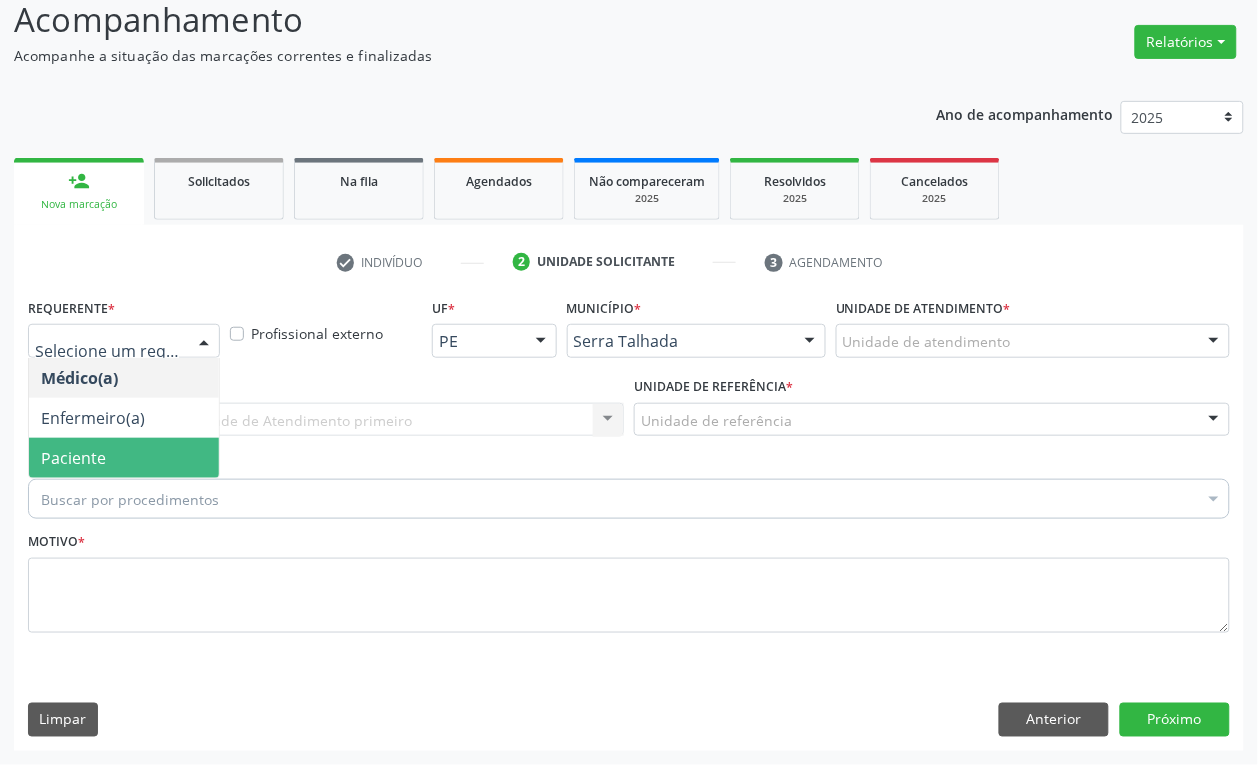 click on "Paciente" at bounding box center (124, 458) 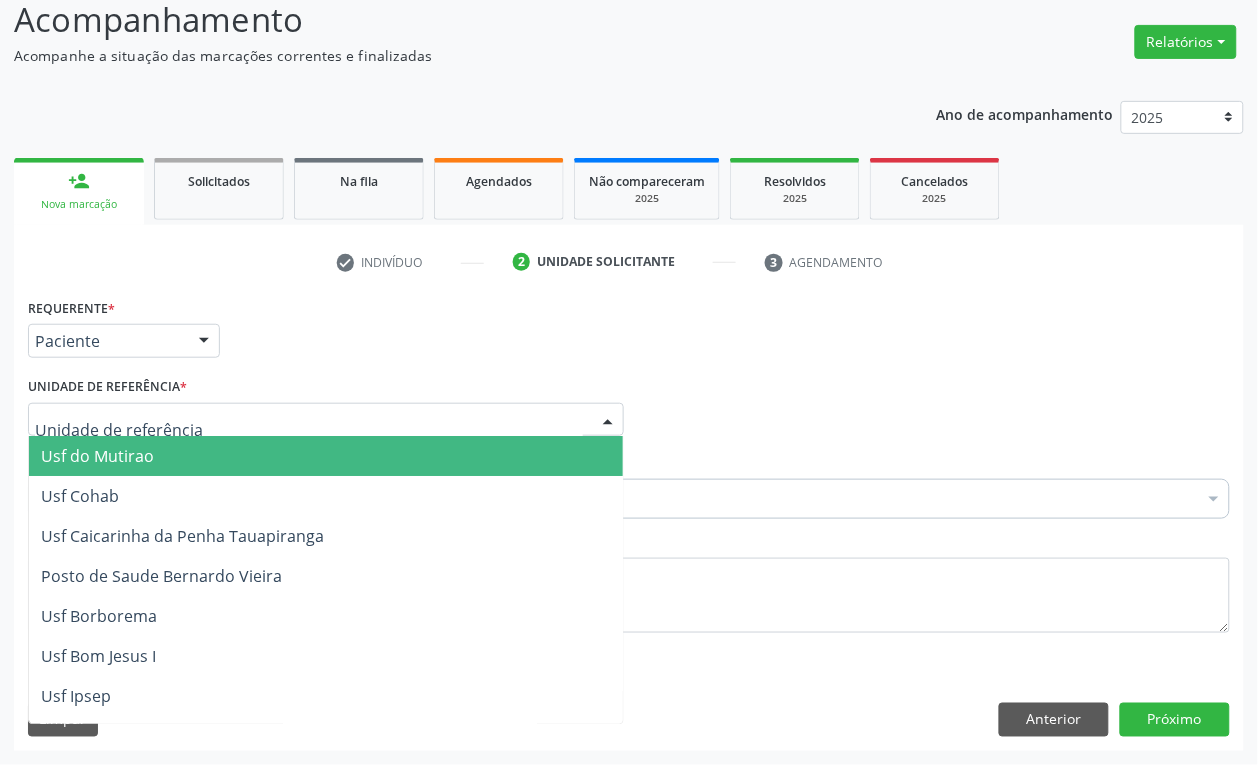 click at bounding box center (326, 420) 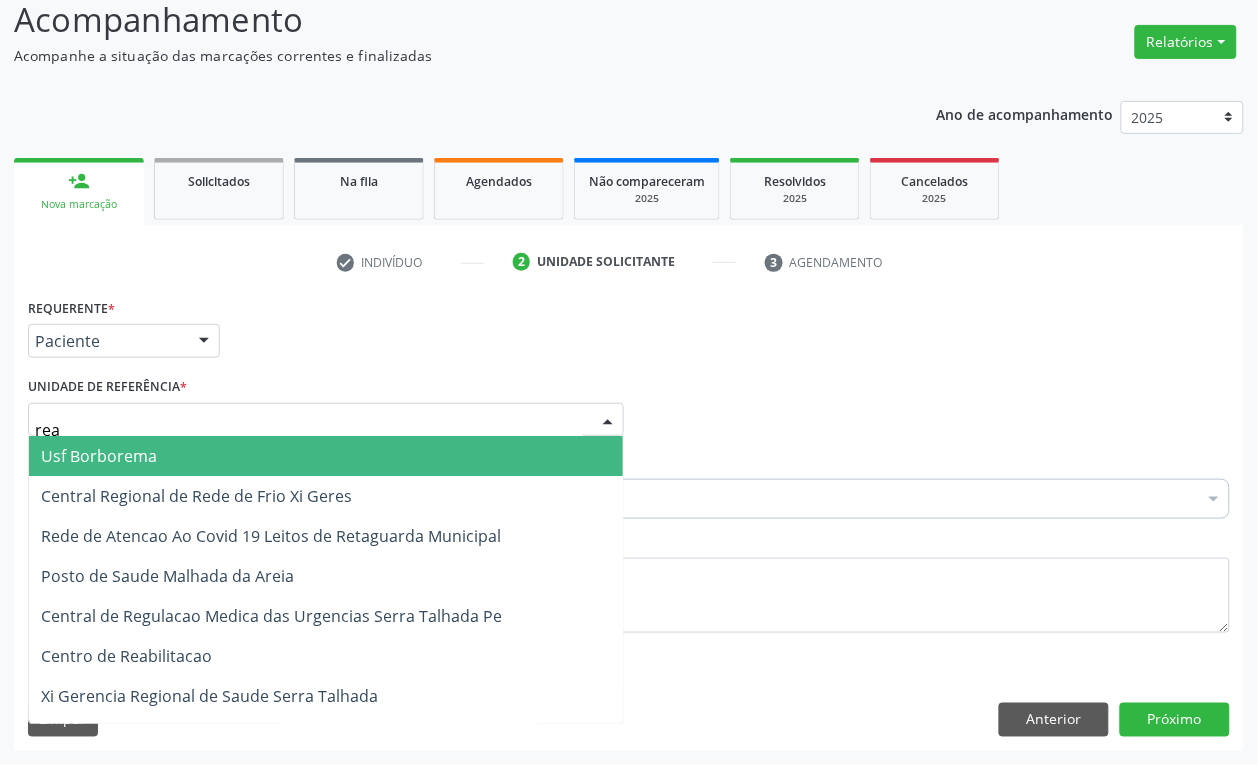 type on "reab" 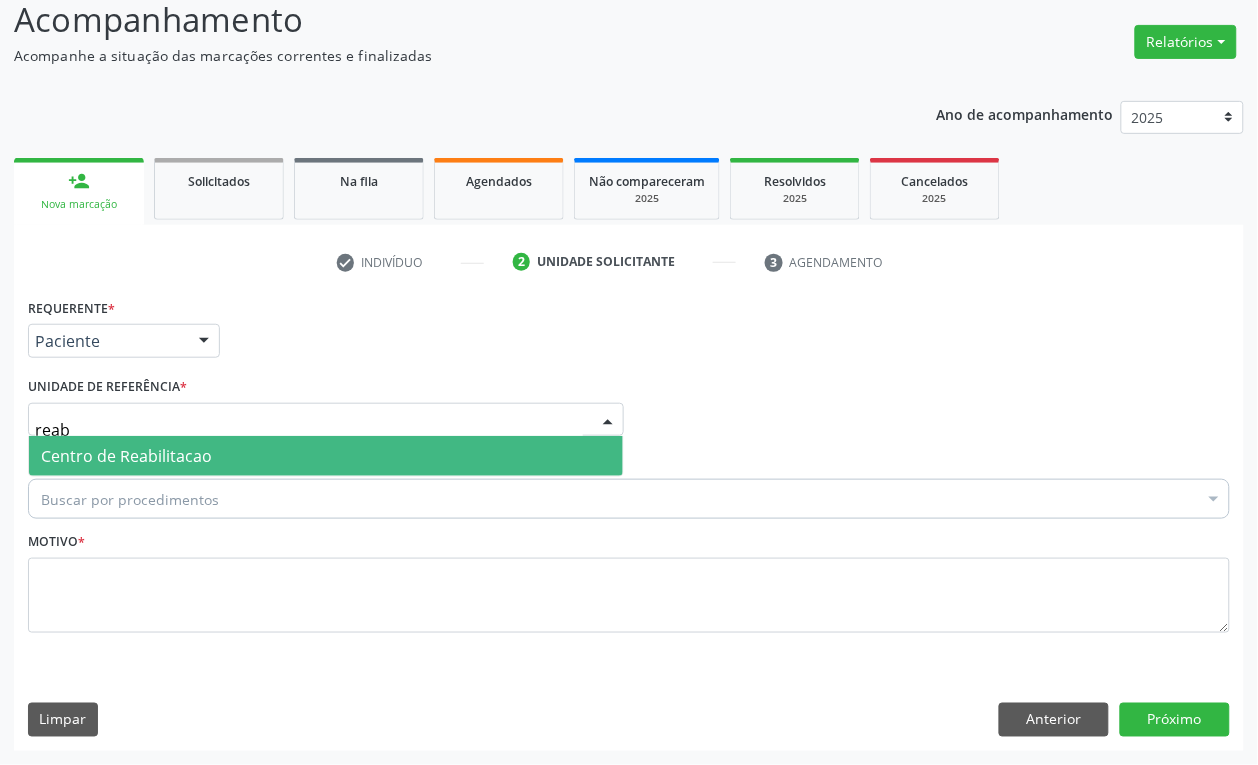 click on "Centro de Reabilitacao" at bounding box center (126, 456) 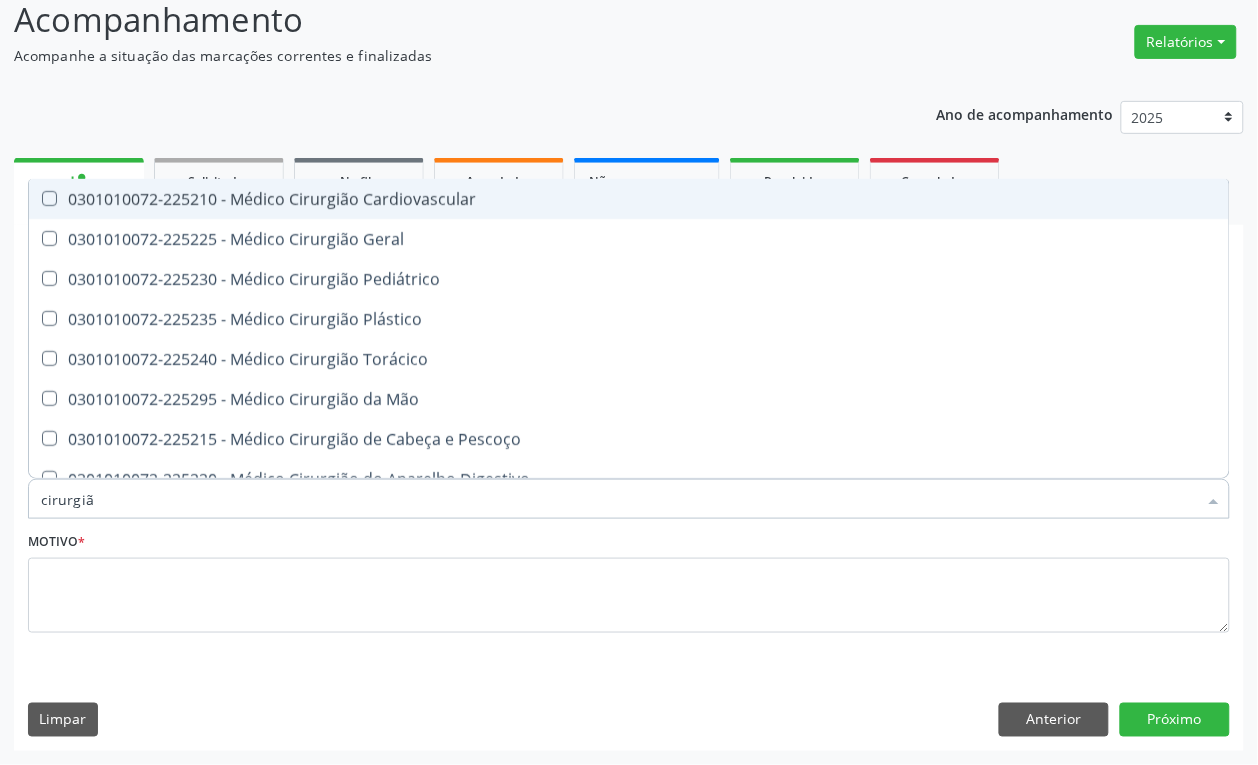 type on "cirurgião" 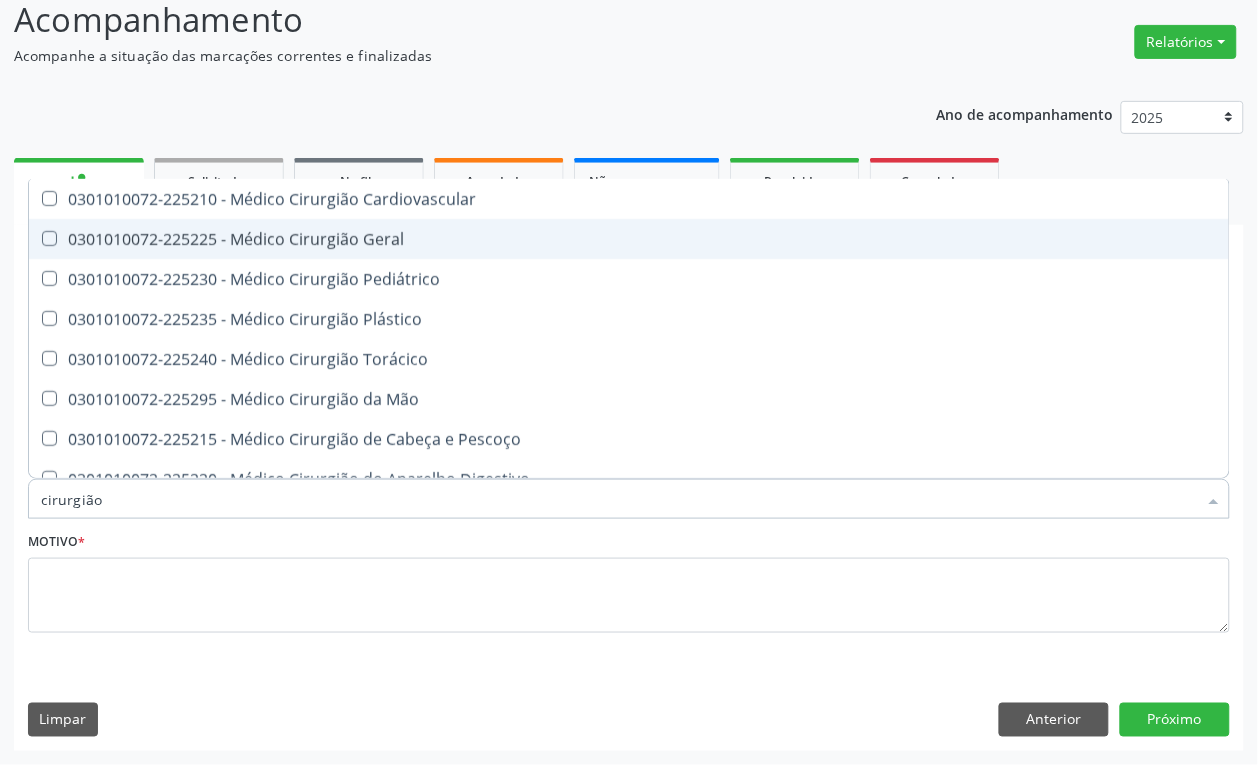 click on "0301010072-225225 - Médico Cirurgião Geral" at bounding box center (629, 239) 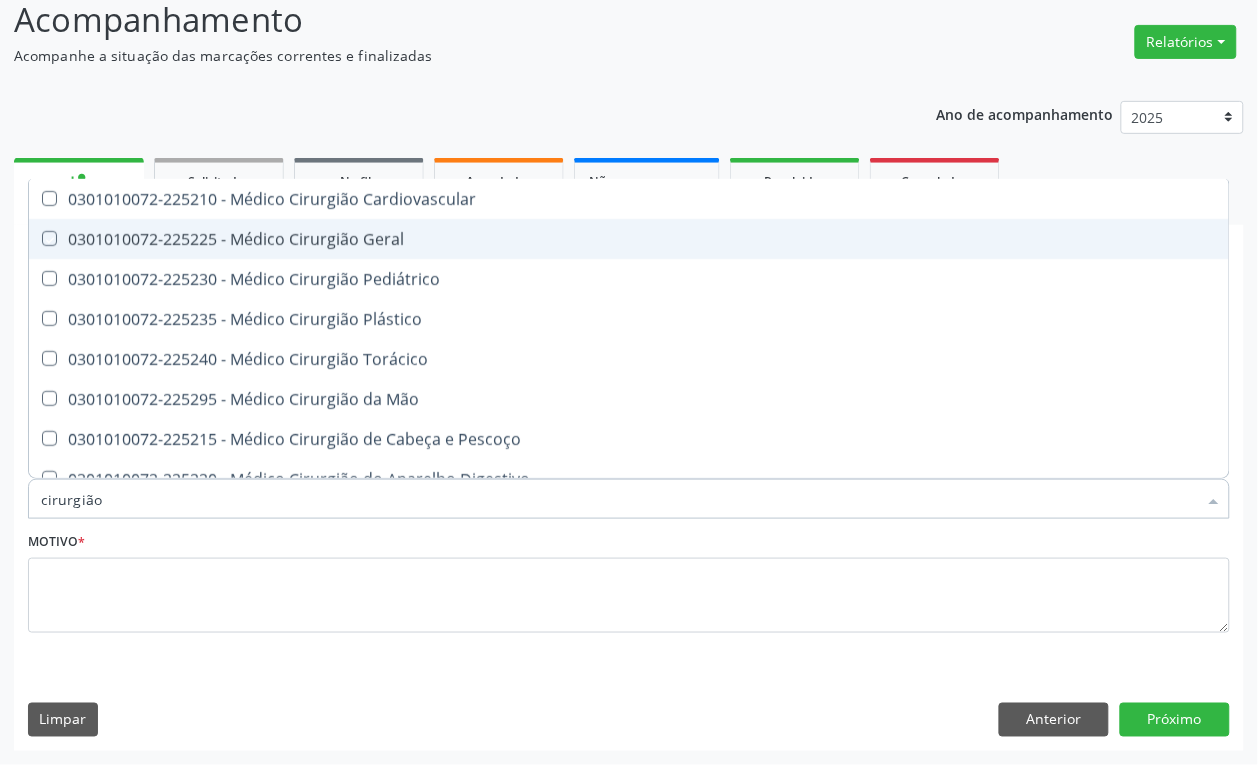 checkbox on "true" 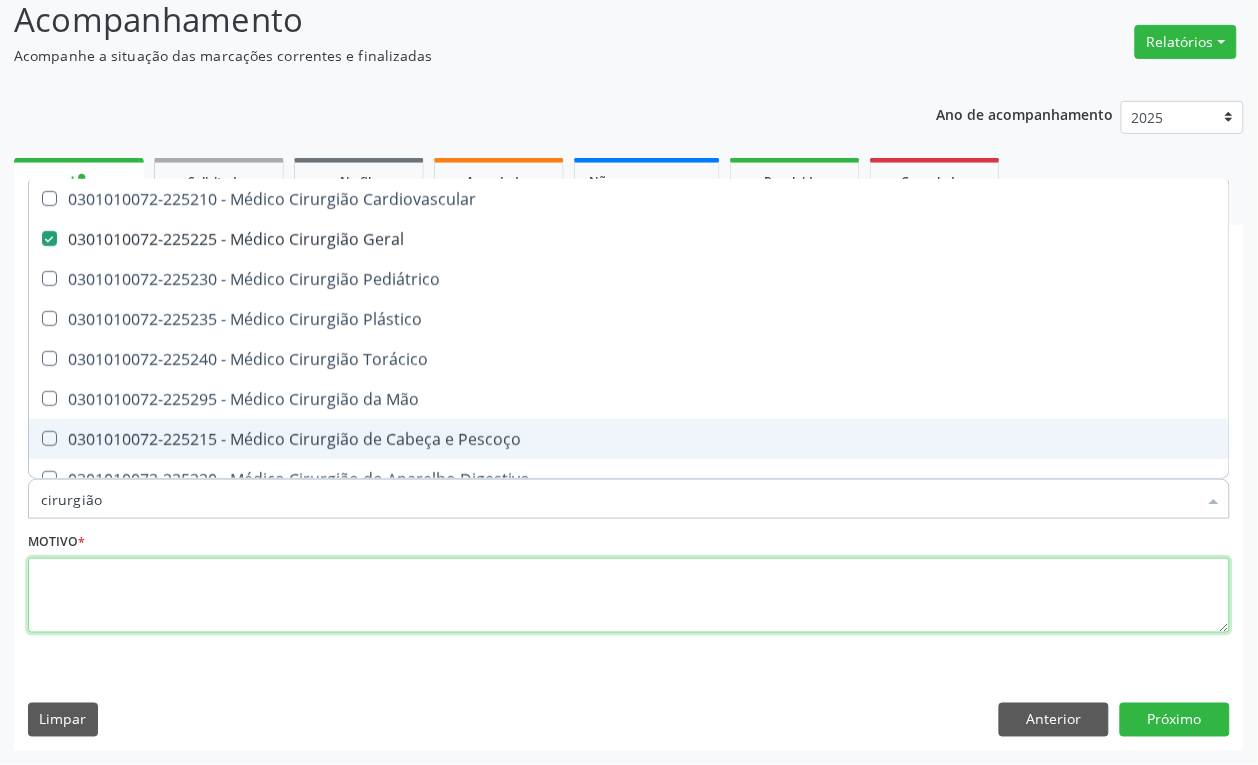 click at bounding box center (629, 596) 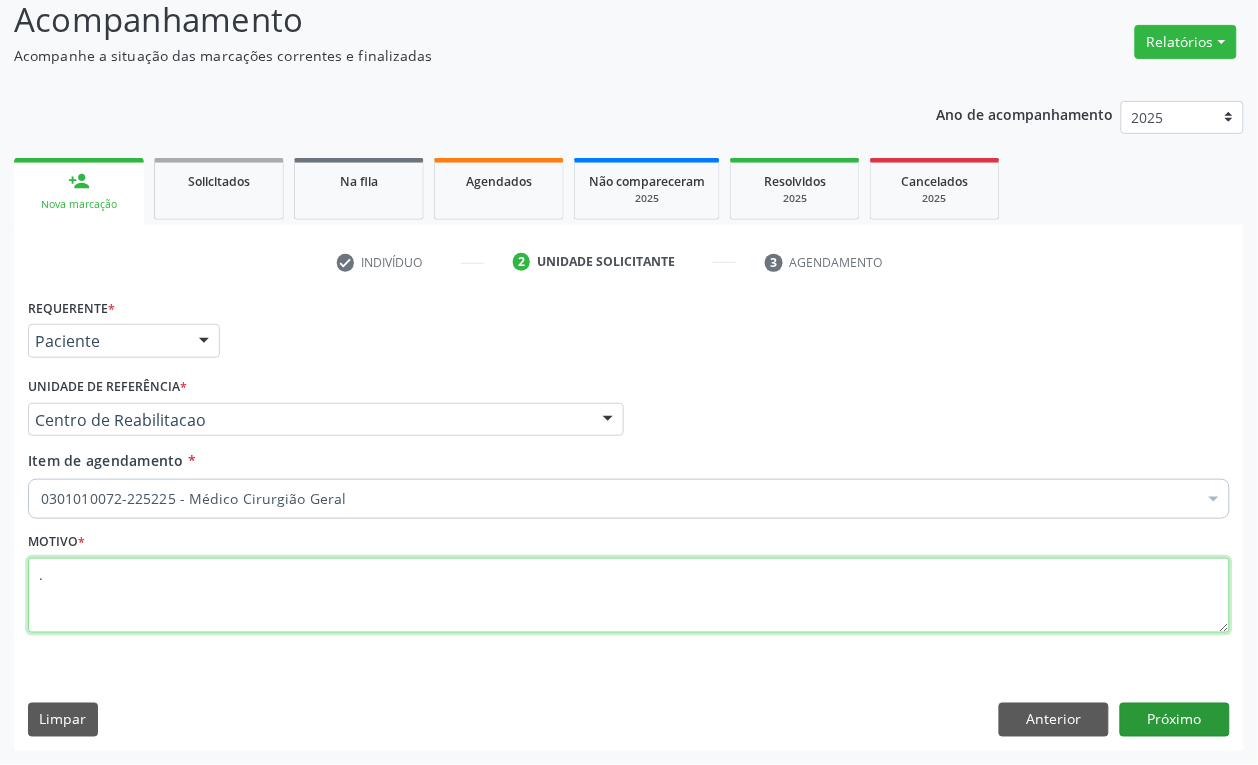 type on "." 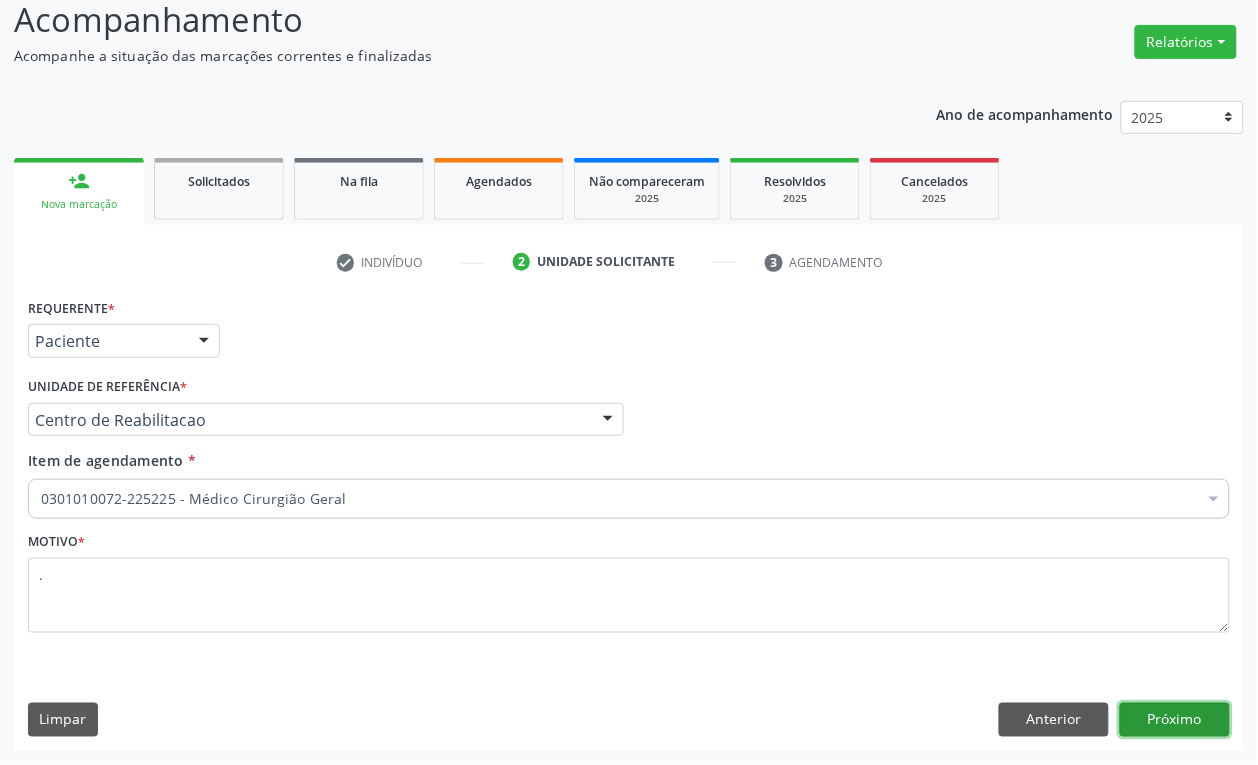click on "Próximo" at bounding box center (1175, 720) 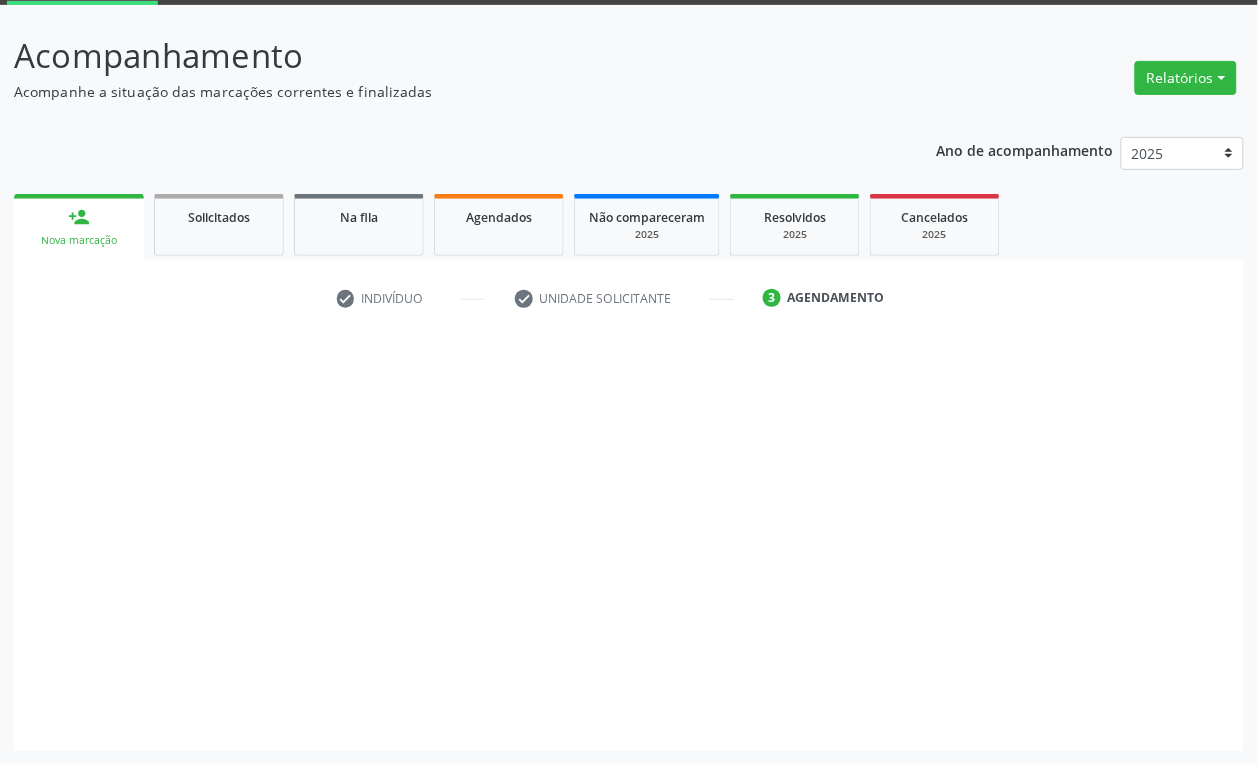 scroll, scrollTop: 106, scrollLeft: 0, axis: vertical 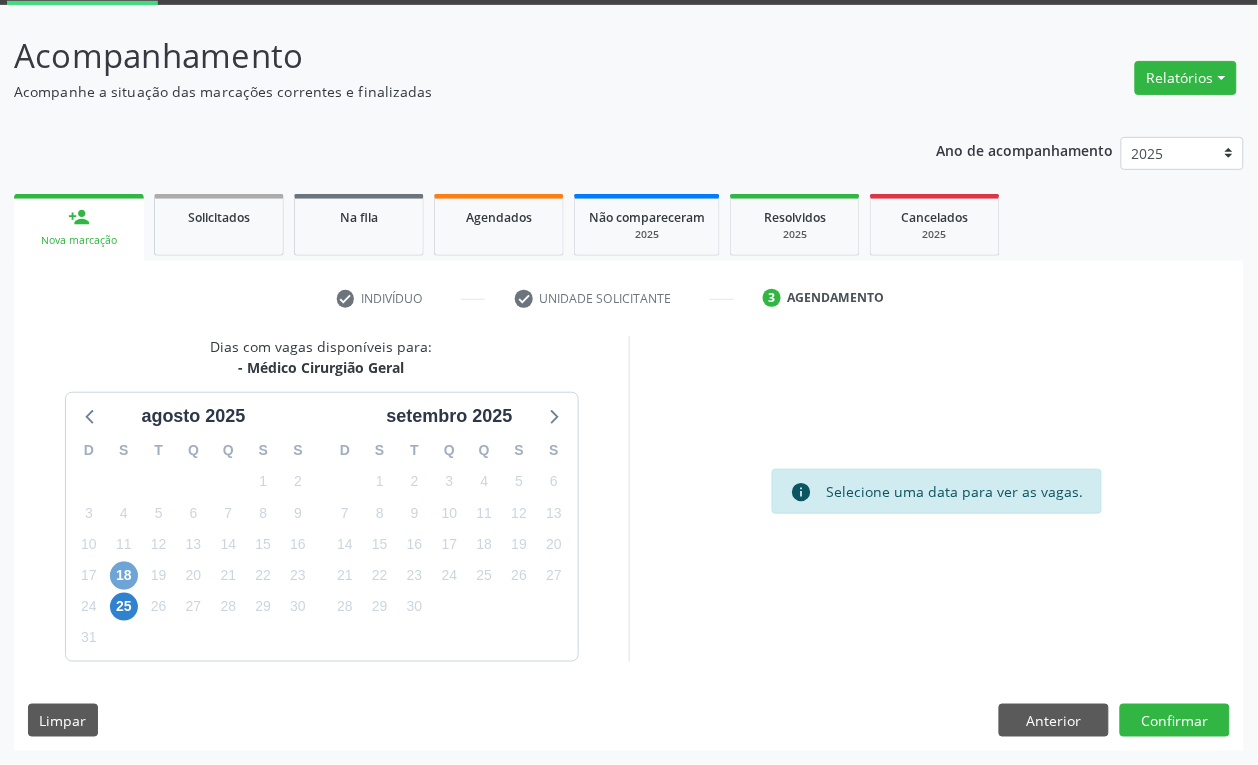 click on "18" at bounding box center (124, 576) 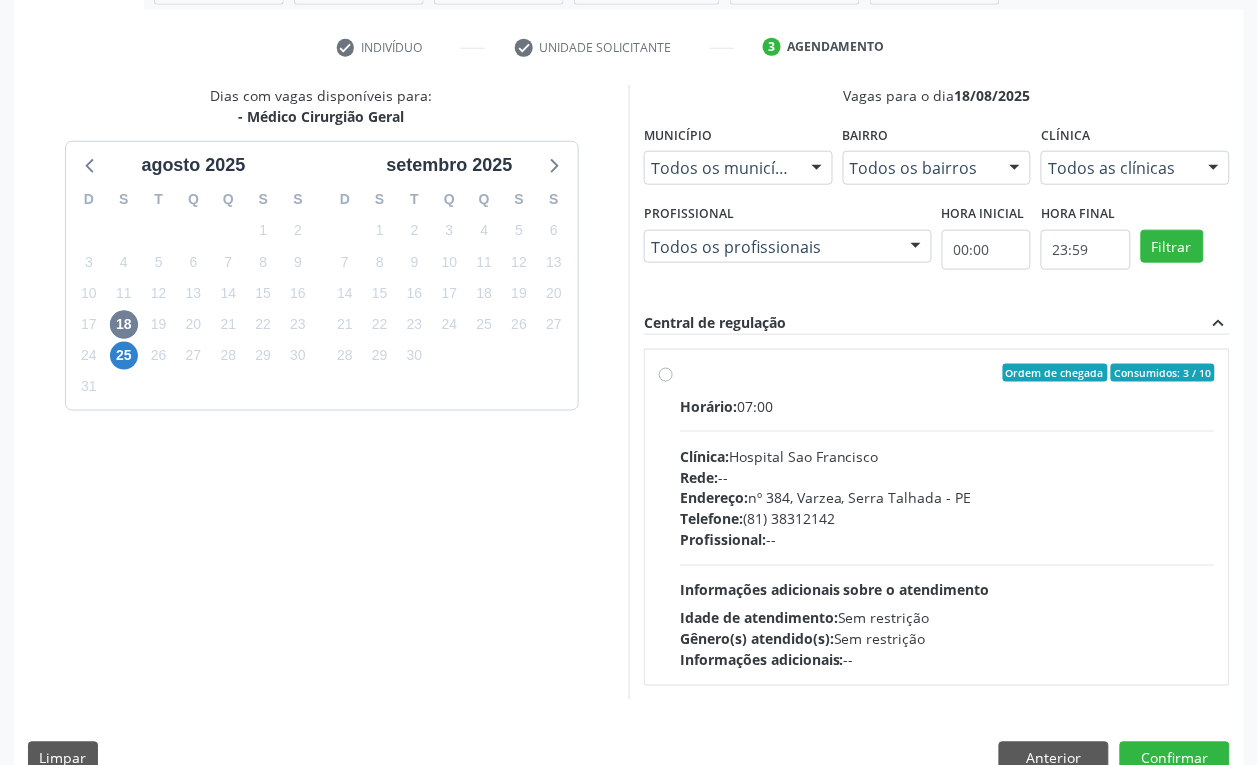 click on "Telefone:   (81) 38312142" at bounding box center (947, 519) 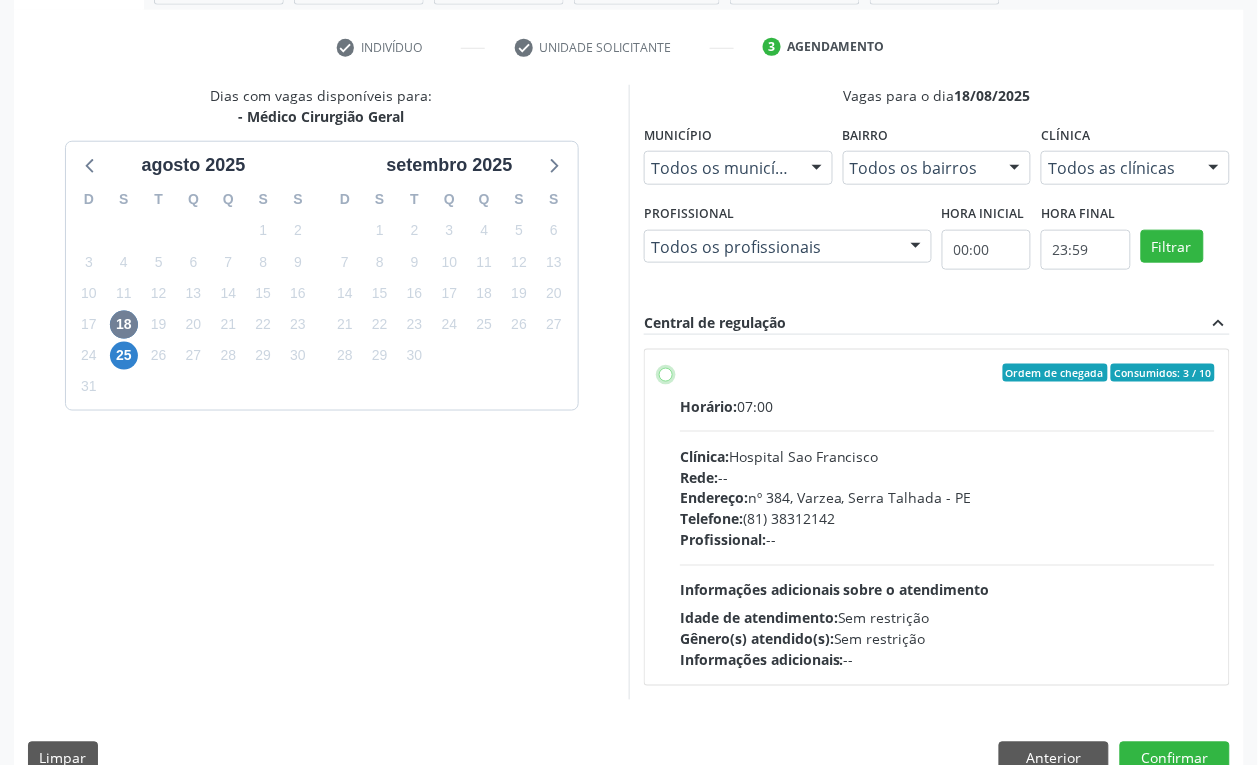 radio on "true" 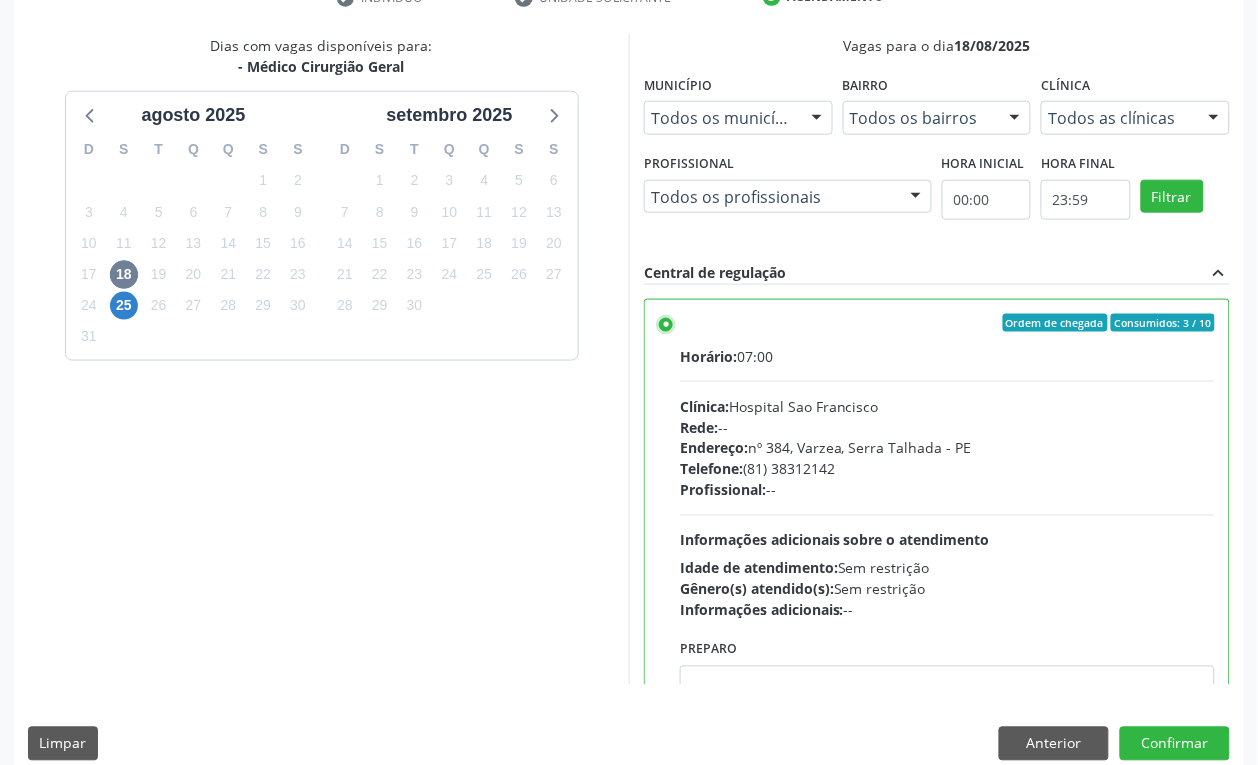 scroll, scrollTop: 430, scrollLeft: 0, axis: vertical 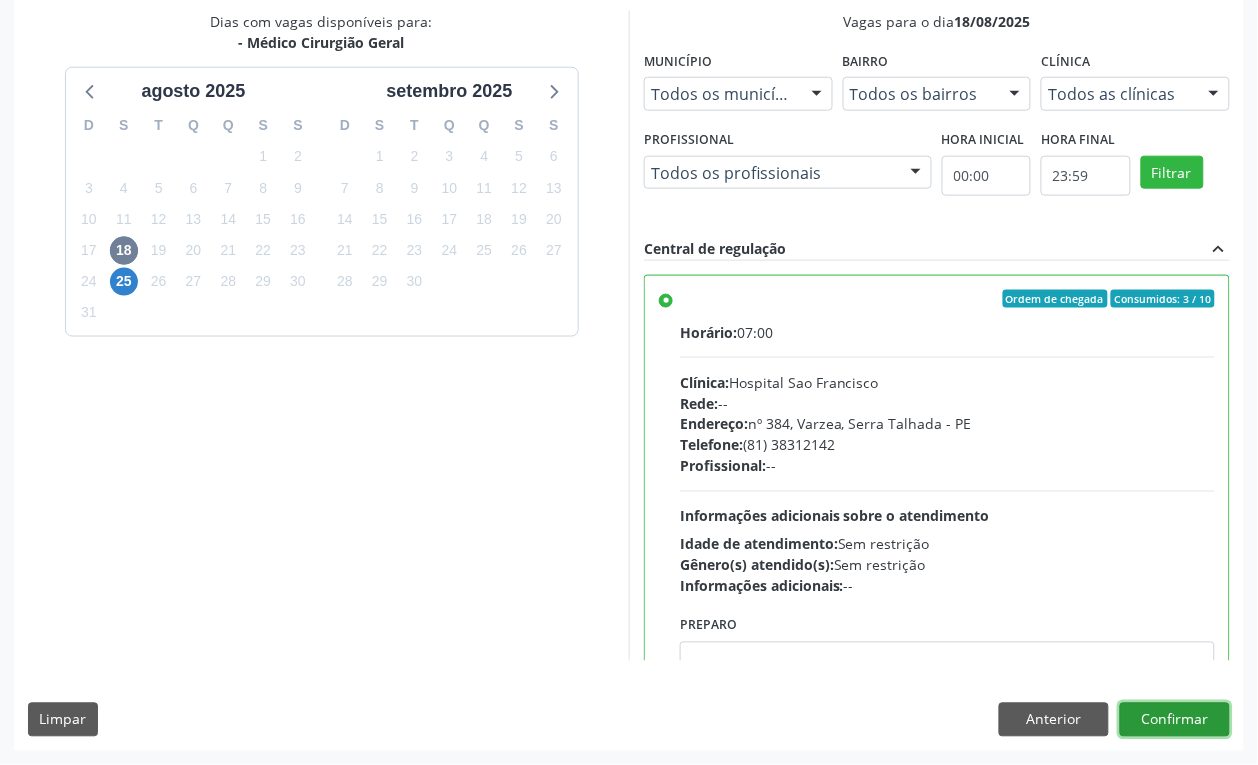 click on "Confirmar" at bounding box center [1175, 720] 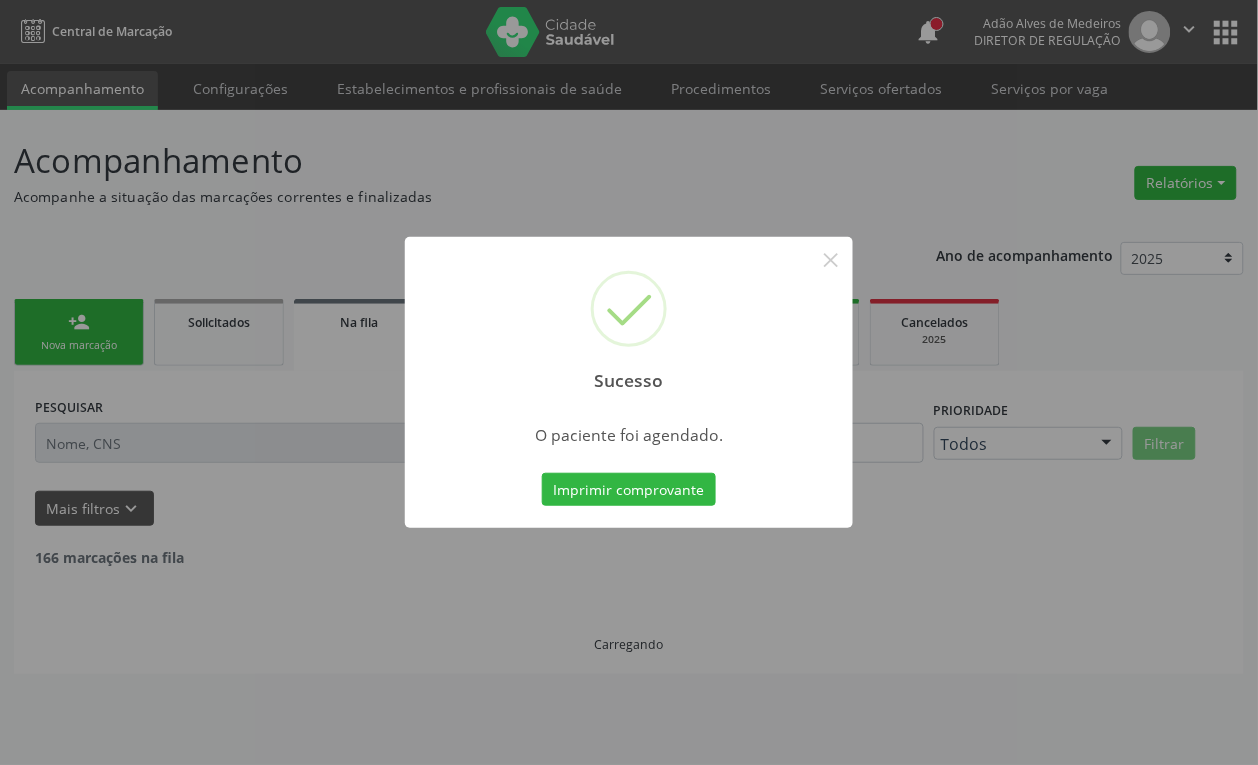 scroll, scrollTop: 0, scrollLeft: 0, axis: both 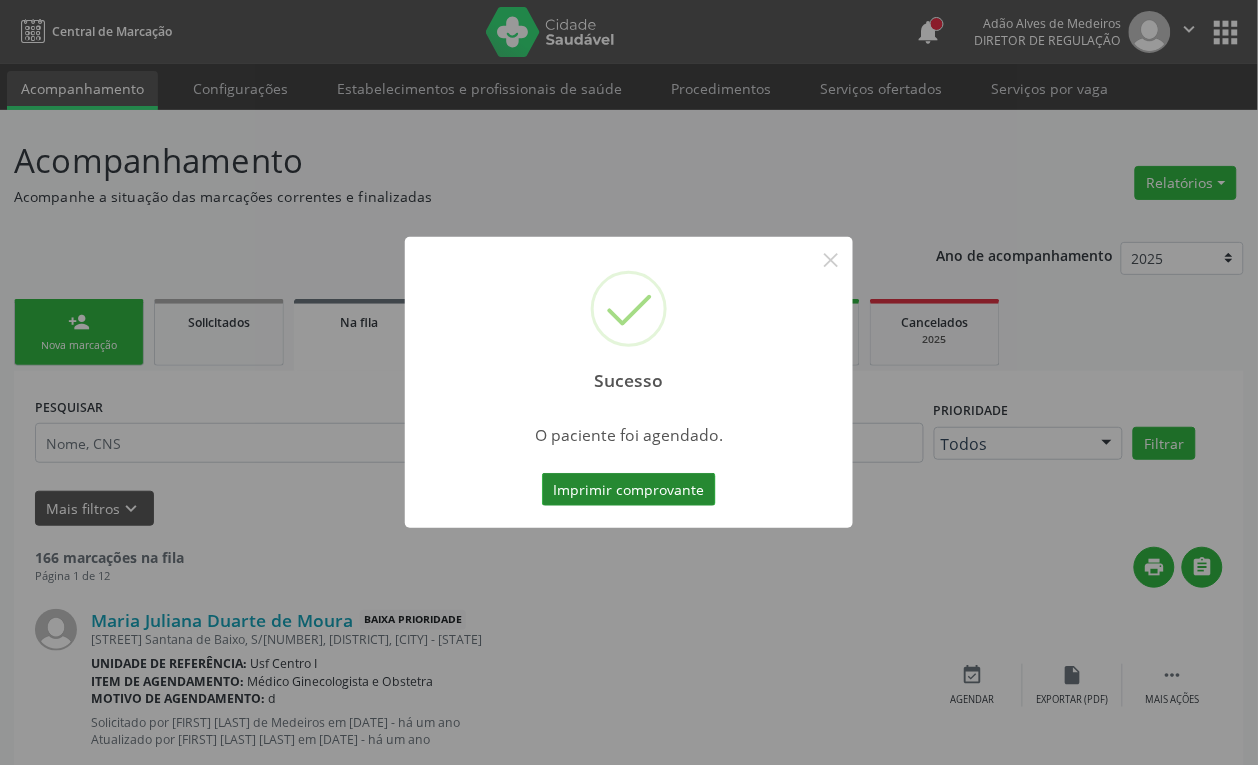 click on "Imprimir comprovante" at bounding box center (629, 490) 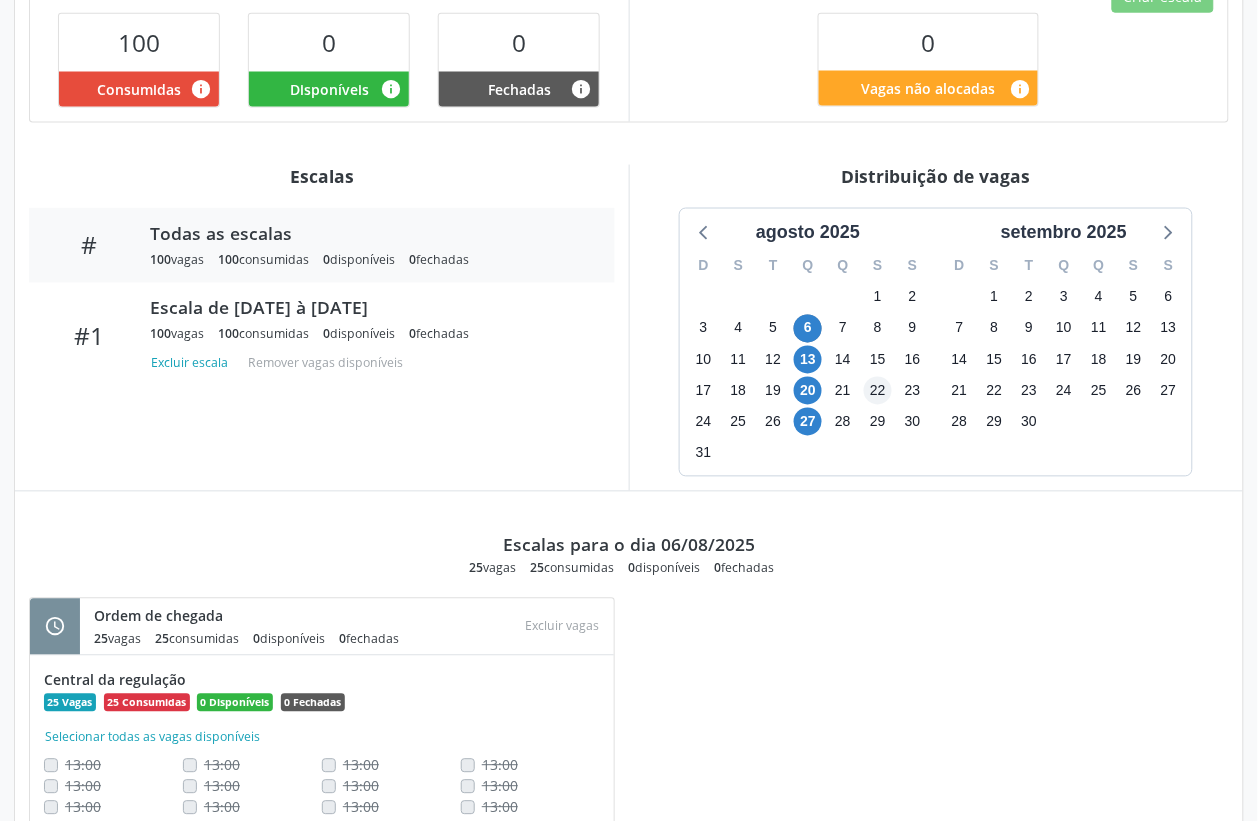 scroll, scrollTop: 605, scrollLeft: 0, axis: vertical 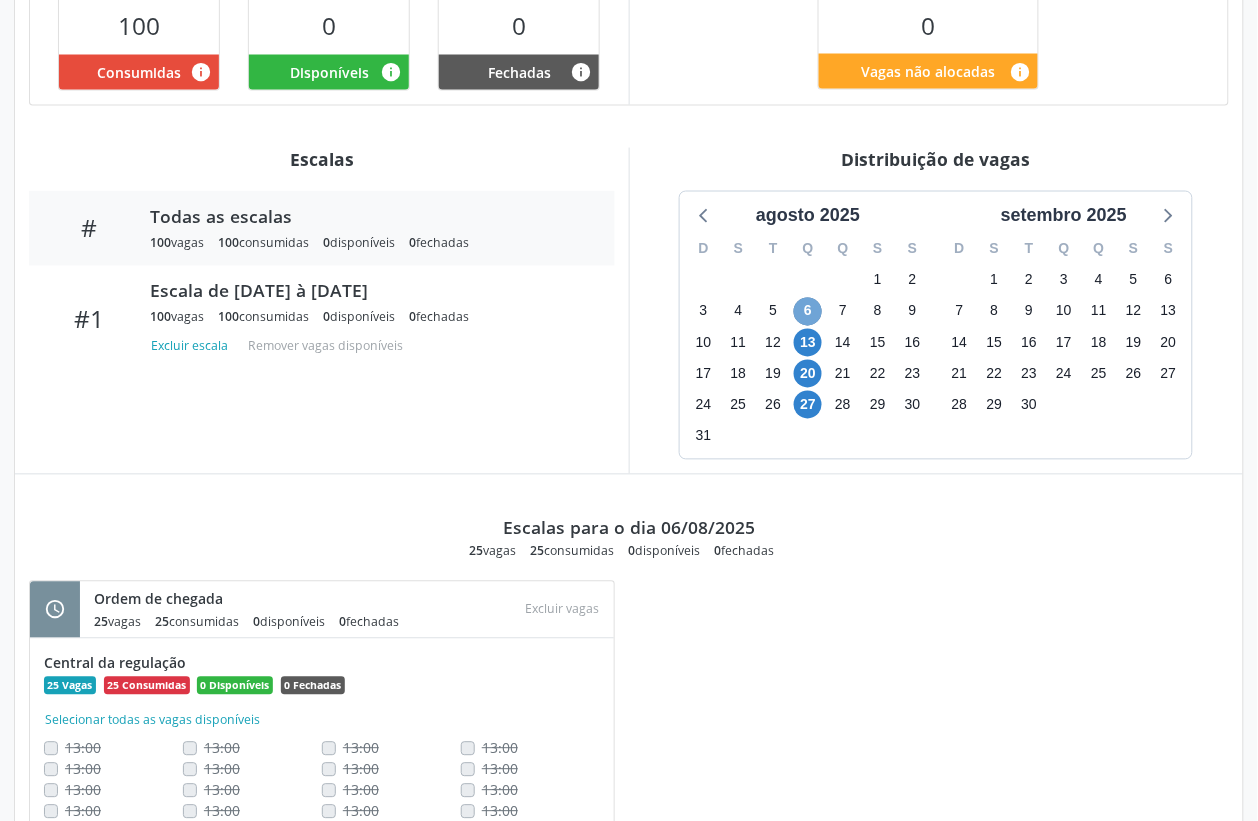click on "6" at bounding box center (808, 312) 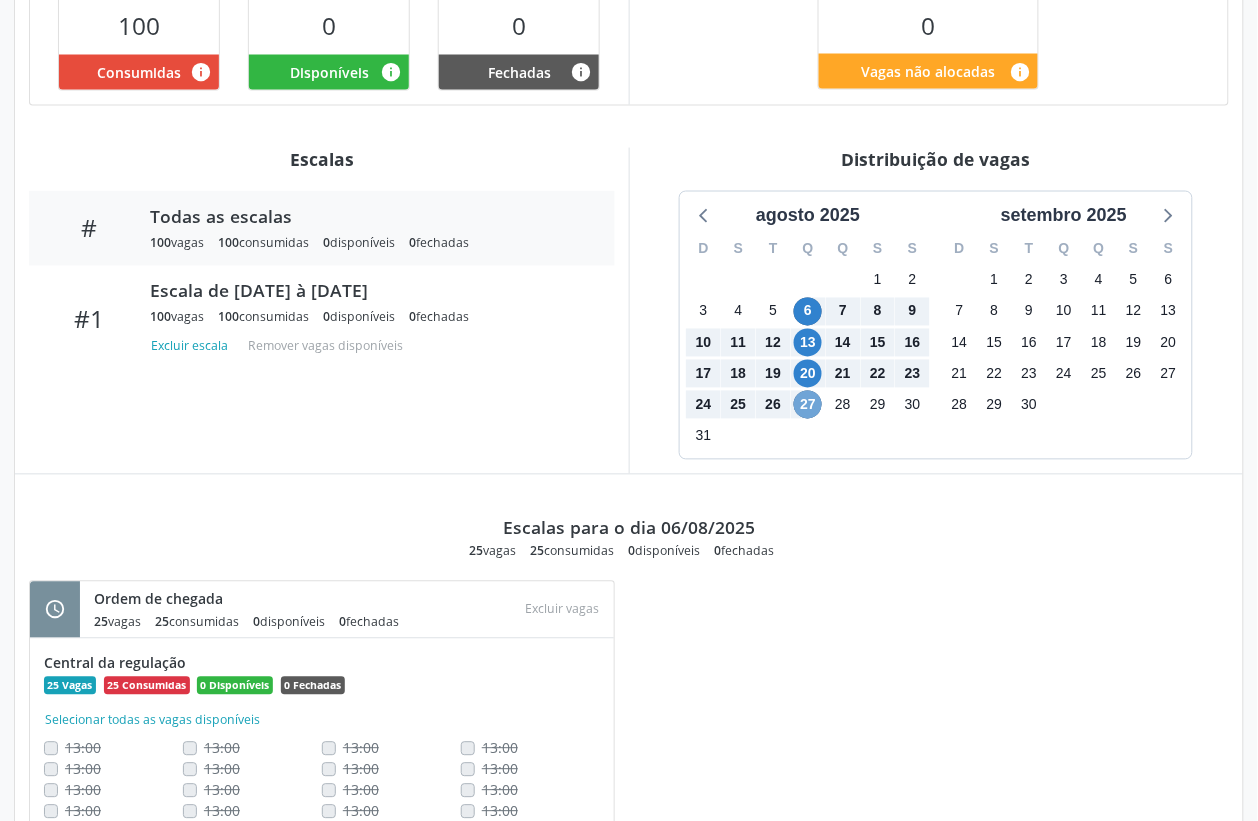 click on "27" at bounding box center [808, 405] 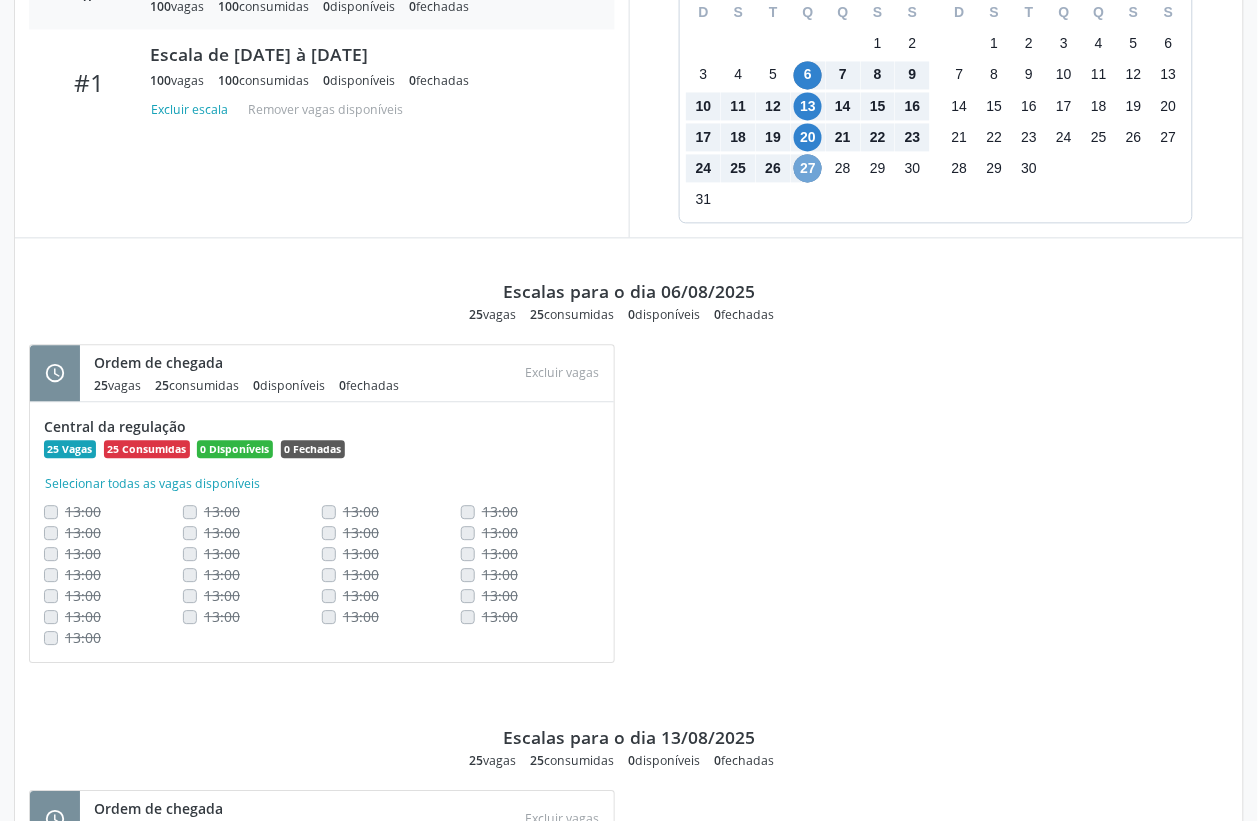 scroll, scrollTop: 838, scrollLeft: 0, axis: vertical 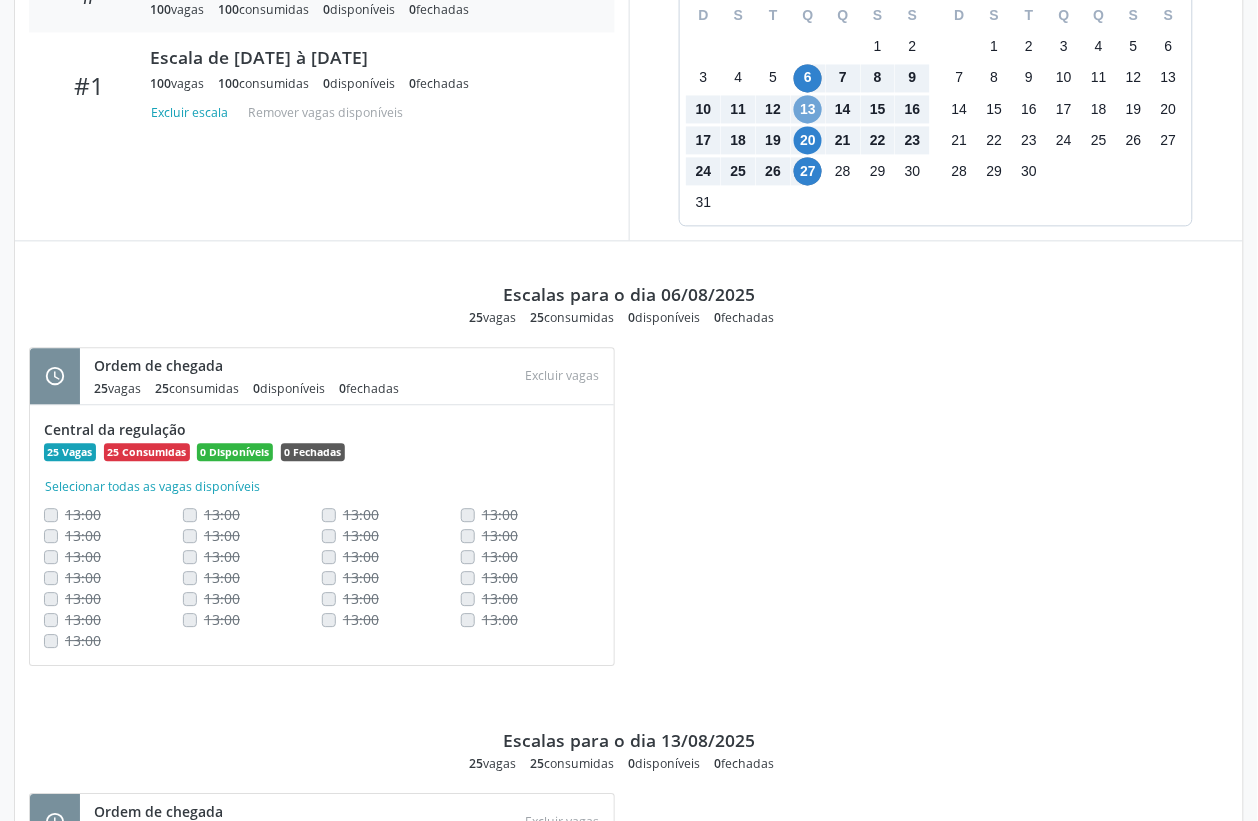 click on "13" at bounding box center [808, 110] 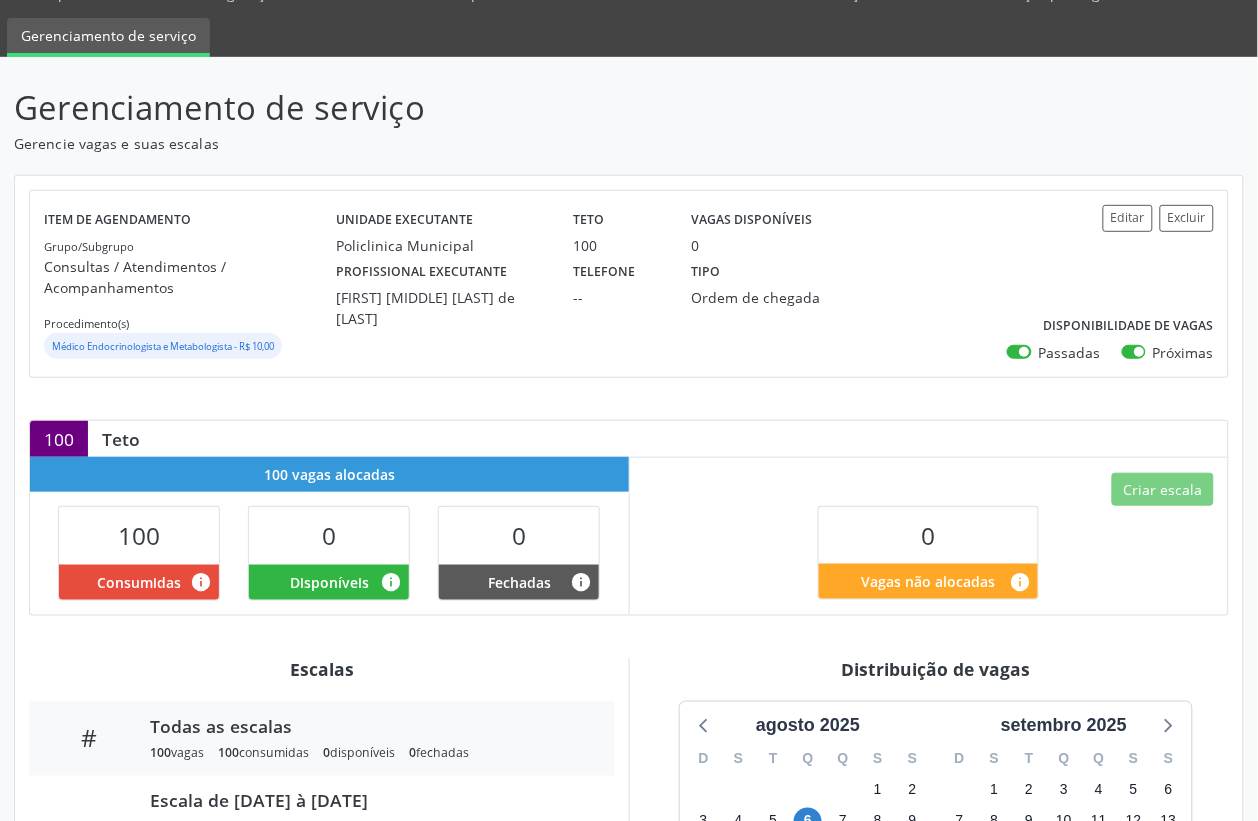 scroll, scrollTop: 88, scrollLeft: 0, axis: vertical 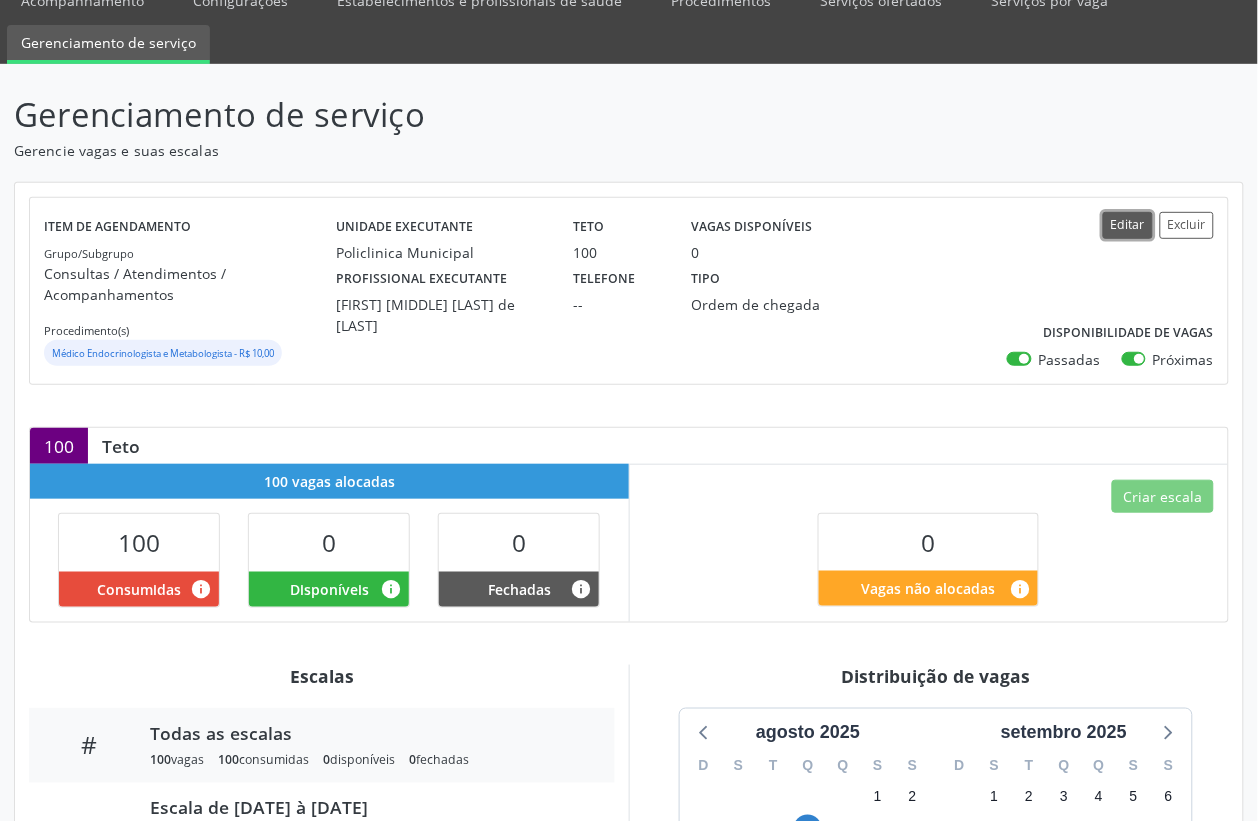 click on "Editar" at bounding box center (1128, 225) 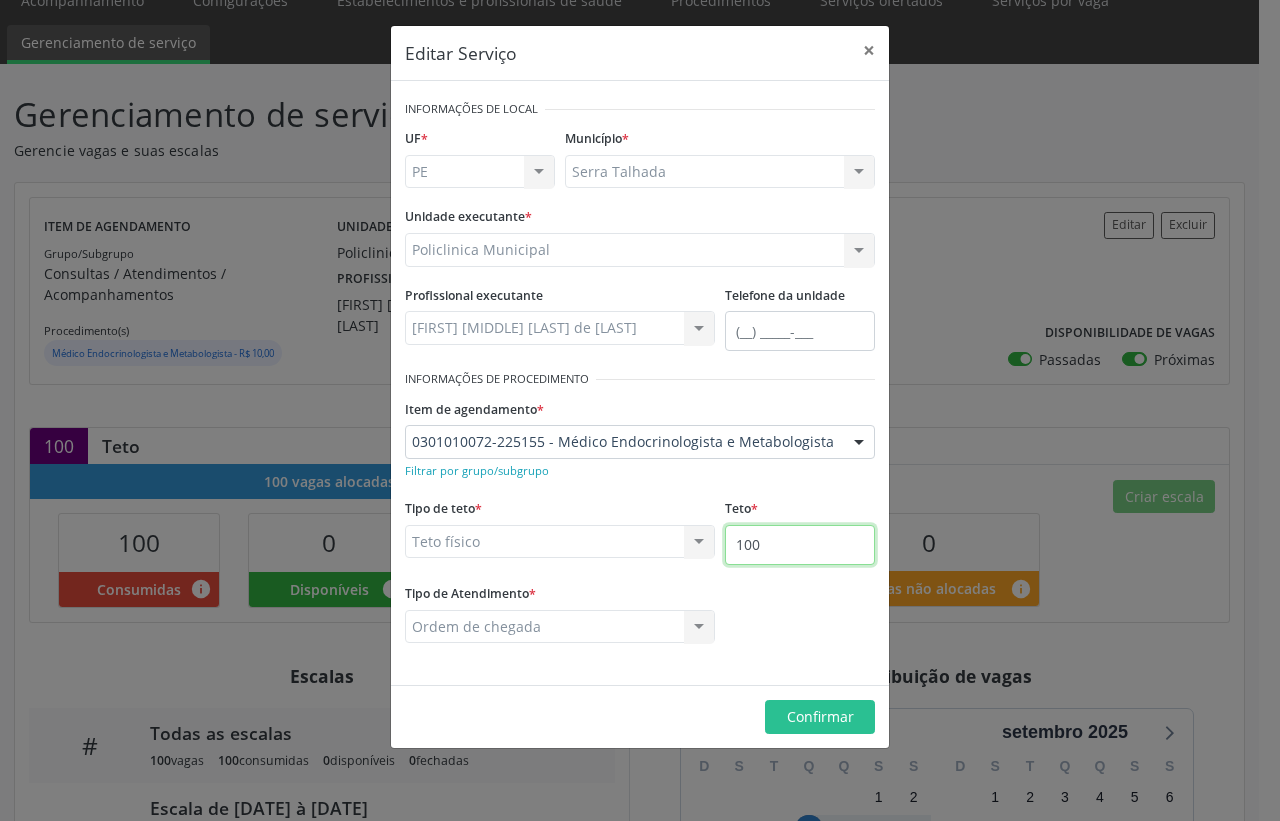 click on "100" at bounding box center (800, 545) 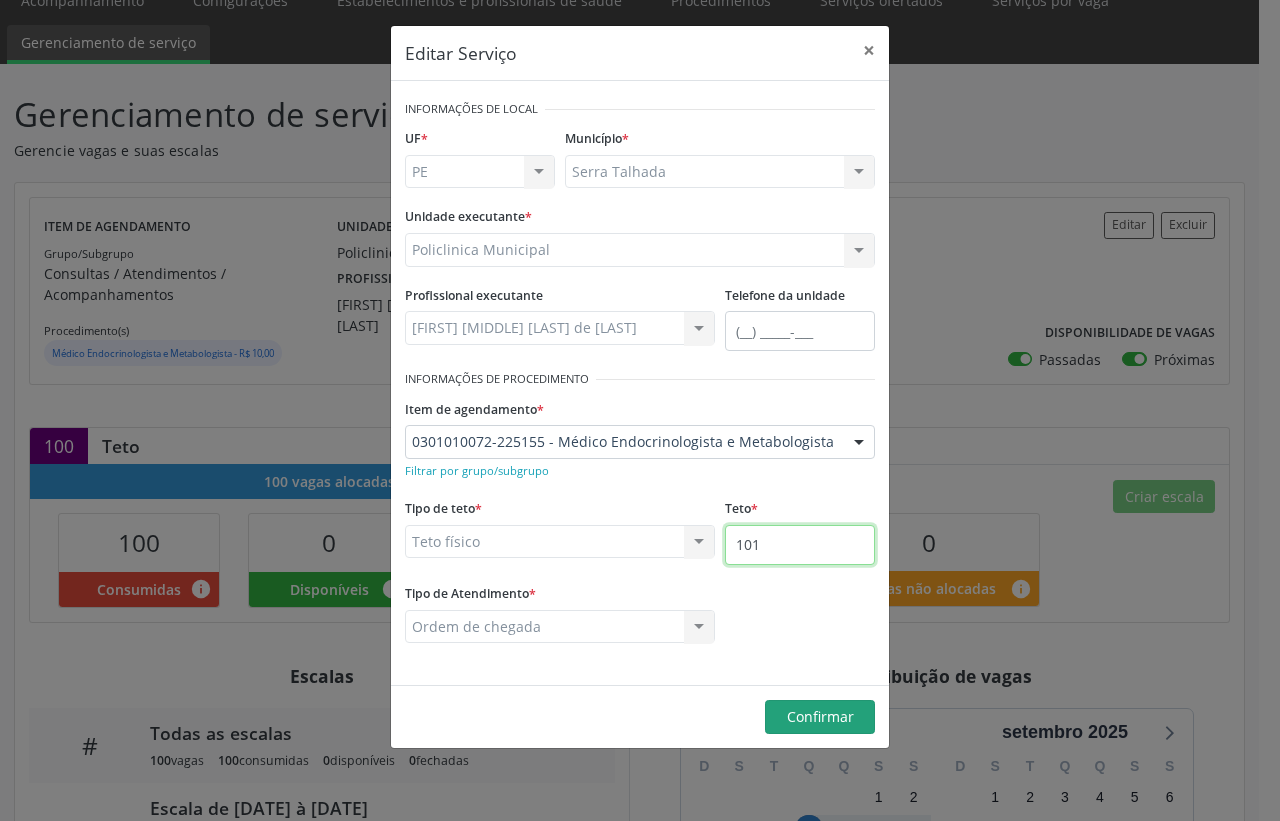 type on "101" 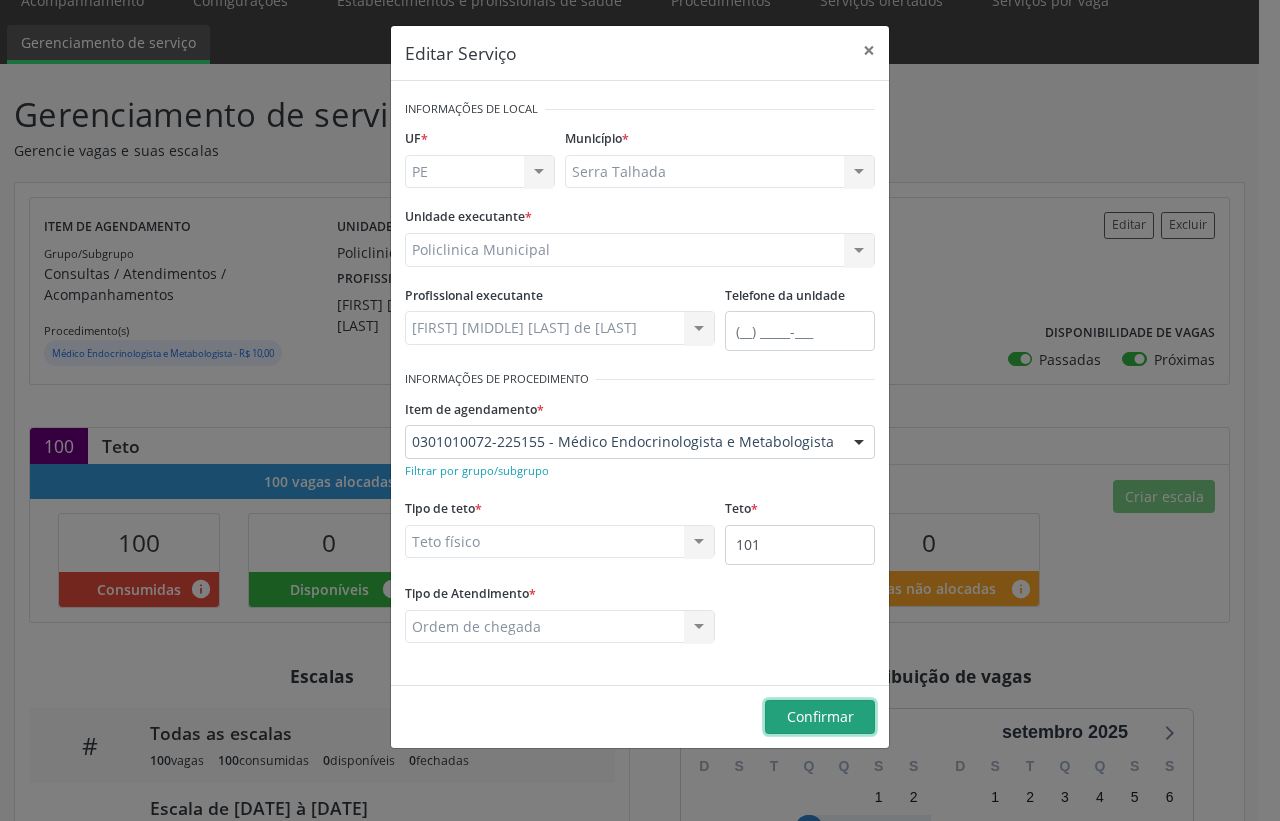 click on "Confirmar" at bounding box center [820, 716] 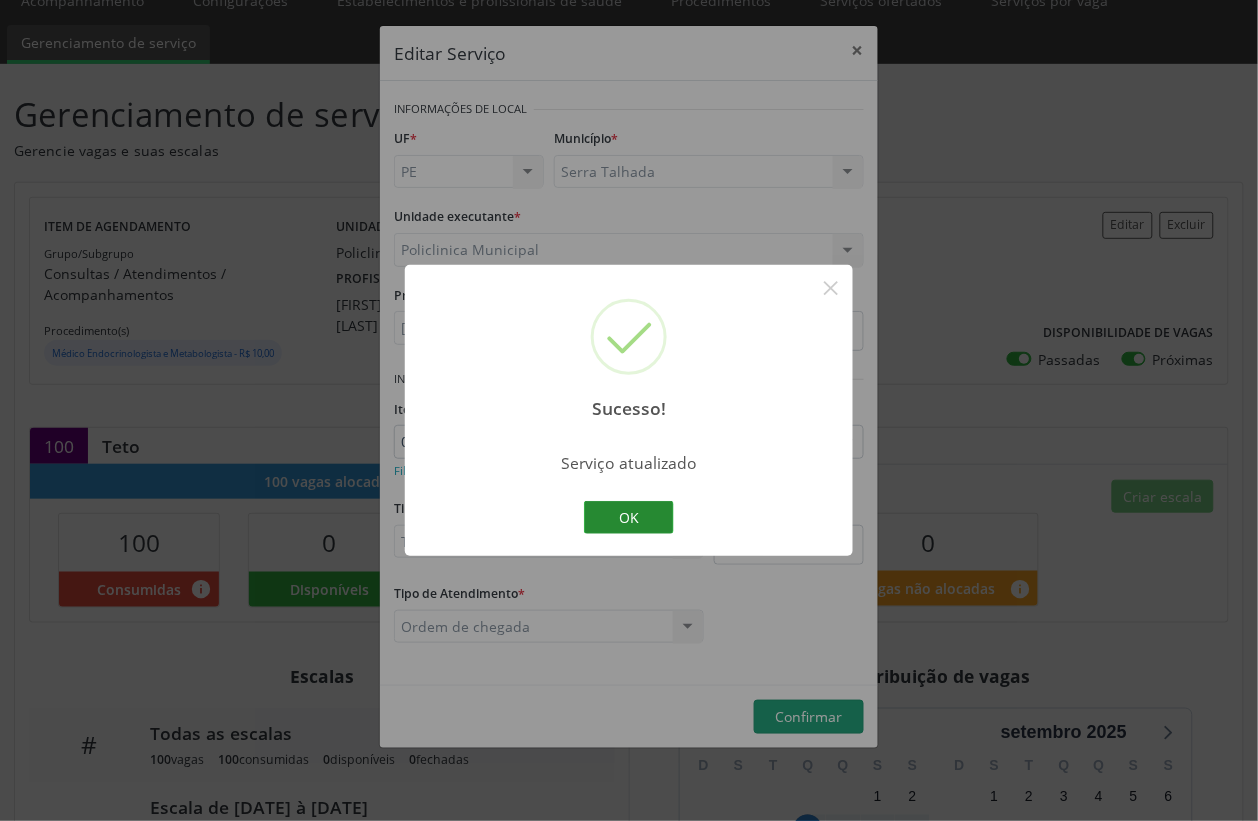 click on "OK" at bounding box center (629, 518) 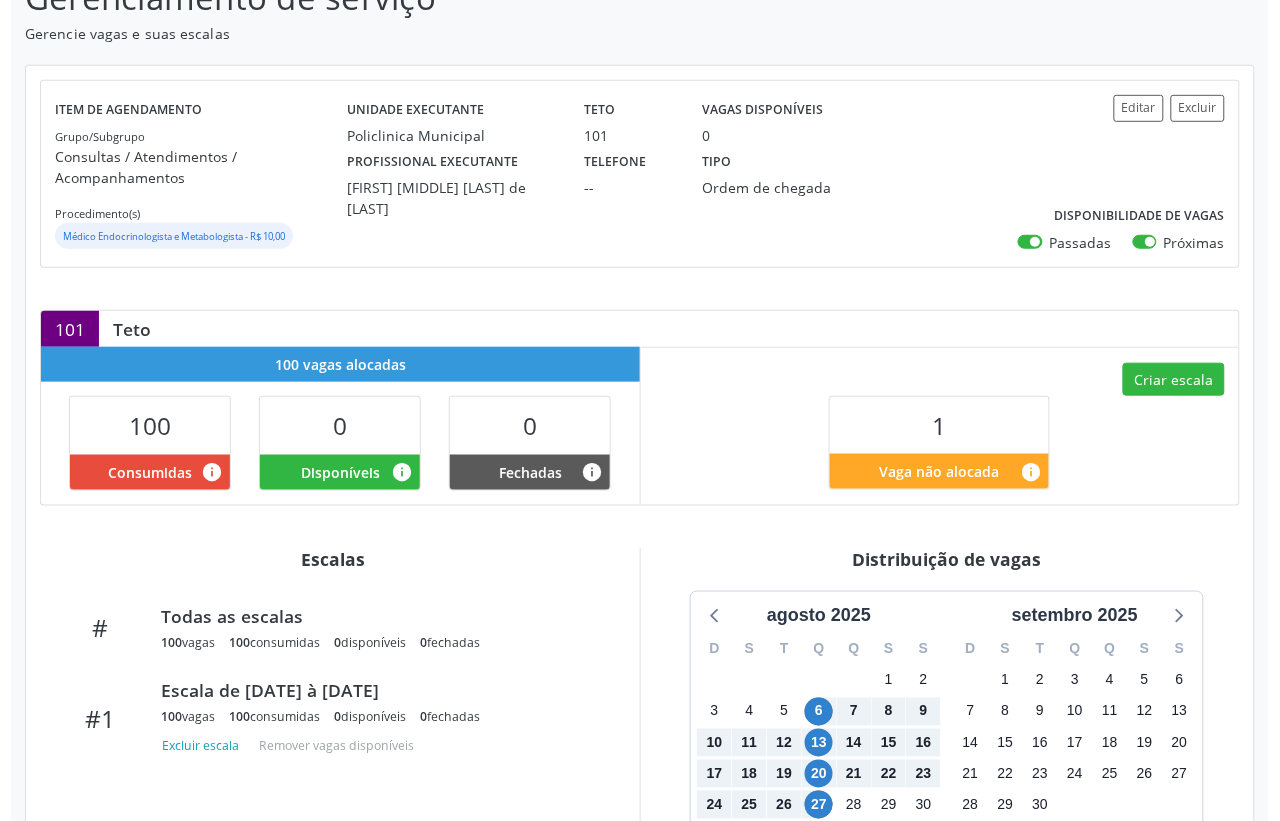 scroll, scrollTop: 250, scrollLeft: 0, axis: vertical 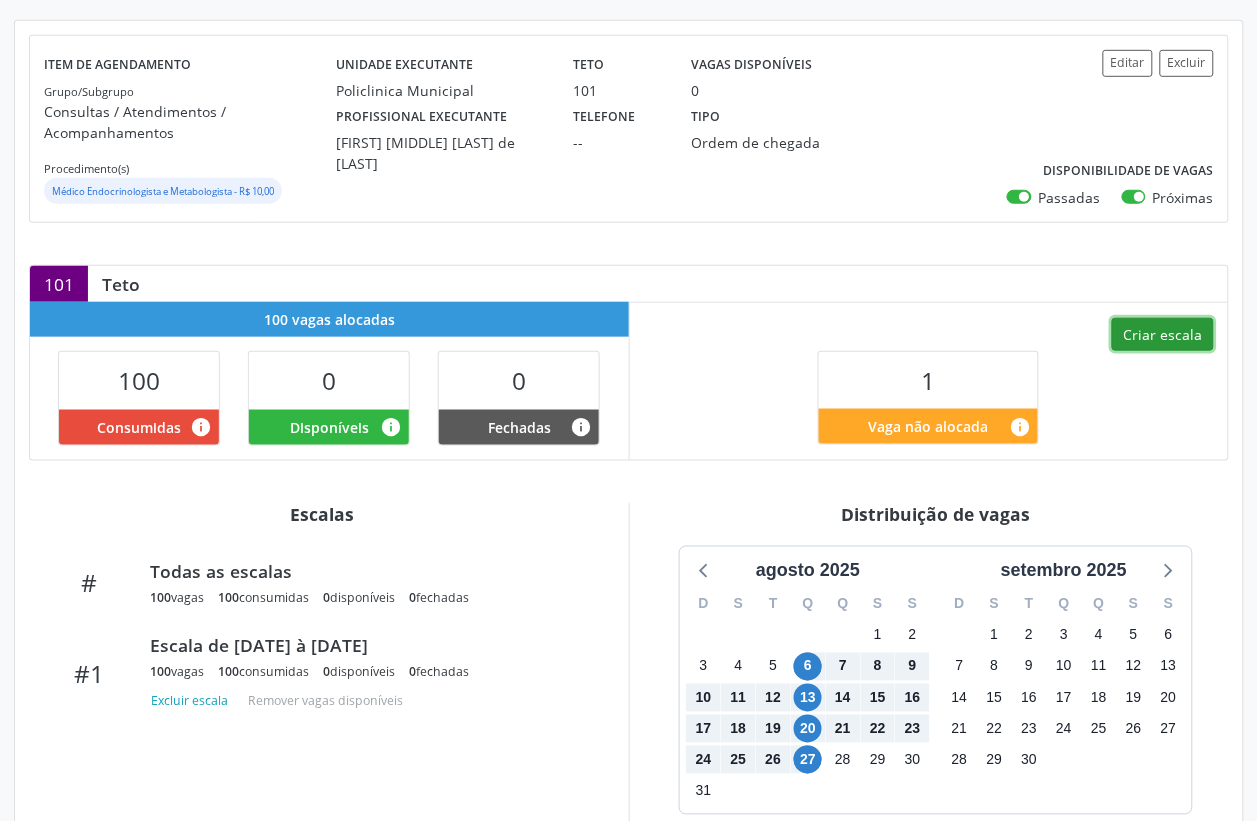 click on "Criar escala" at bounding box center (1163, 335) 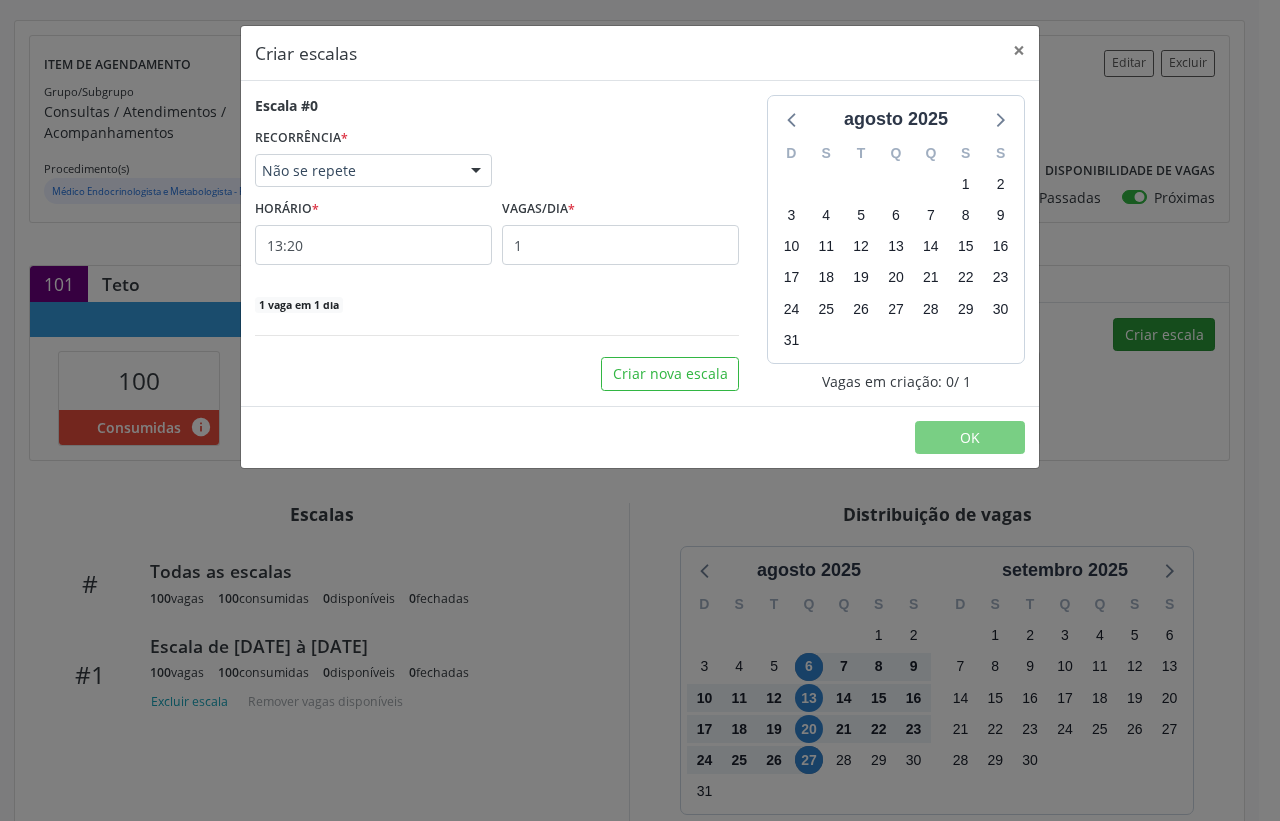 select on "7" 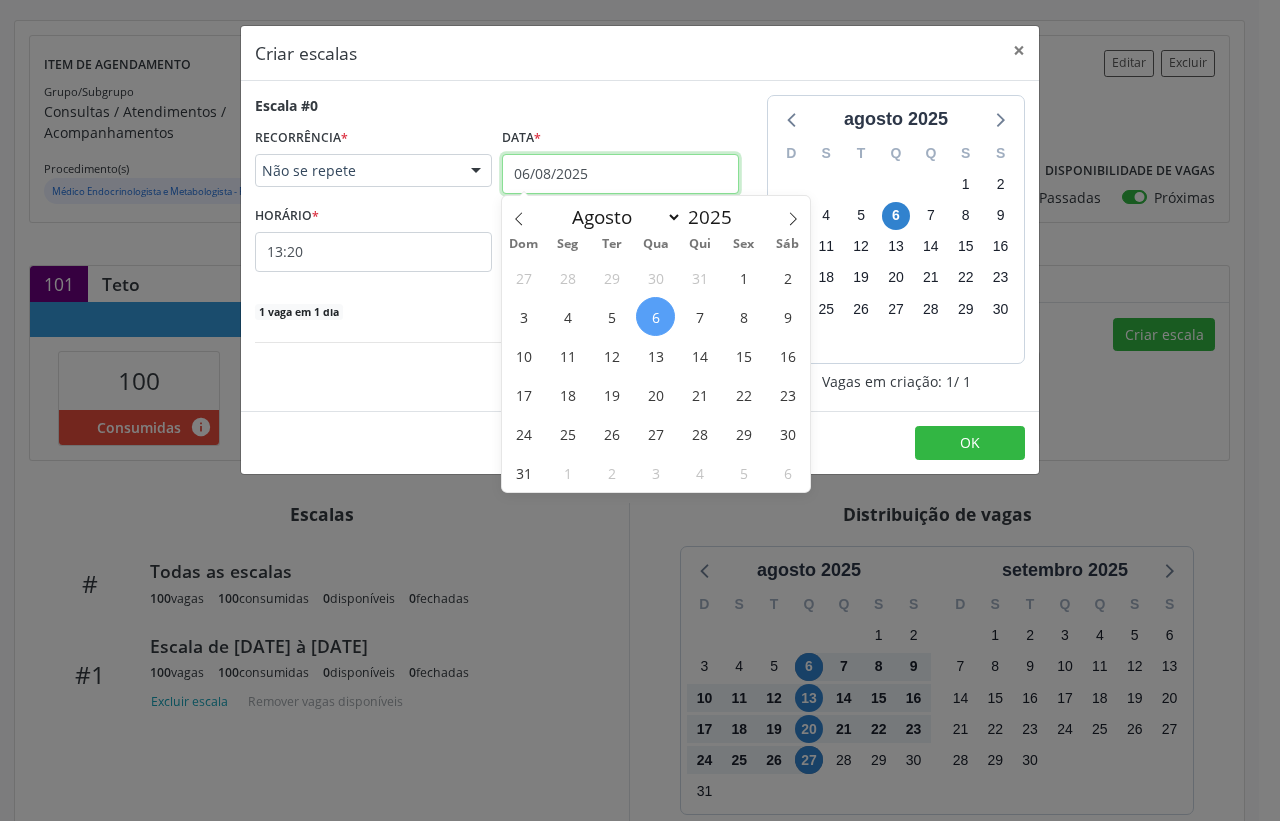 click on "06/08/2025" at bounding box center (620, 174) 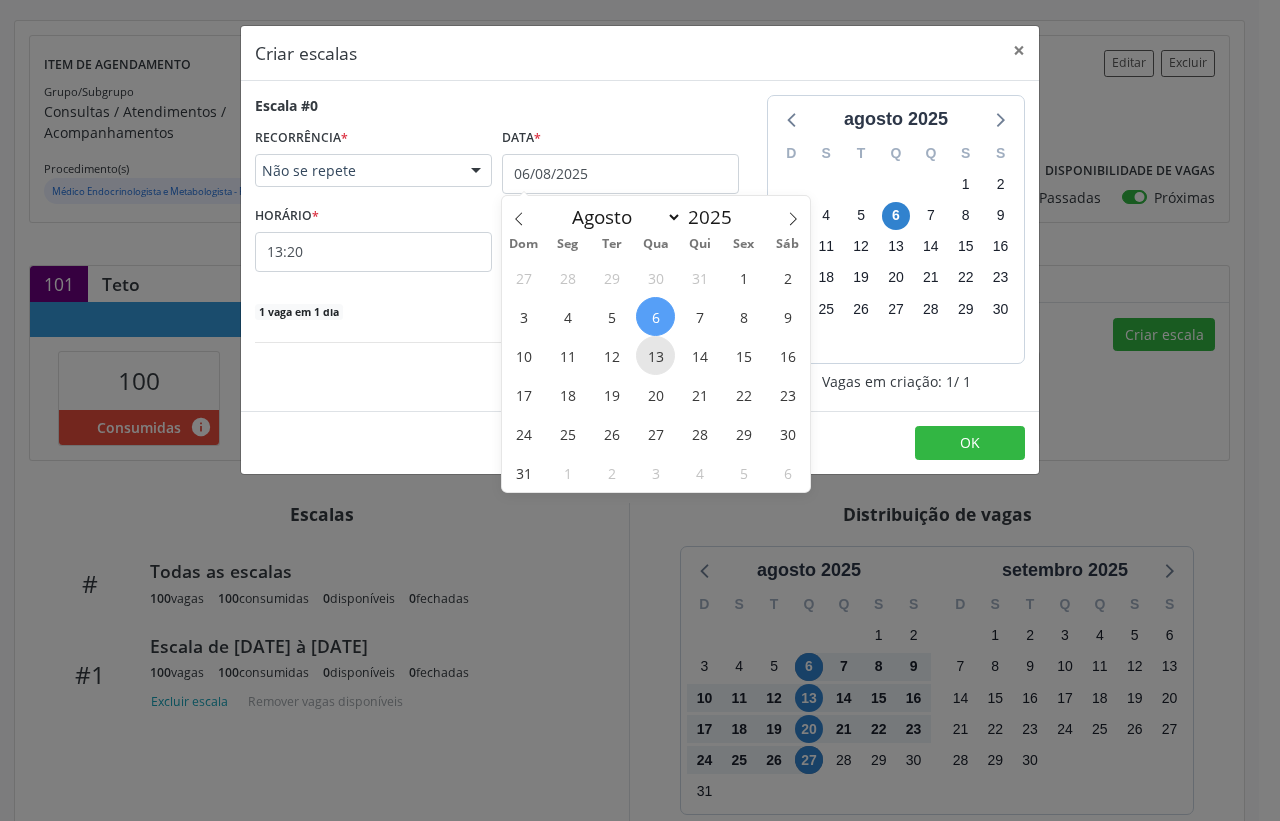 click on "13" at bounding box center [655, 355] 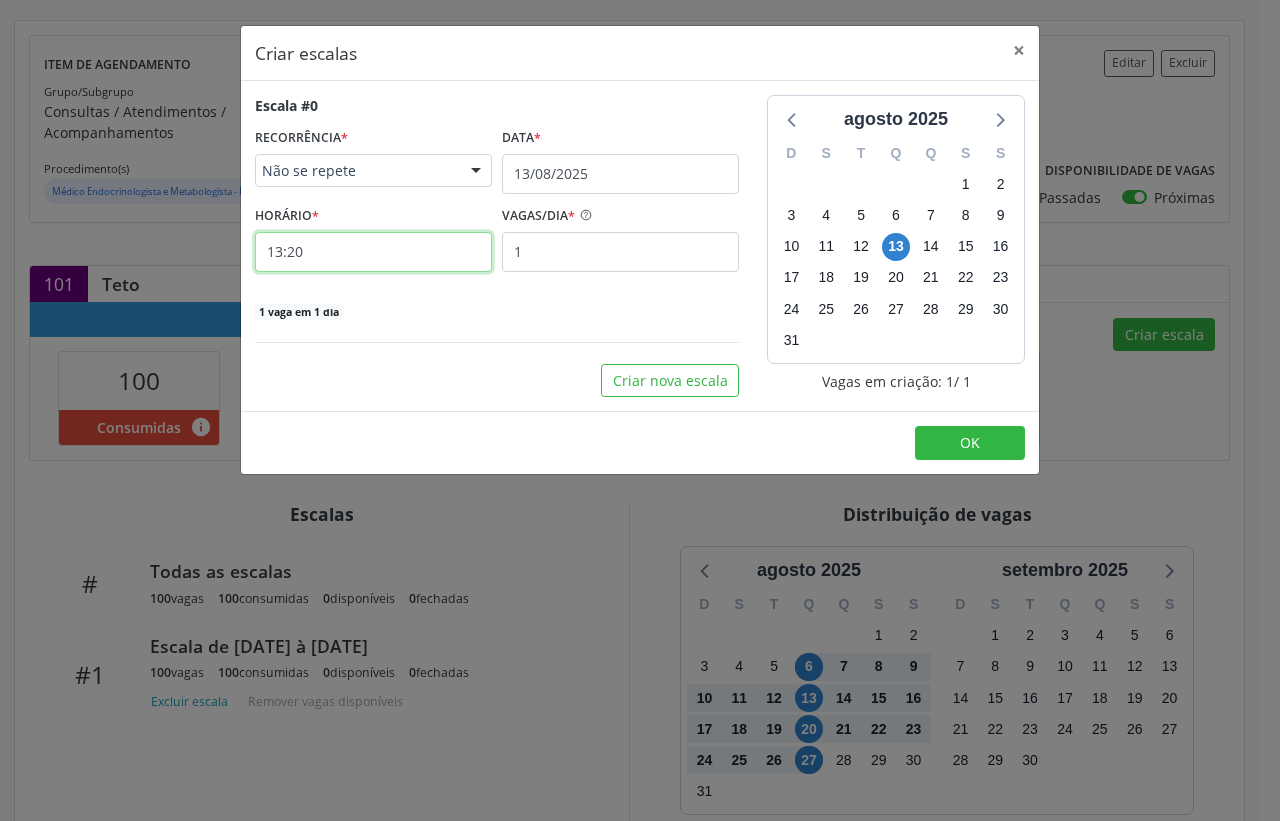 click on "13:20" at bounding box center [373, 252] 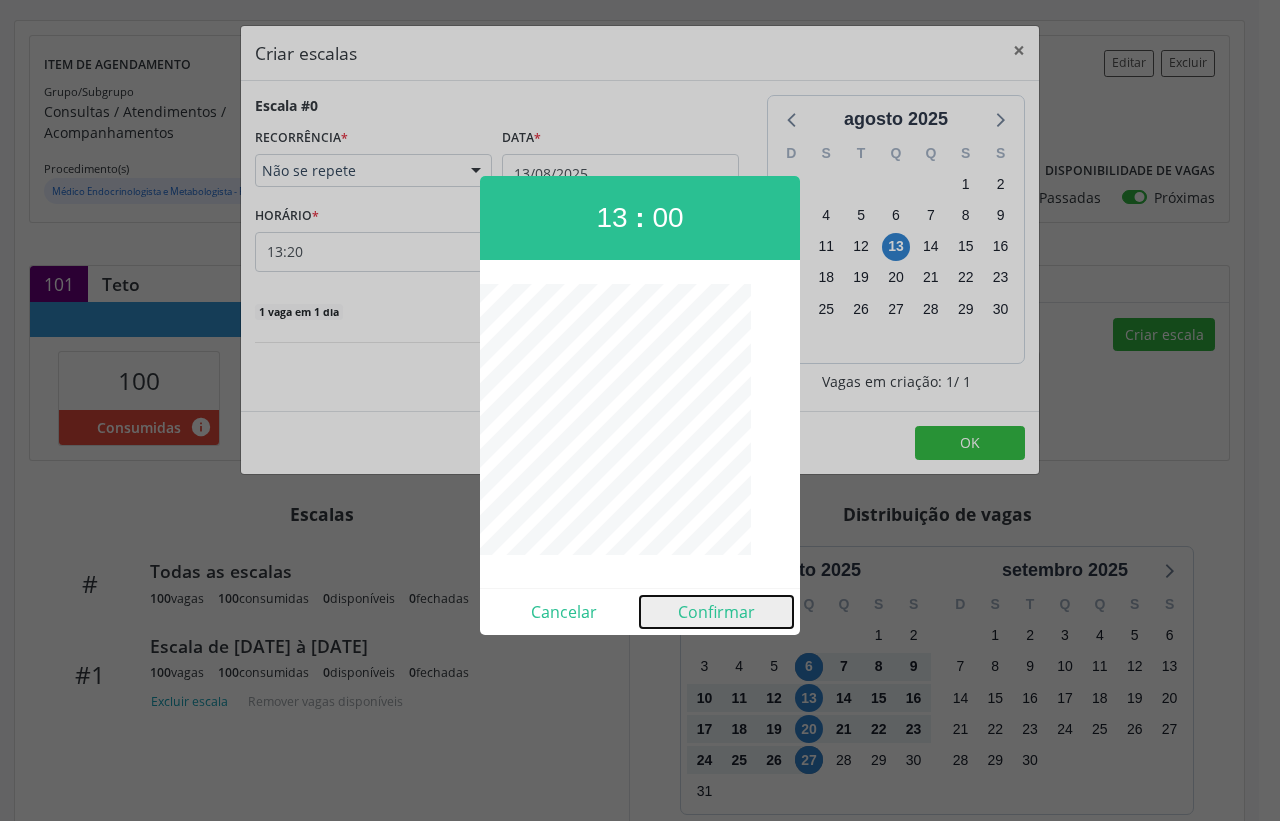 click on "Confirmar" at bounding box center [716, 612] 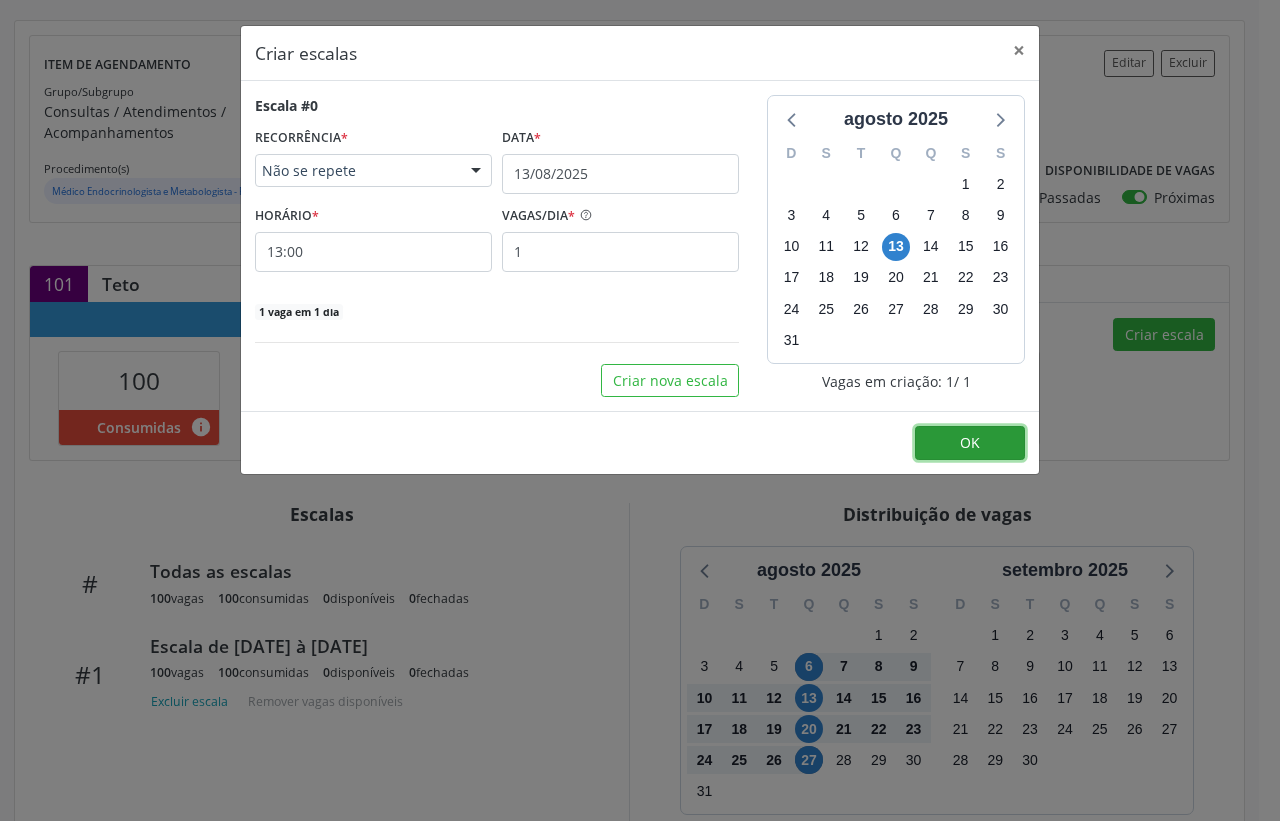 click on "OK" at bounding box center [970, 443] 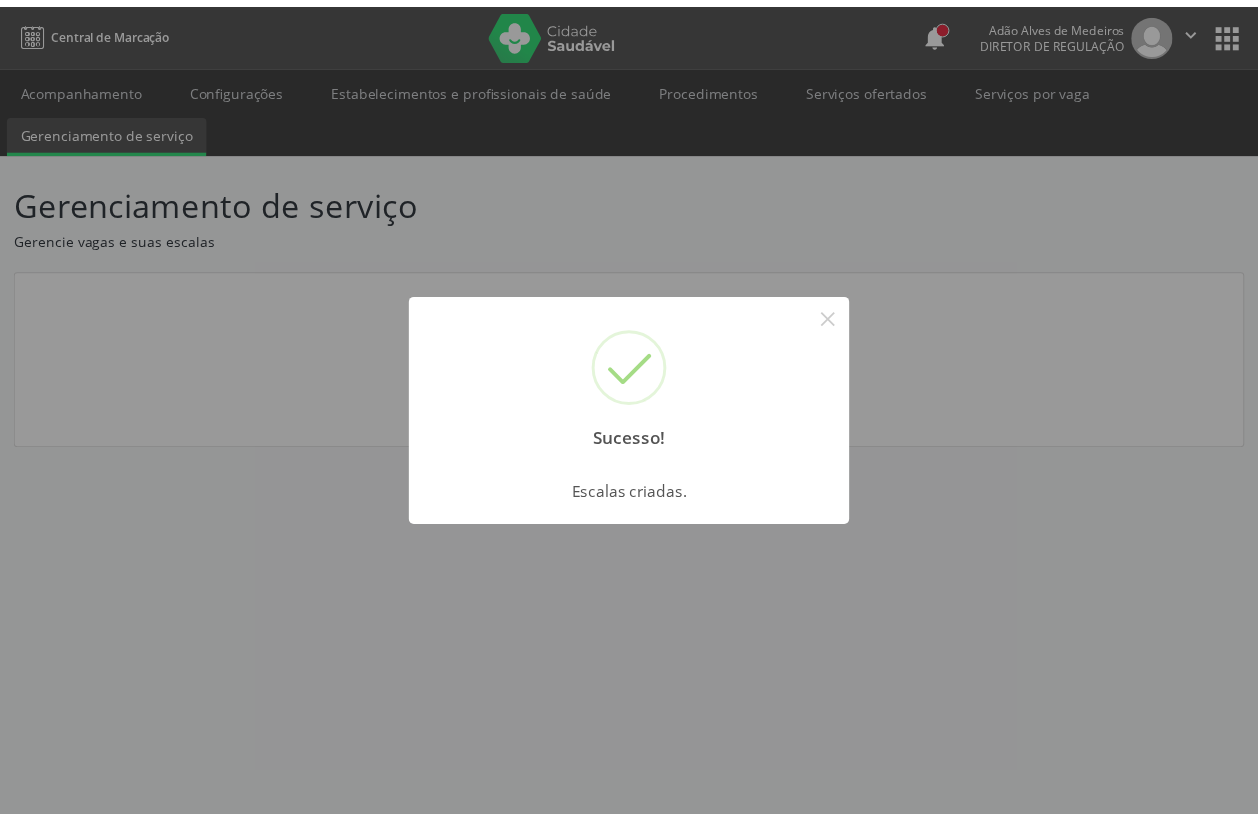 scroll, scrollTop: 0, scrollLeft: 0, axis: both 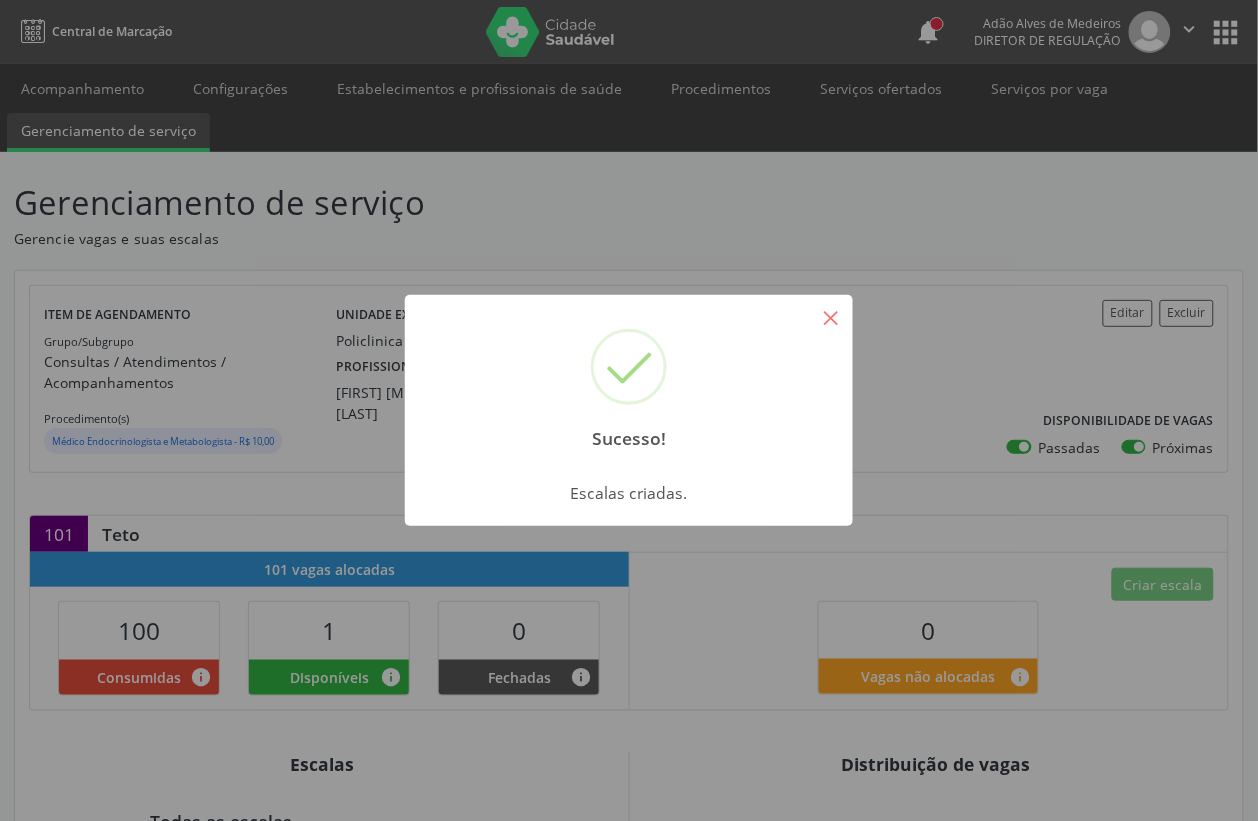 click on "×" at bounding box center [831, 317] 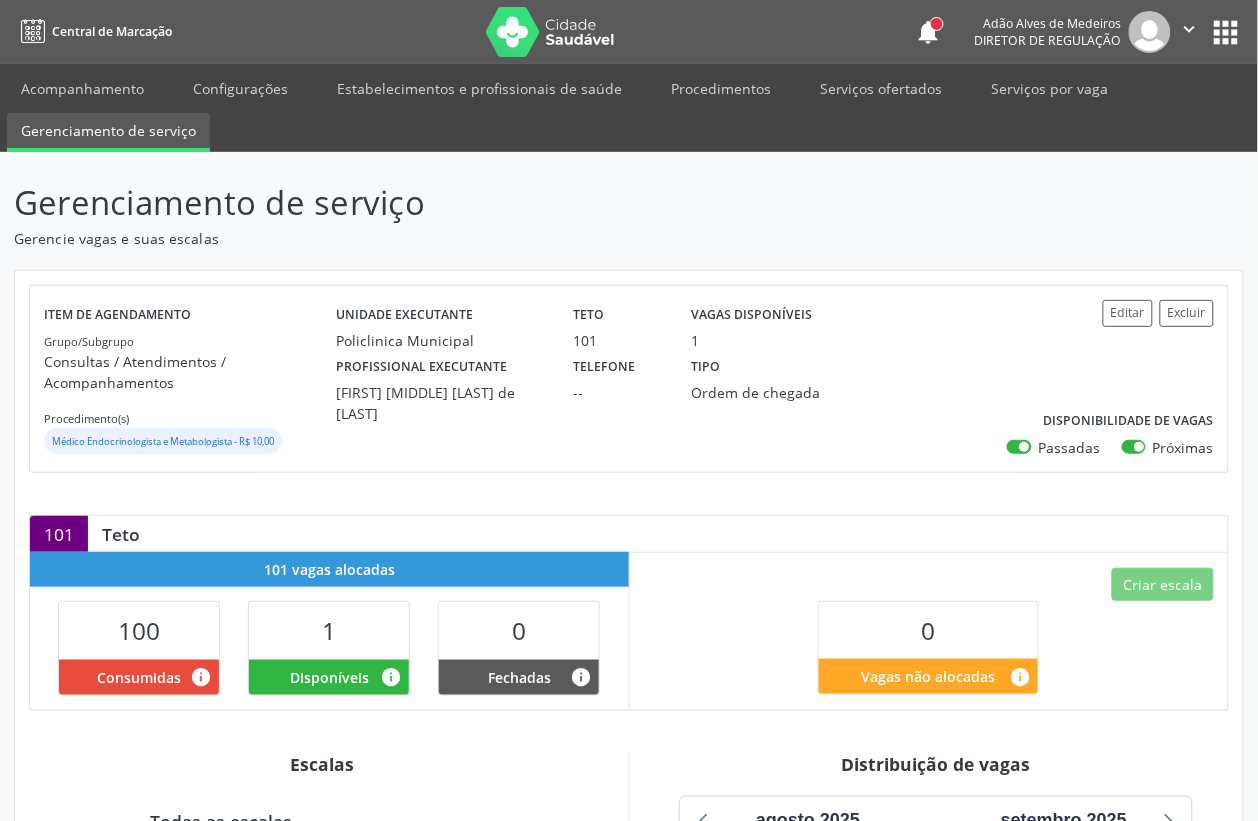 click on "×" at bounding box center (730, 363) 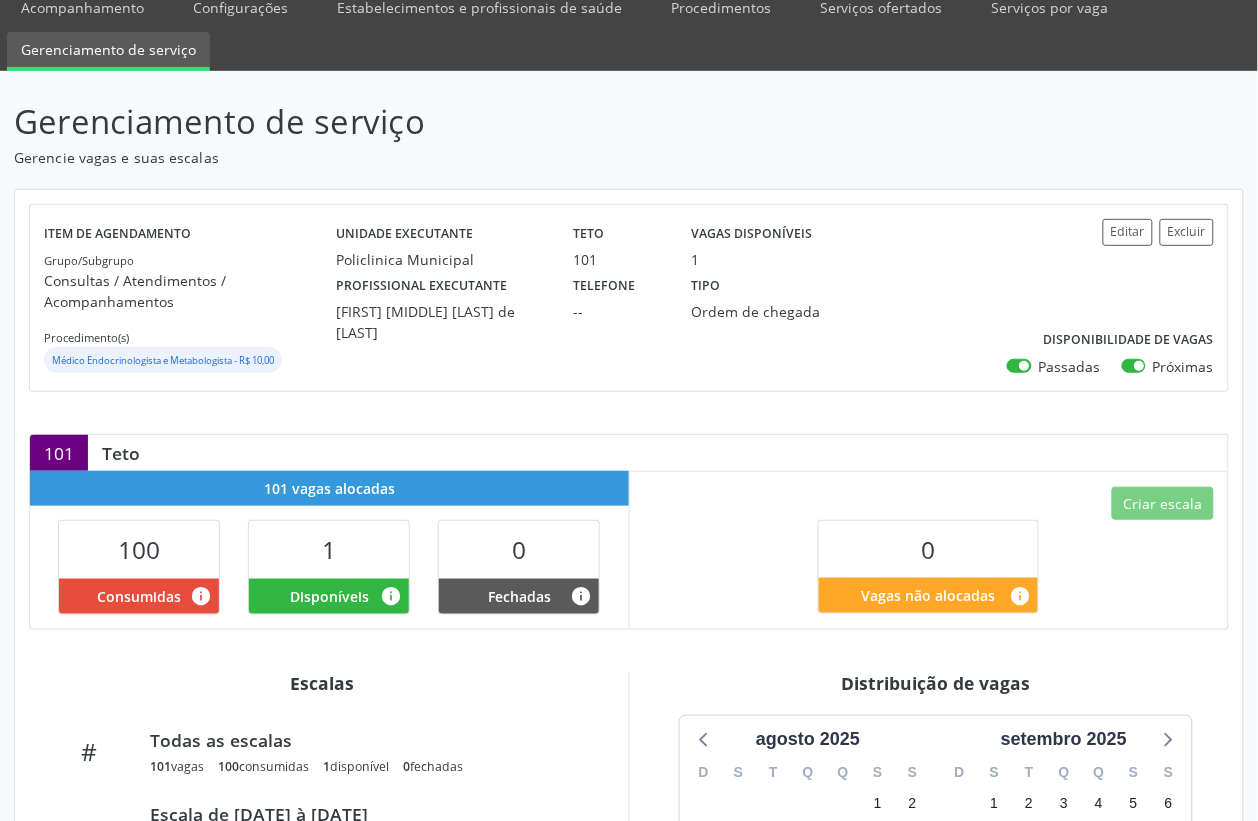 scroll, scrollTop: 125, scrollLeft: 0, axis: vertical 